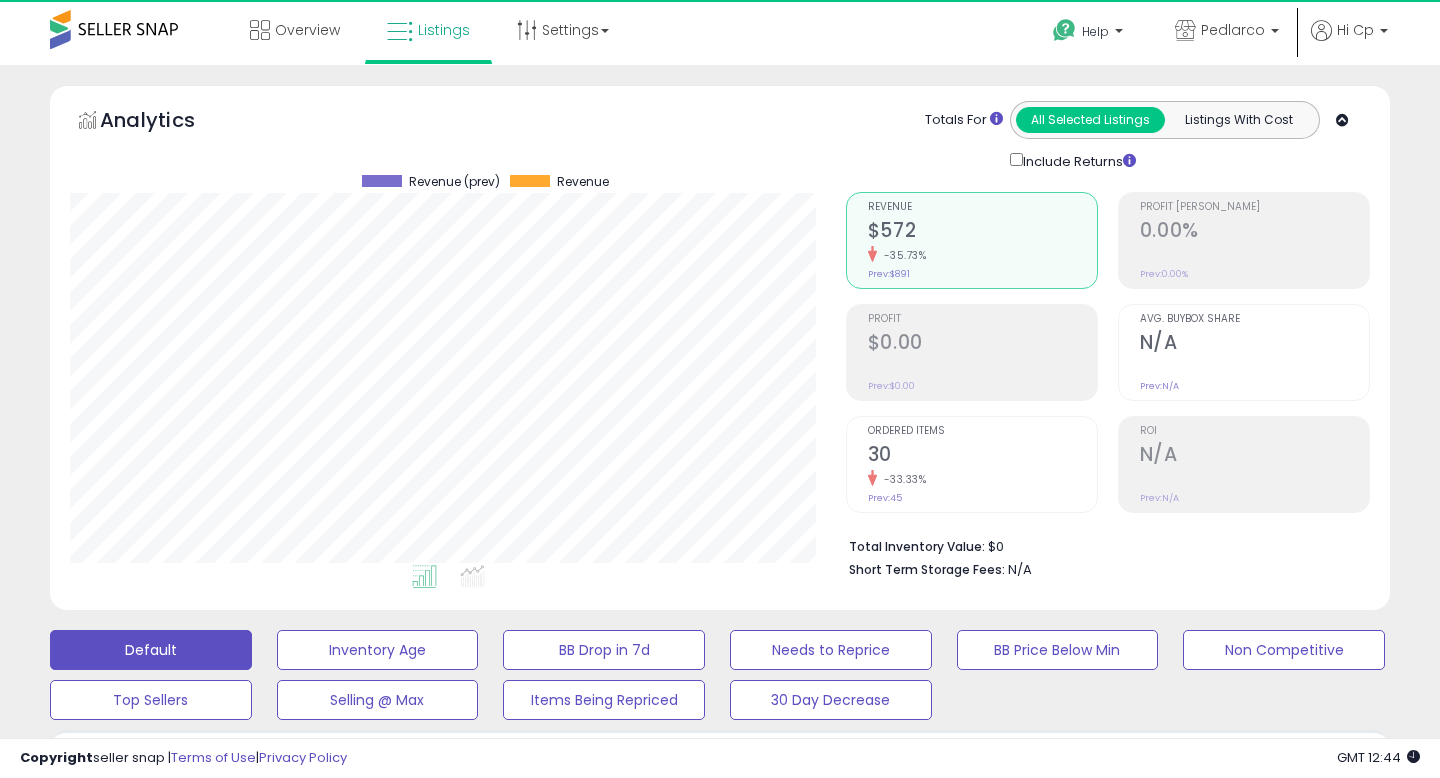 scroll, scrollTop: 0, scrollLeft: 0, axis: both 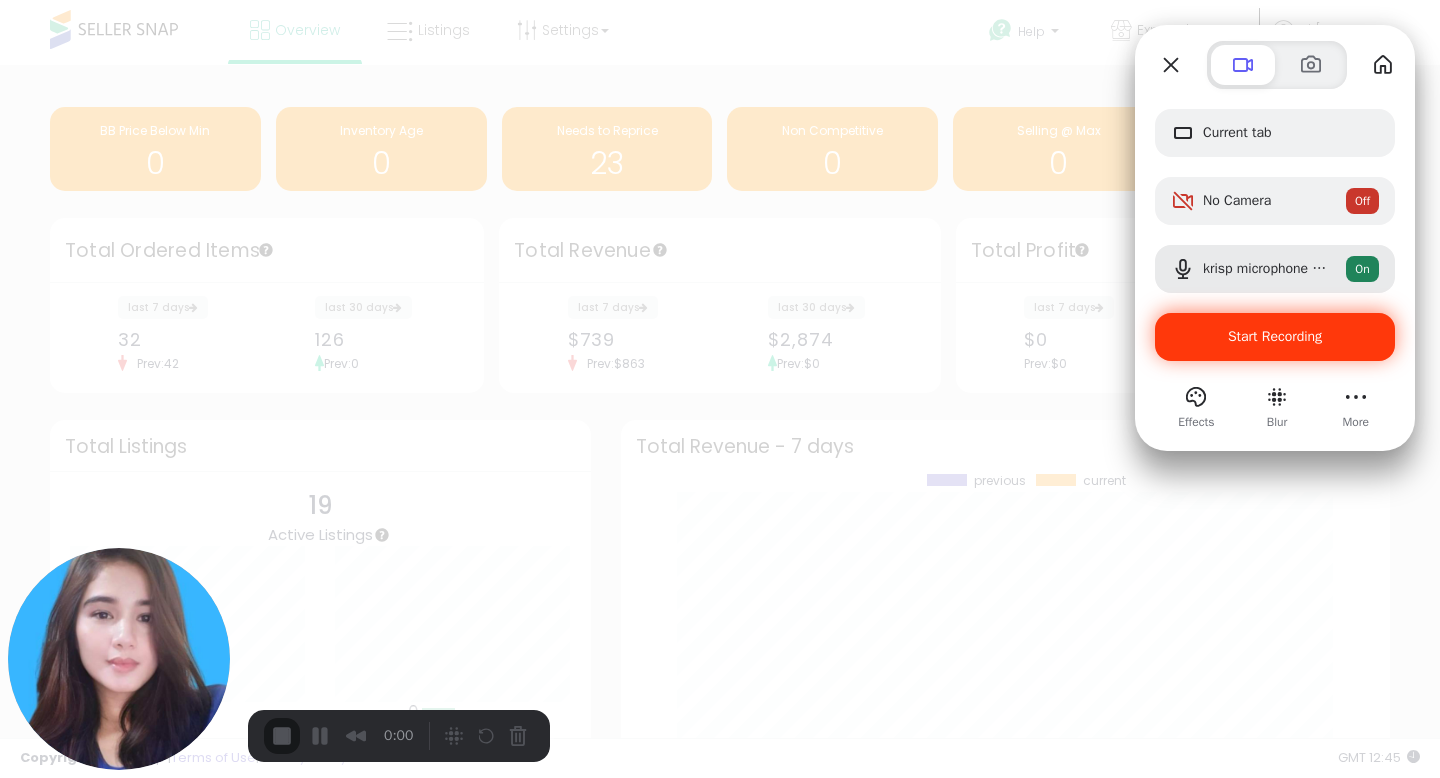click on "Start Recording" at bounding box center (1275, 337) 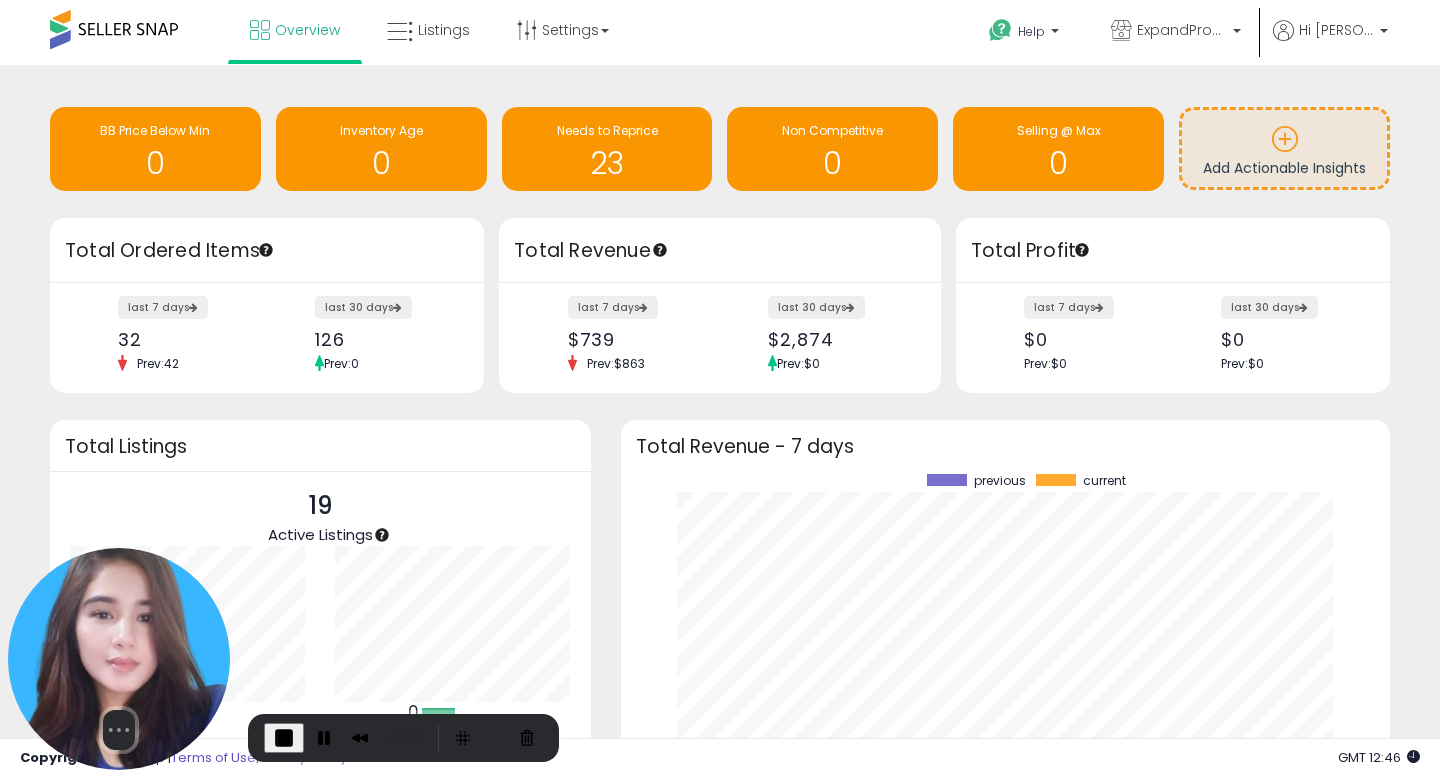 scroll, scrollTop: 144, scrollLeft: 0, axis: vertical 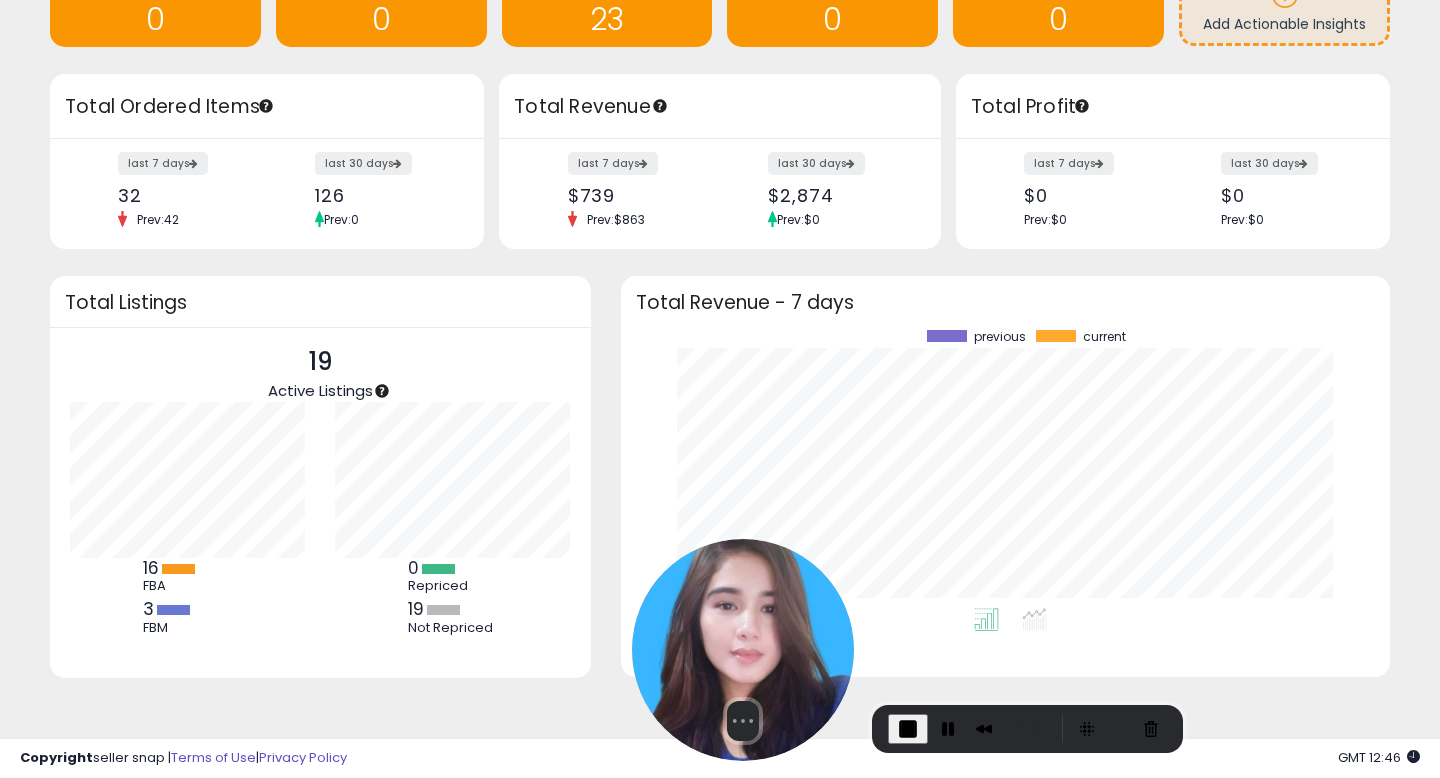 drag, startPoint x: 105, startPoint y: 622, endPoint x: 730, endPoint y: 614, distance: 625.0512 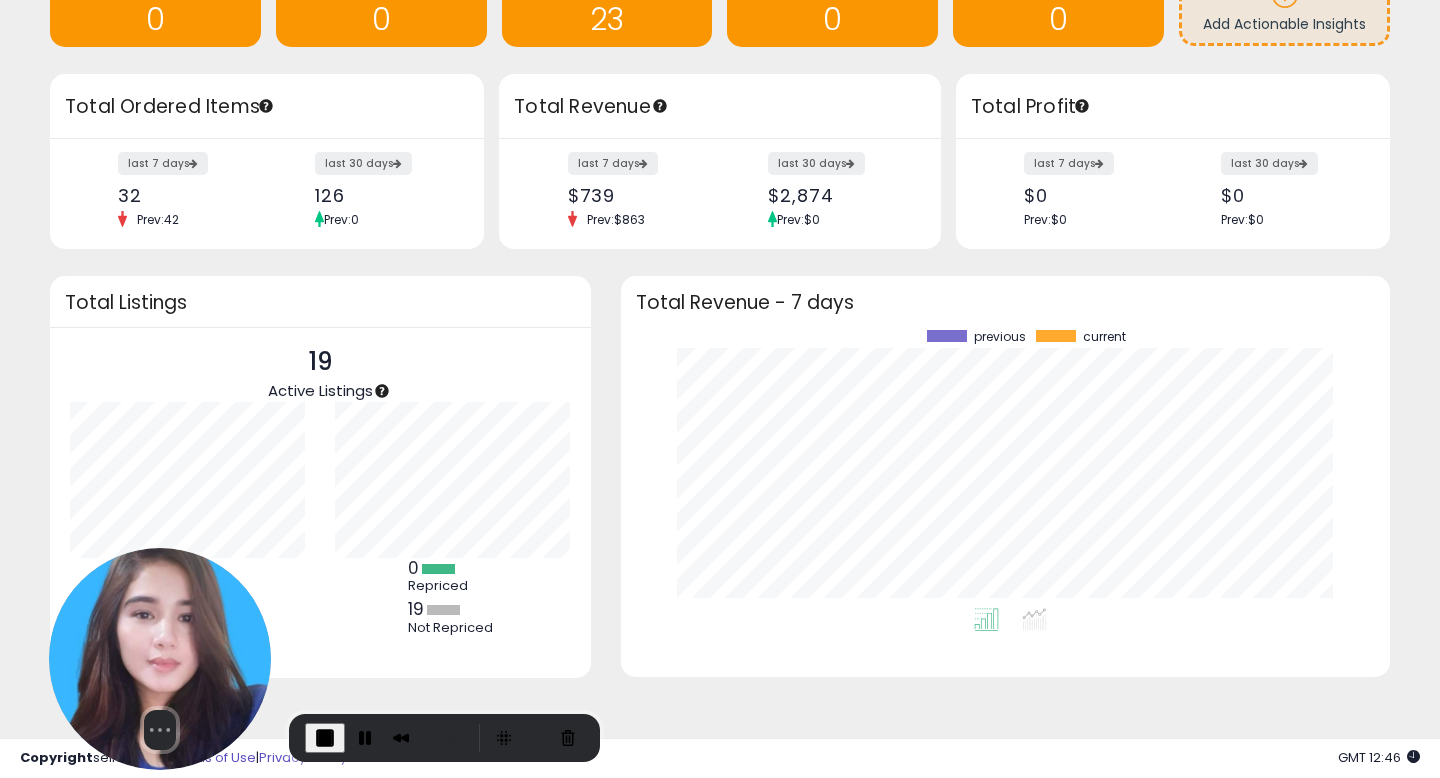 drag, startPoint x: 703, startPoint y: 650, endPoint x: 117, endPoint y: 666, distance: 586.2184 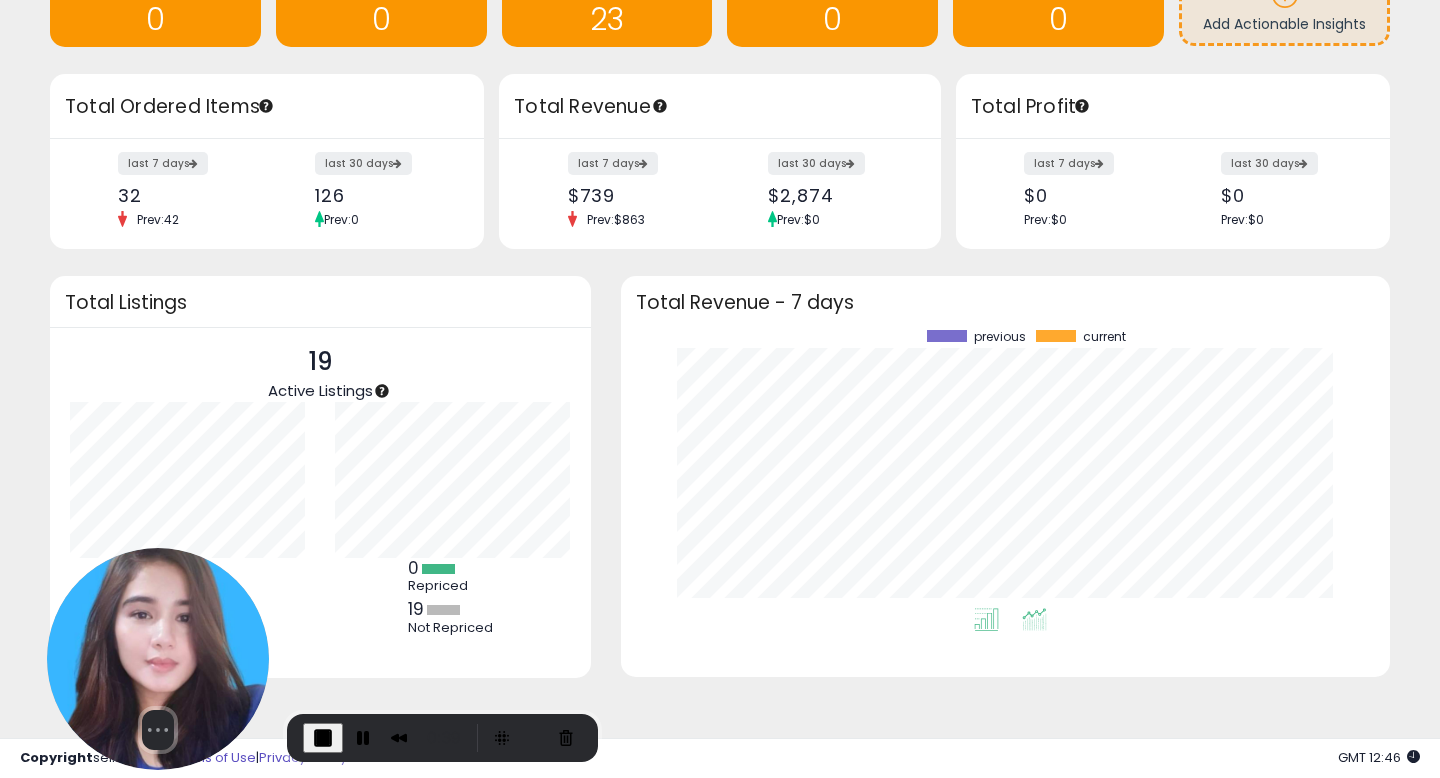click at bounding box center [1034, 619] 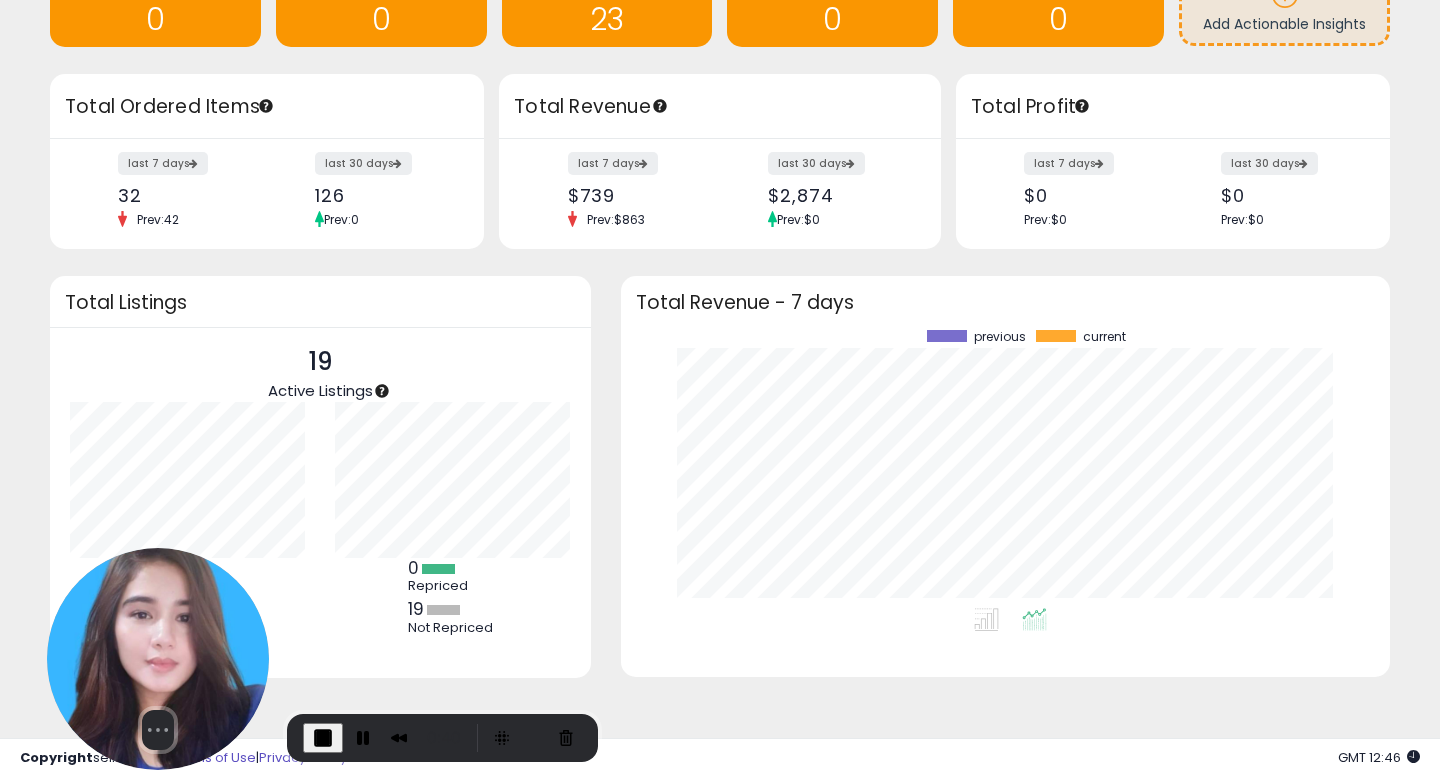 scroll, scrollTop: 999722, scrollLeft: 999271, axis: both 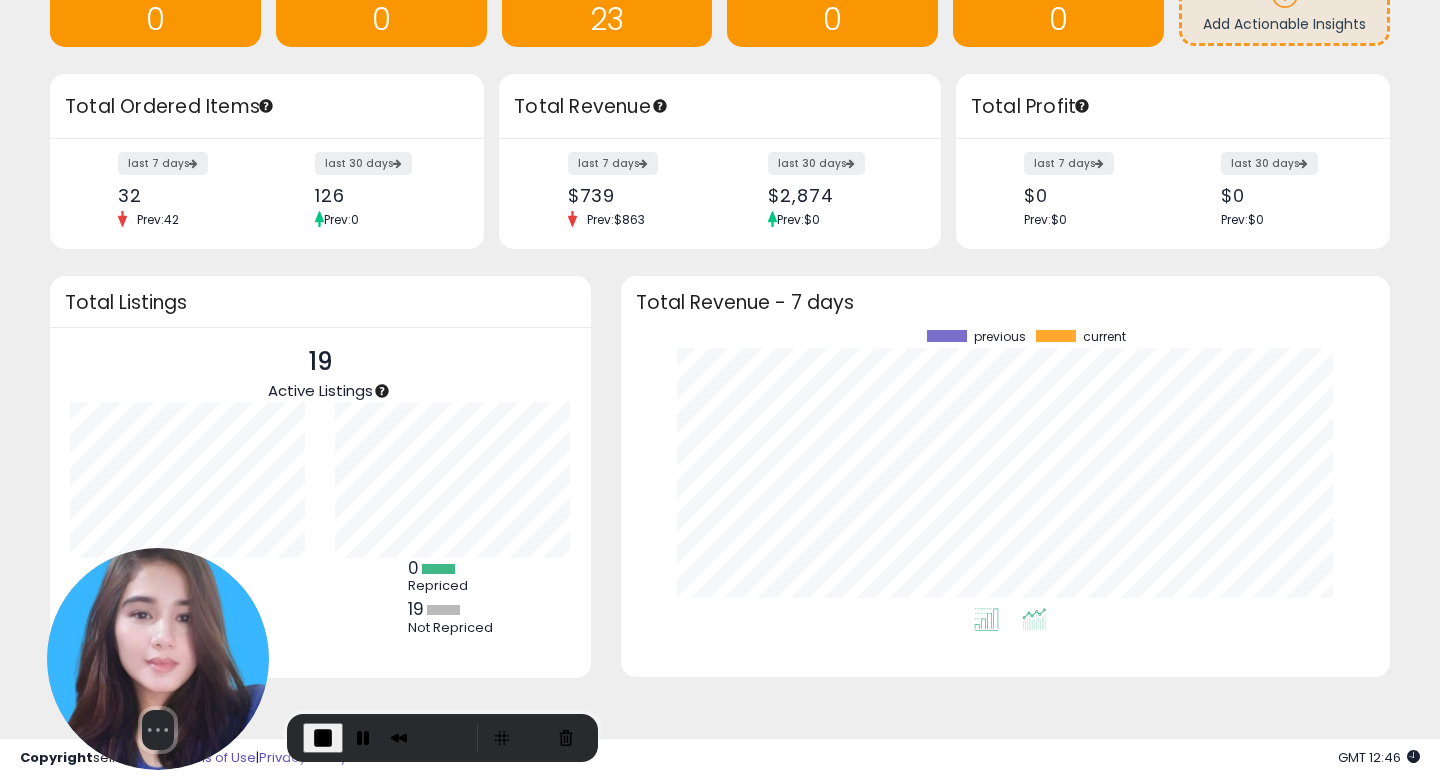 click at bounding box center (986, 619) 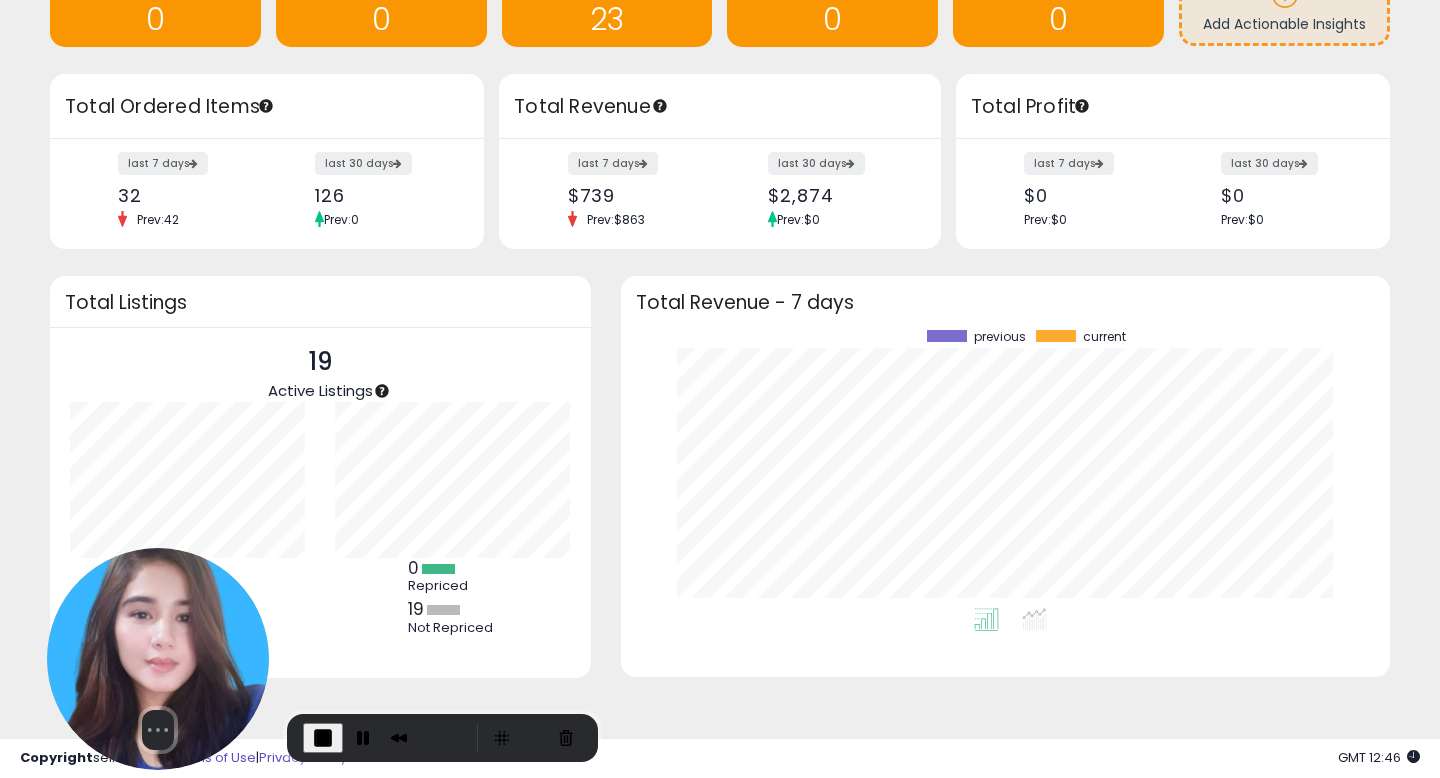 scroll, scrollTop: 0, scrollLeft: 0, axis: both 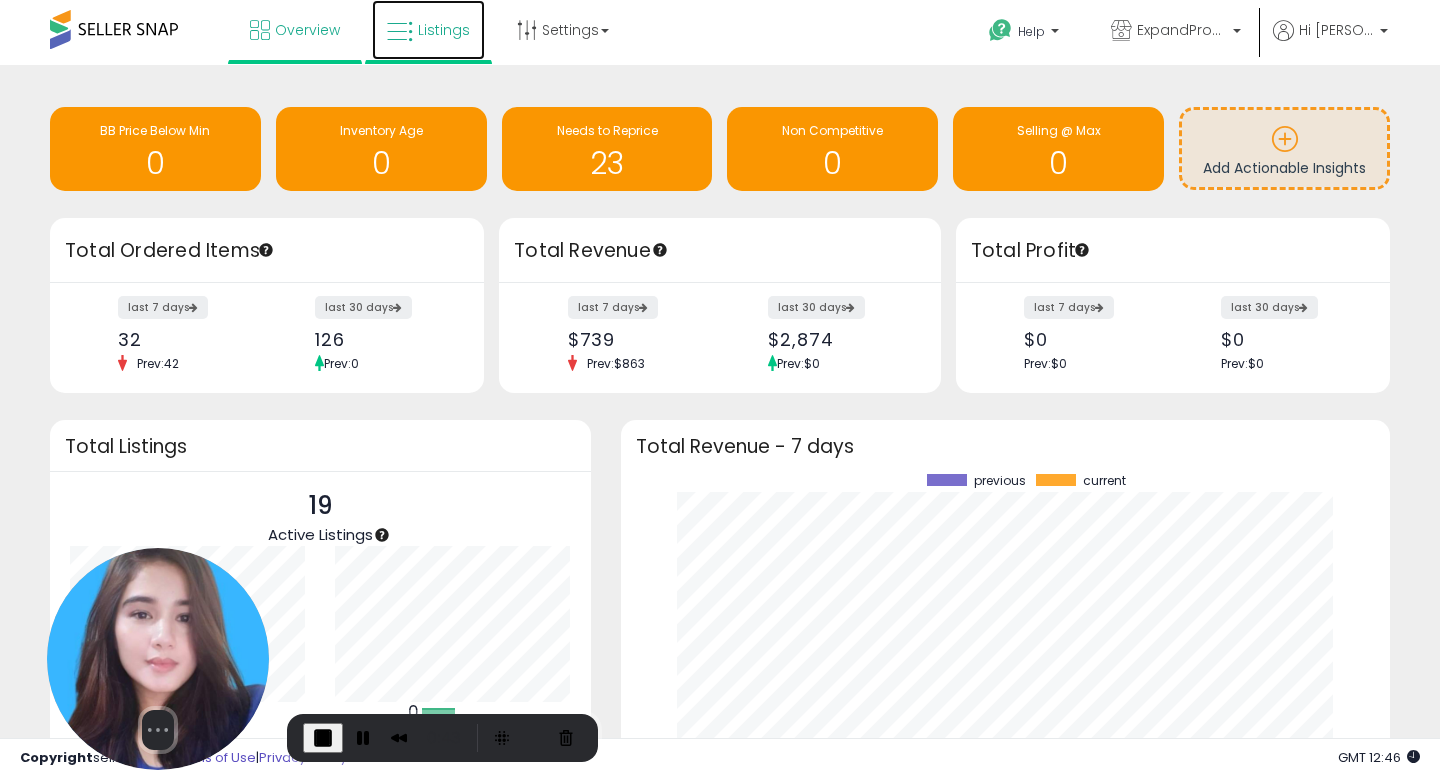 click on "Listings" at bounding box center (444, 30) 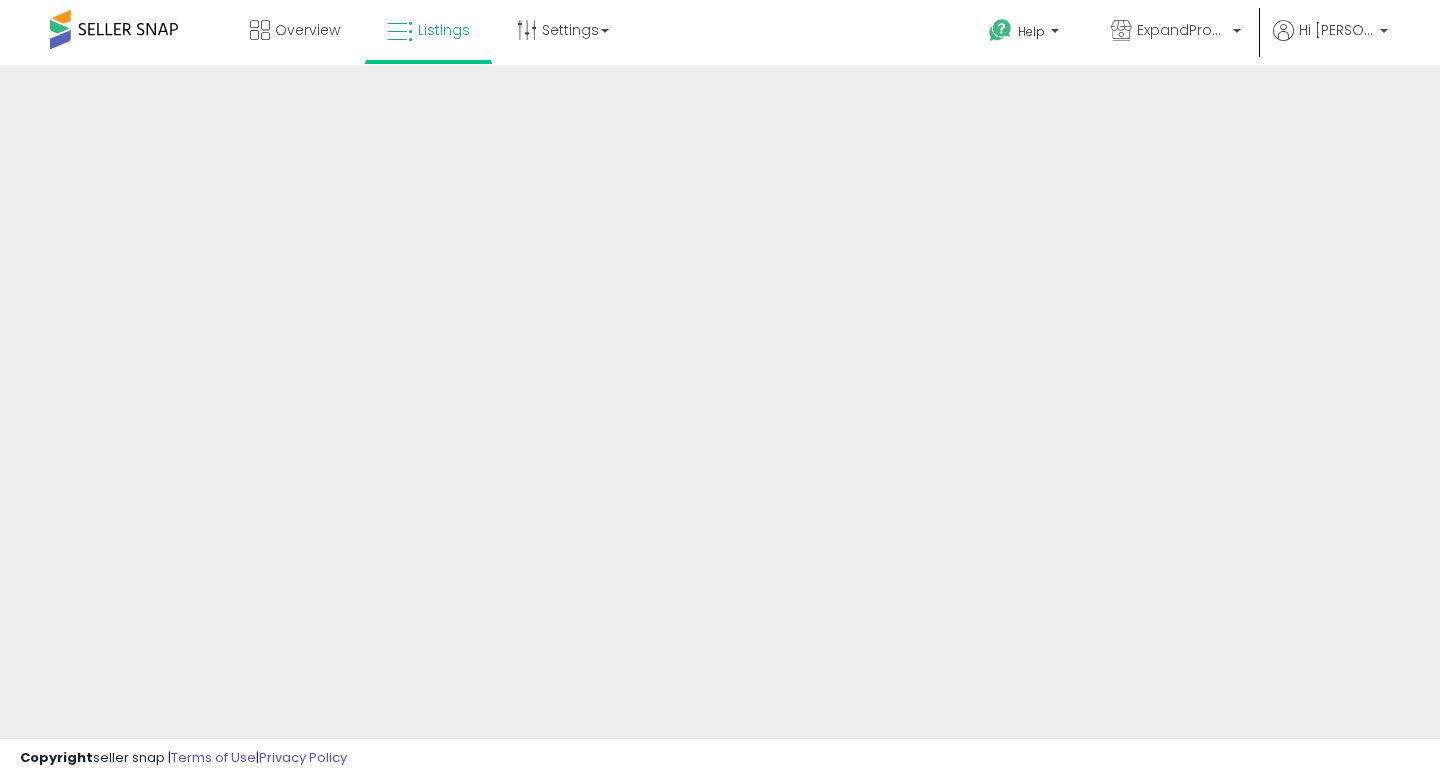 scroll, scrollTop: 0, scrollLeft: 0, axis: both 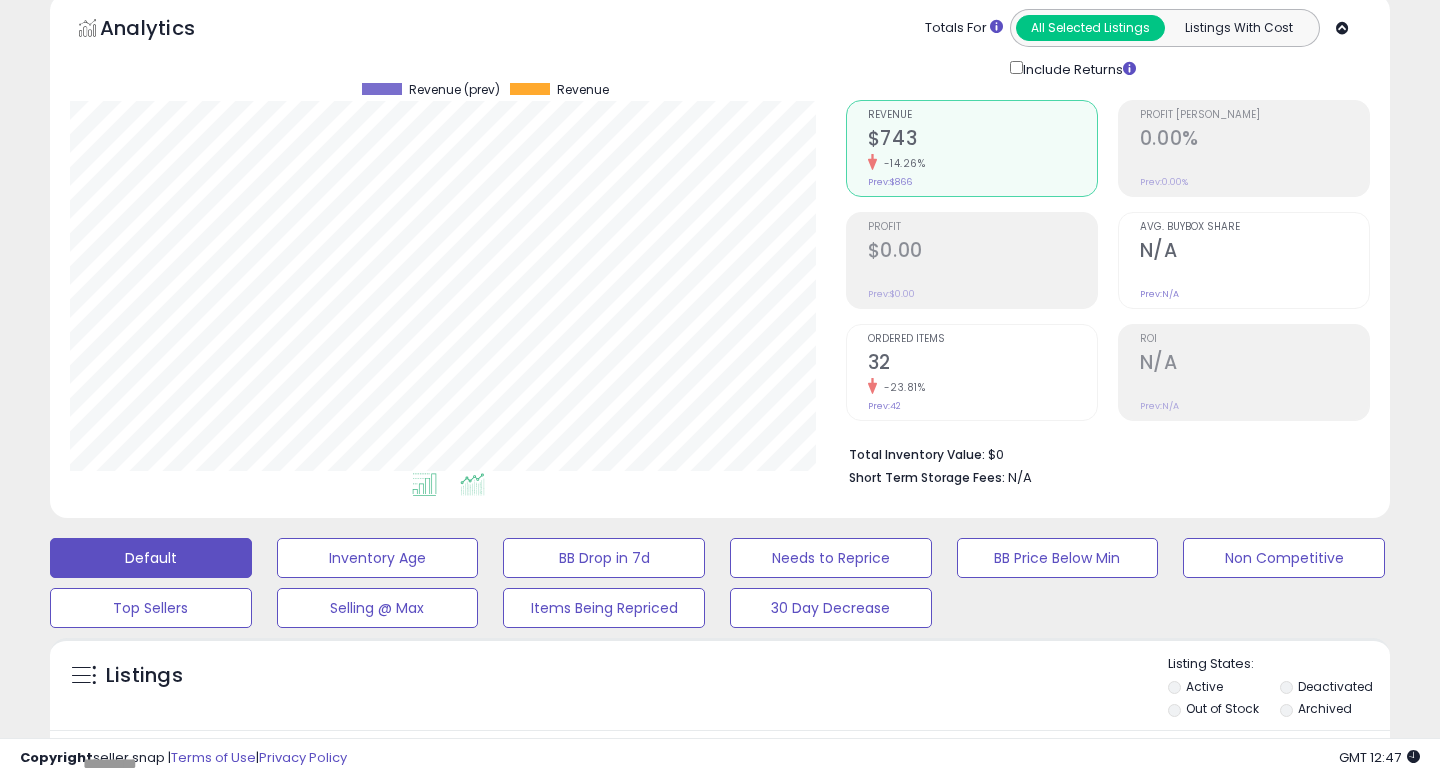 click at bounding box center [472, 484] 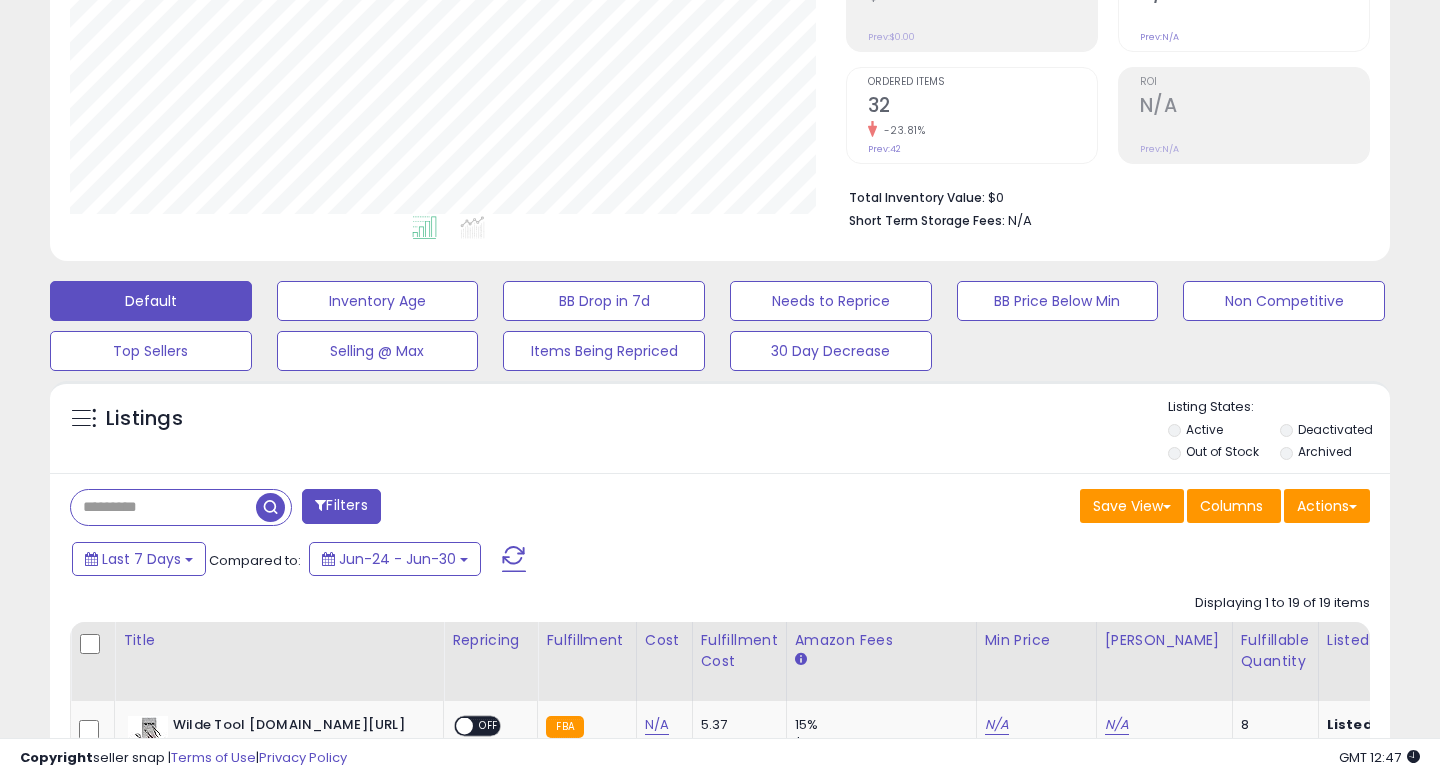 scroll, scrollTop: 356, scrollLeft: 0, axis: vertical 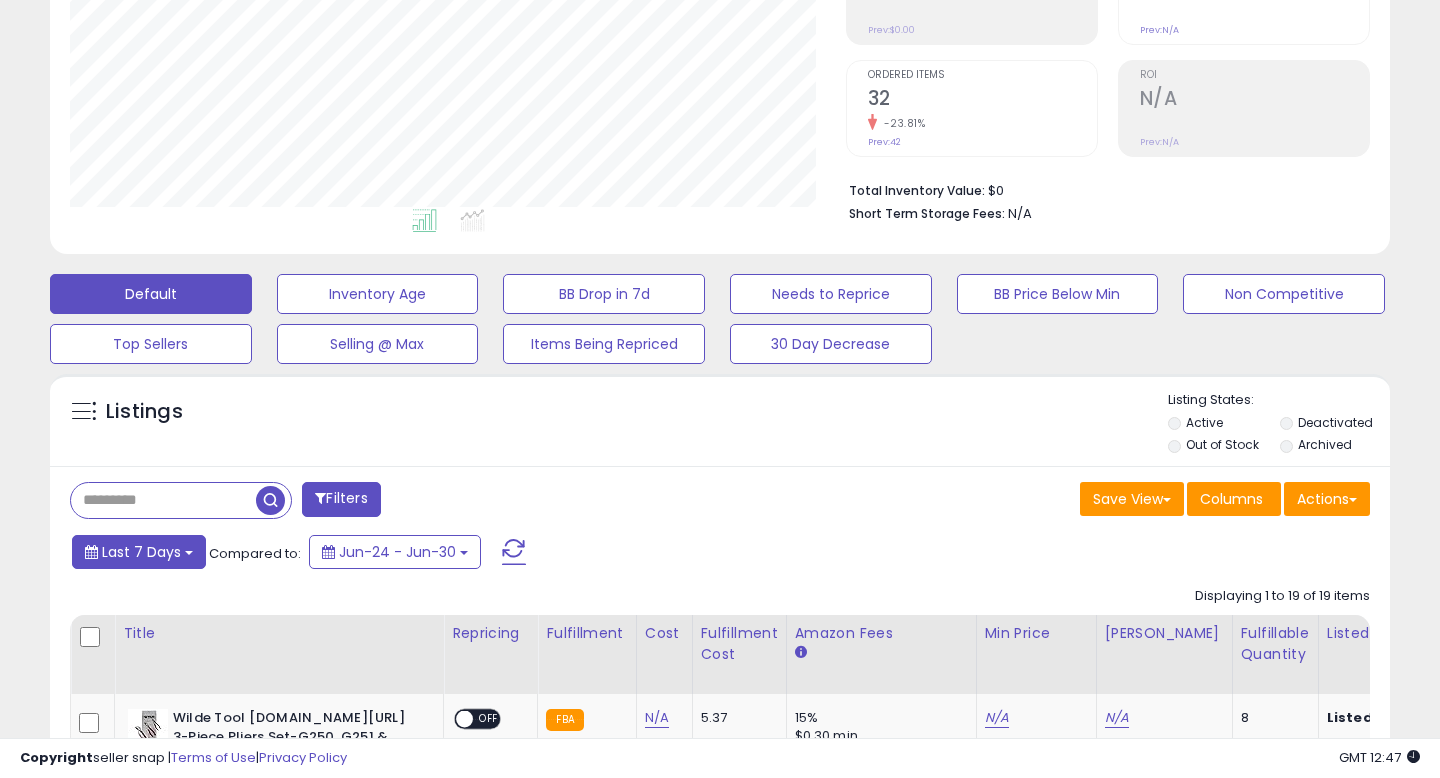 click on "Last 7 Days" at bounding box center (141, 552) 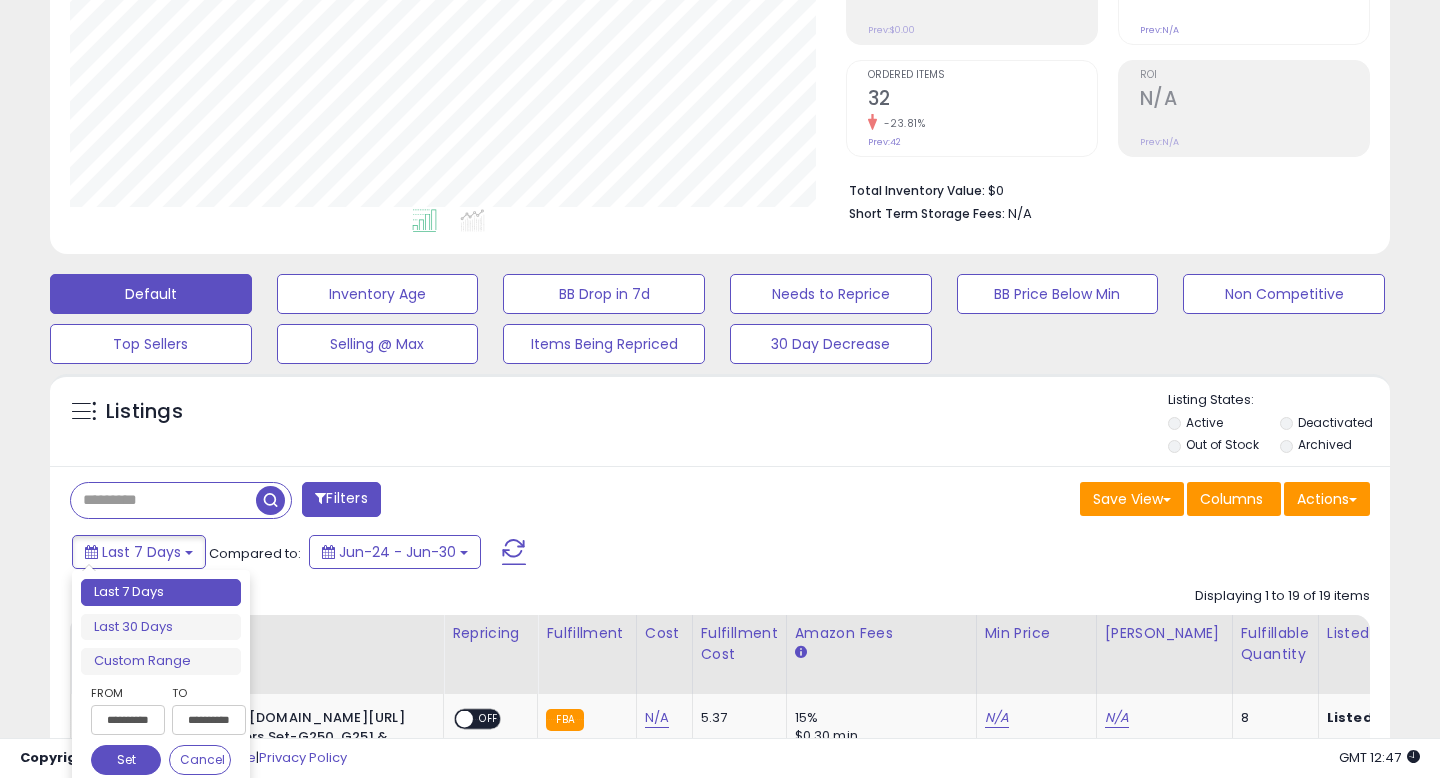 click on "Filters" at bounding box center [341, 499] 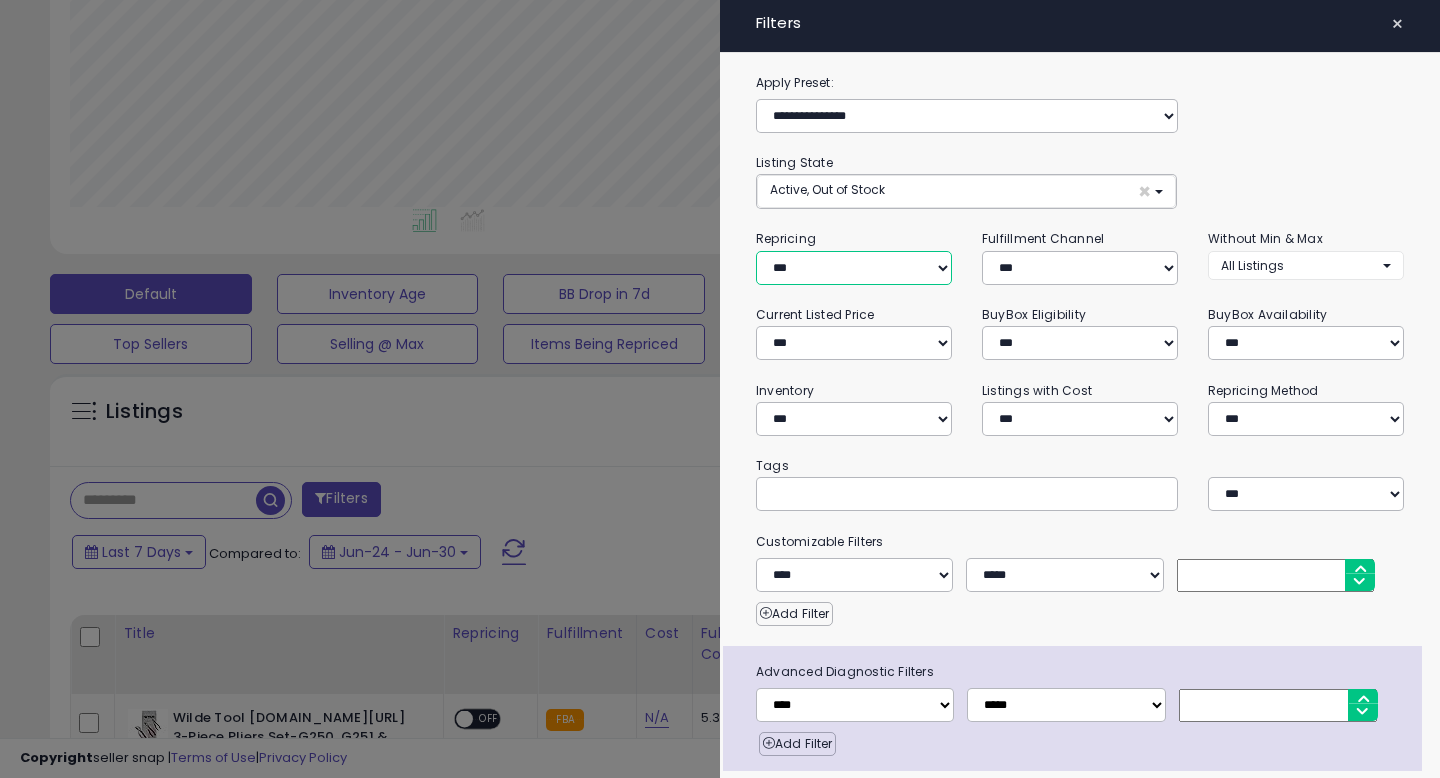 click on "**********" at bounding box center (854, 268) 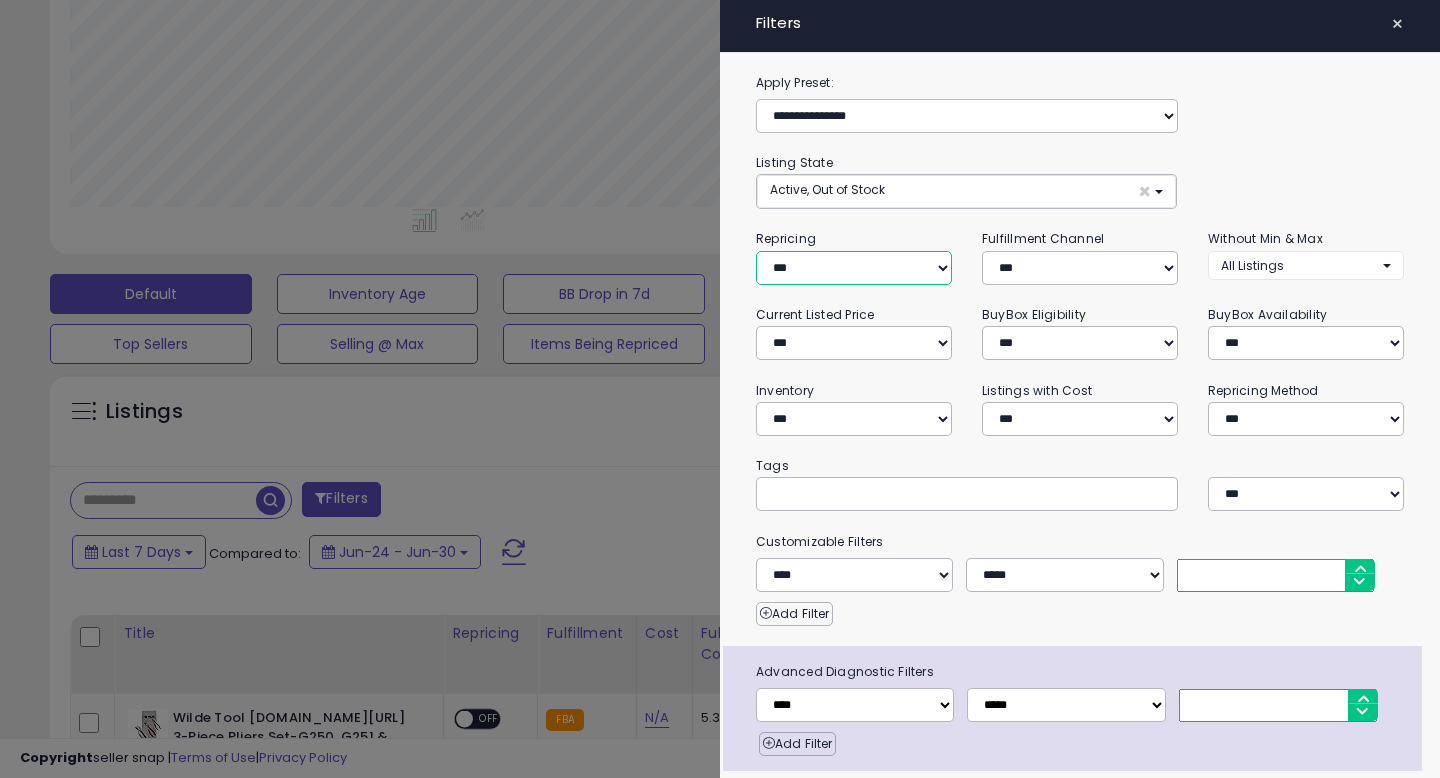 select on "**" 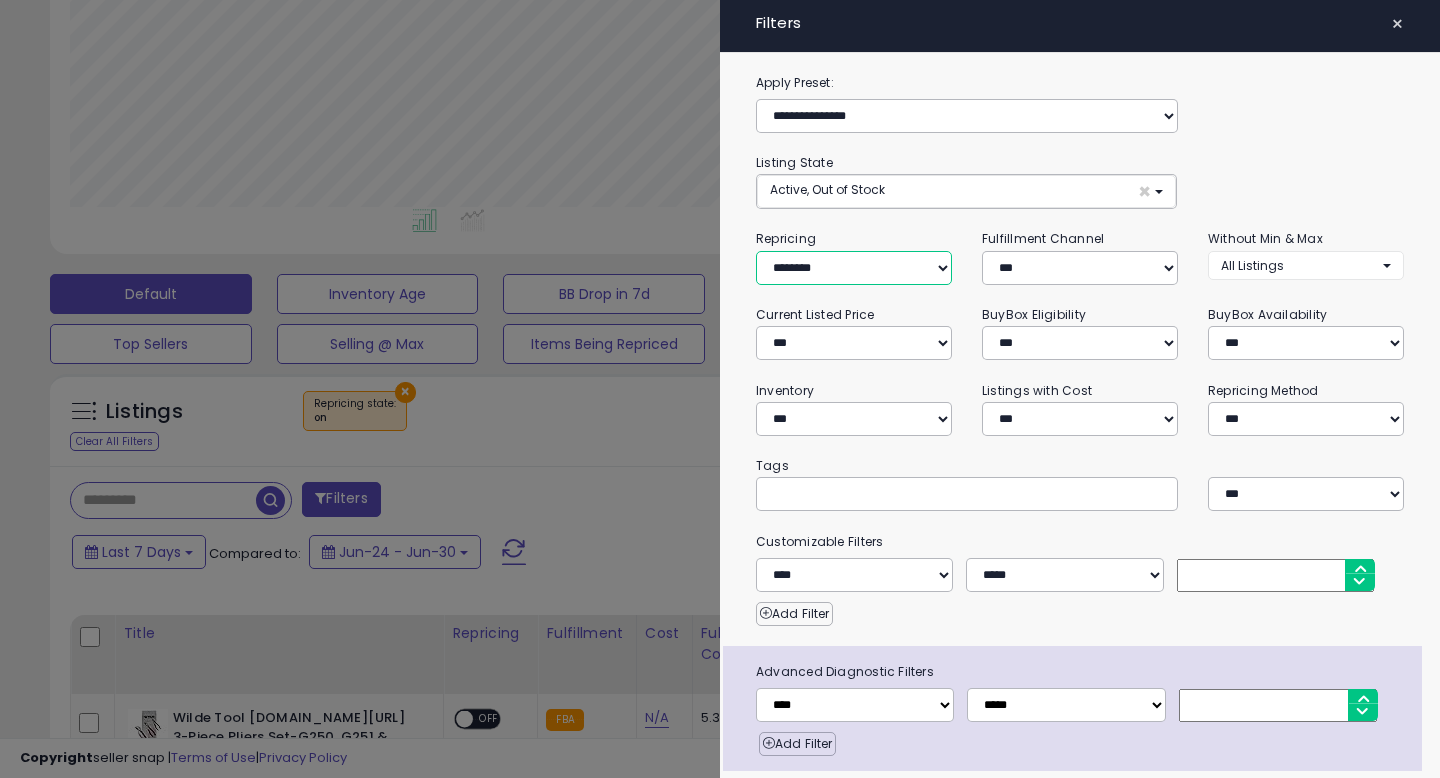 scroll, scrollTop: 66, scrollLeft: 0, axis: vertical 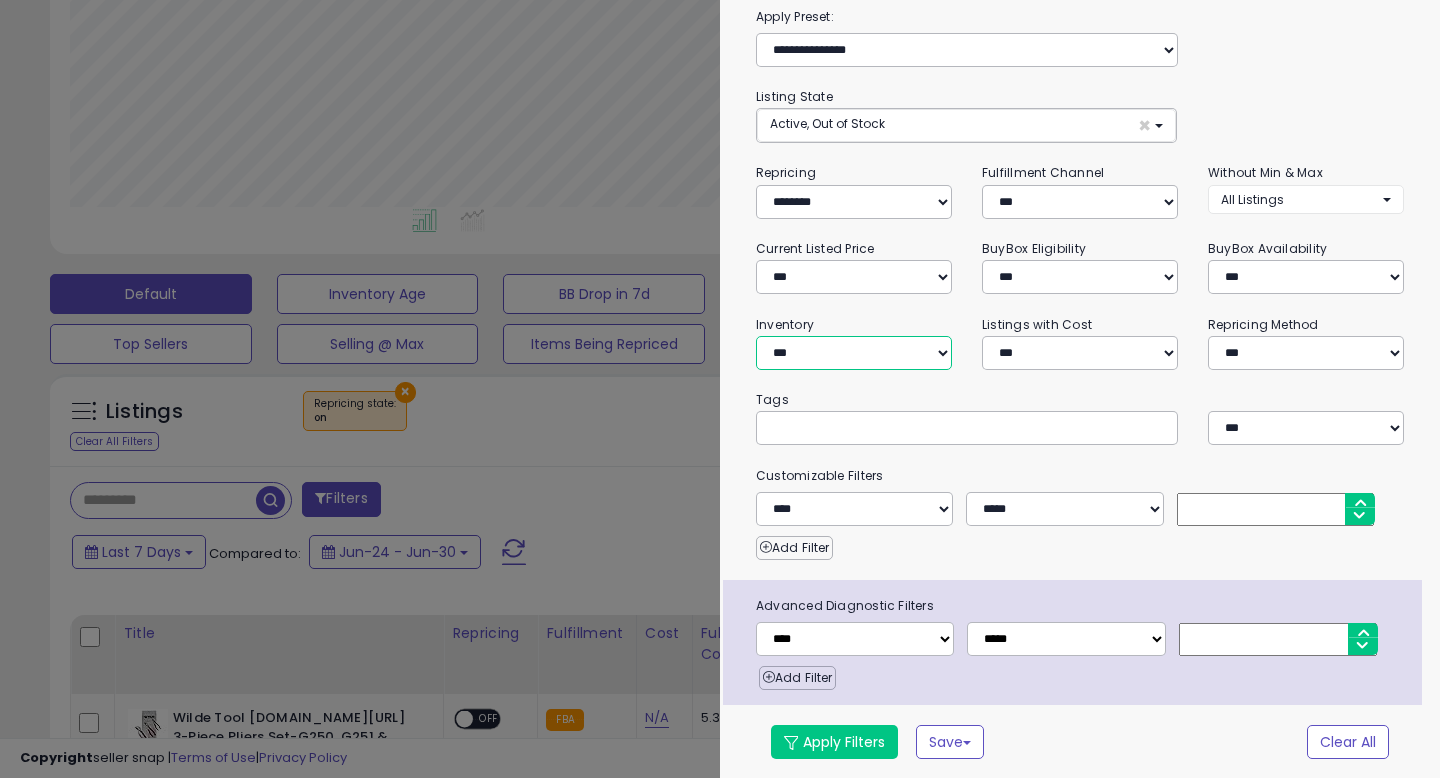 click on "**********" at bounding box center (854, 353) 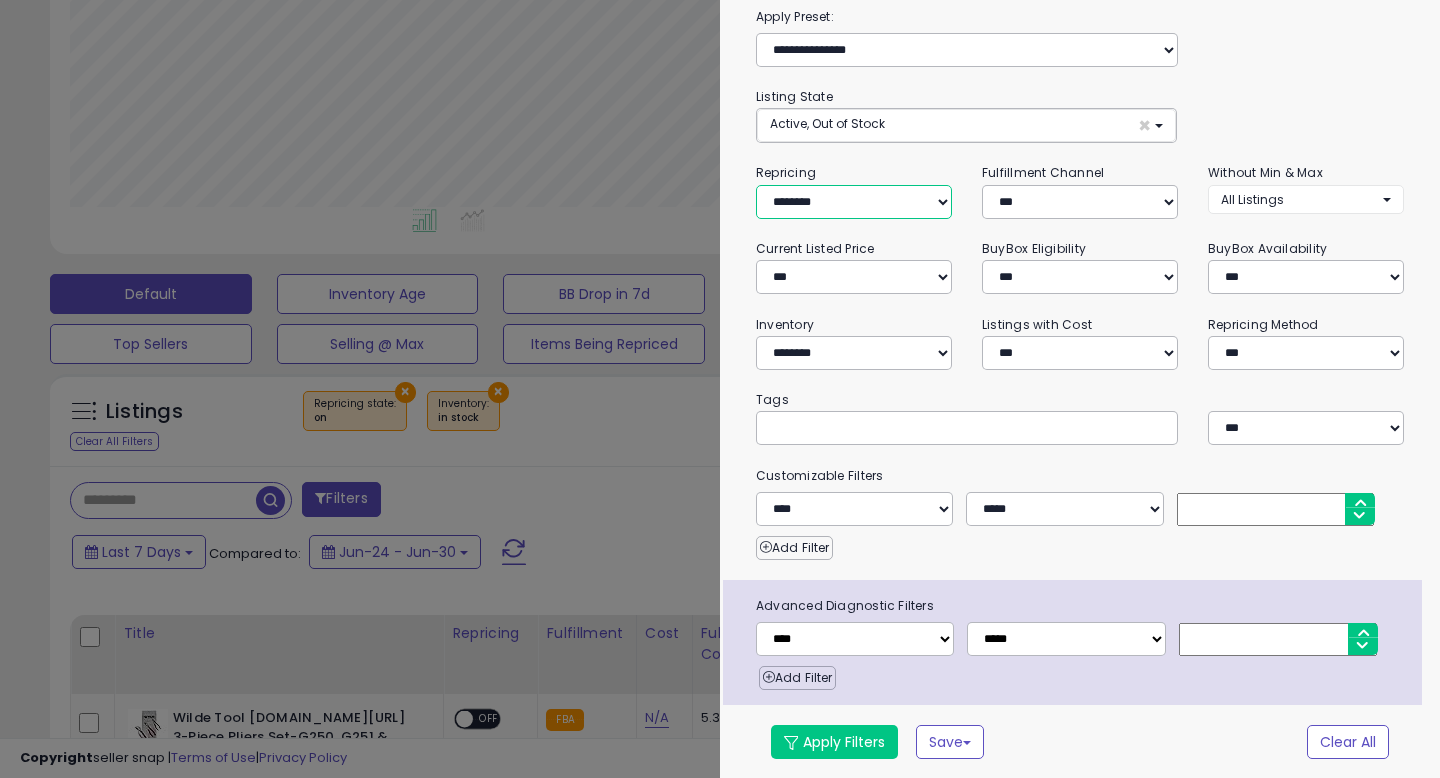 click on "**********" at bounding box center [854, 202] 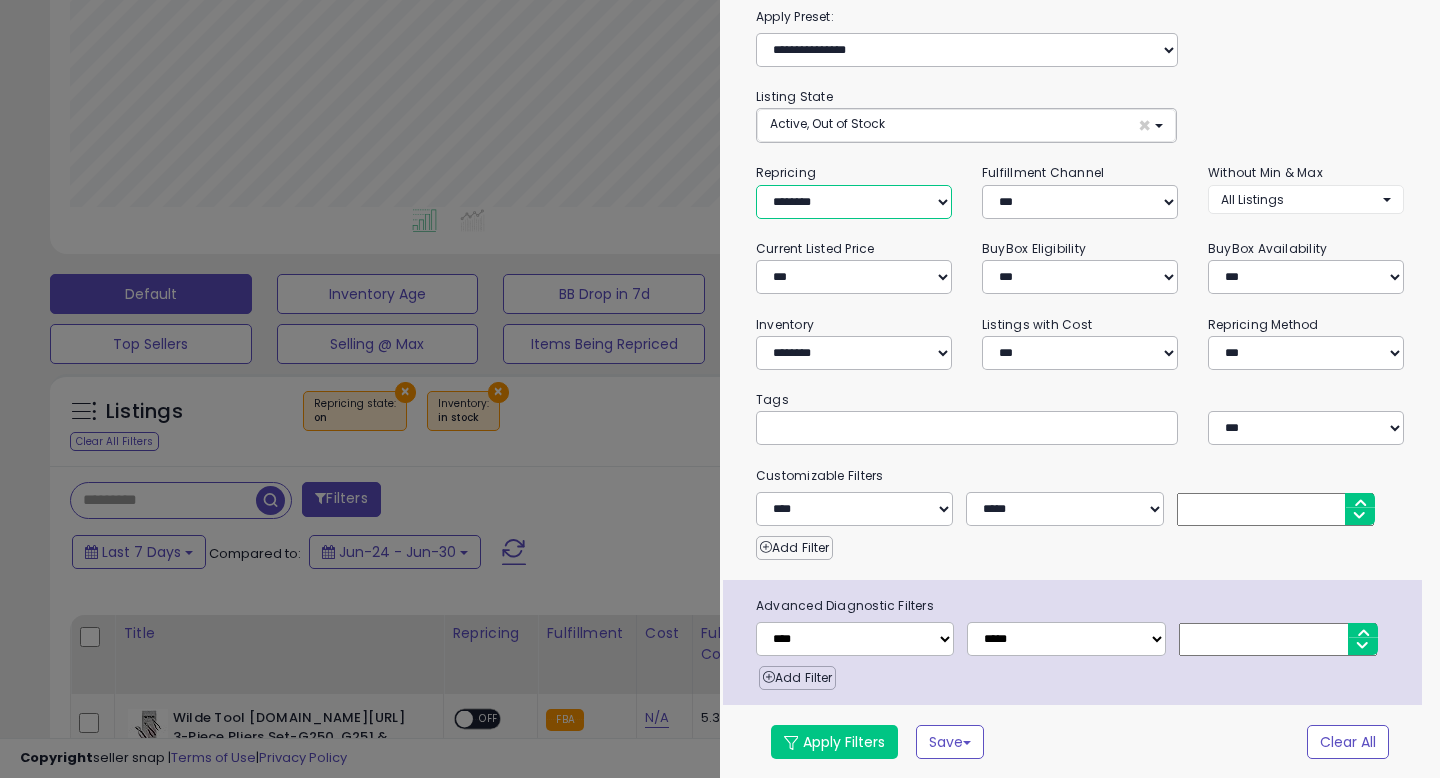 select on "***" 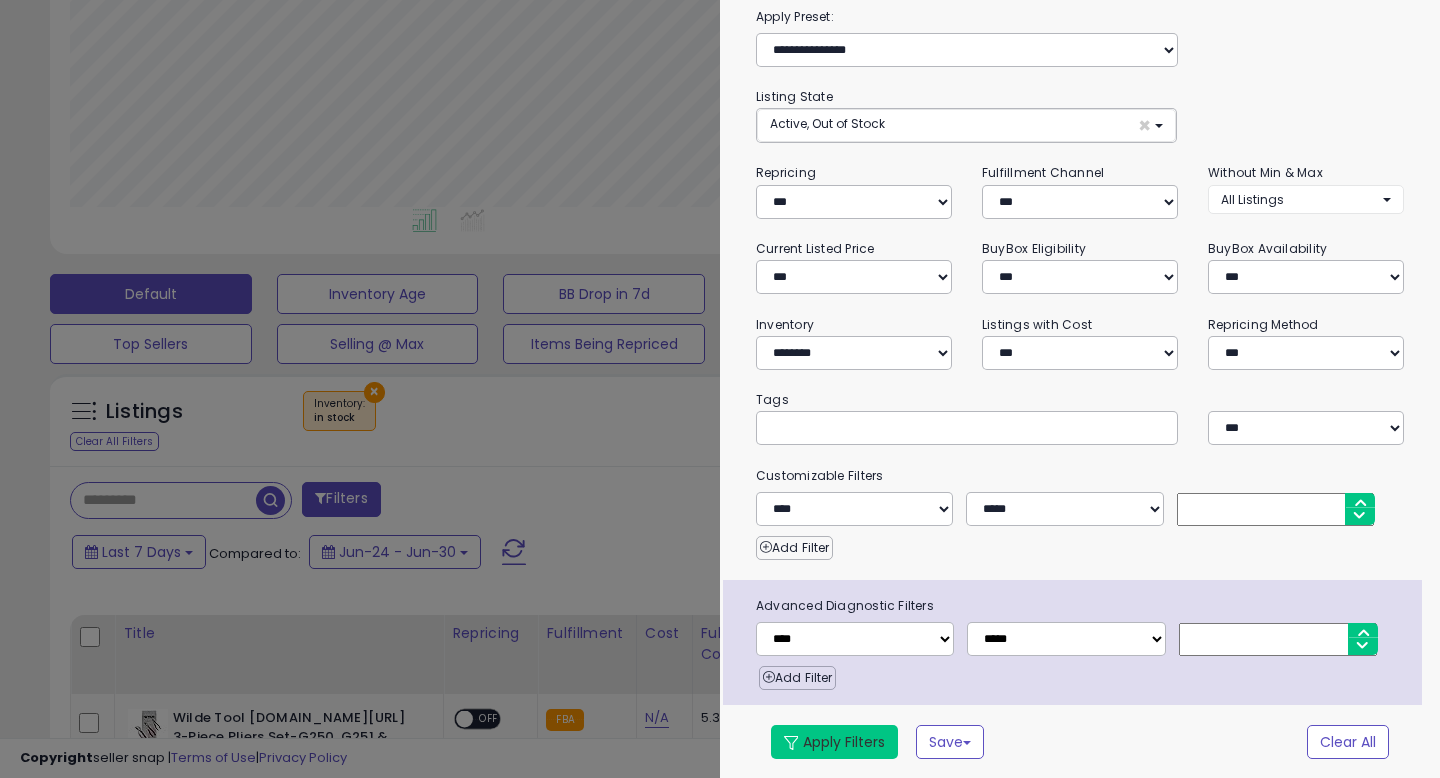 click on "Apply Filters" at bounding box center (834, 742) 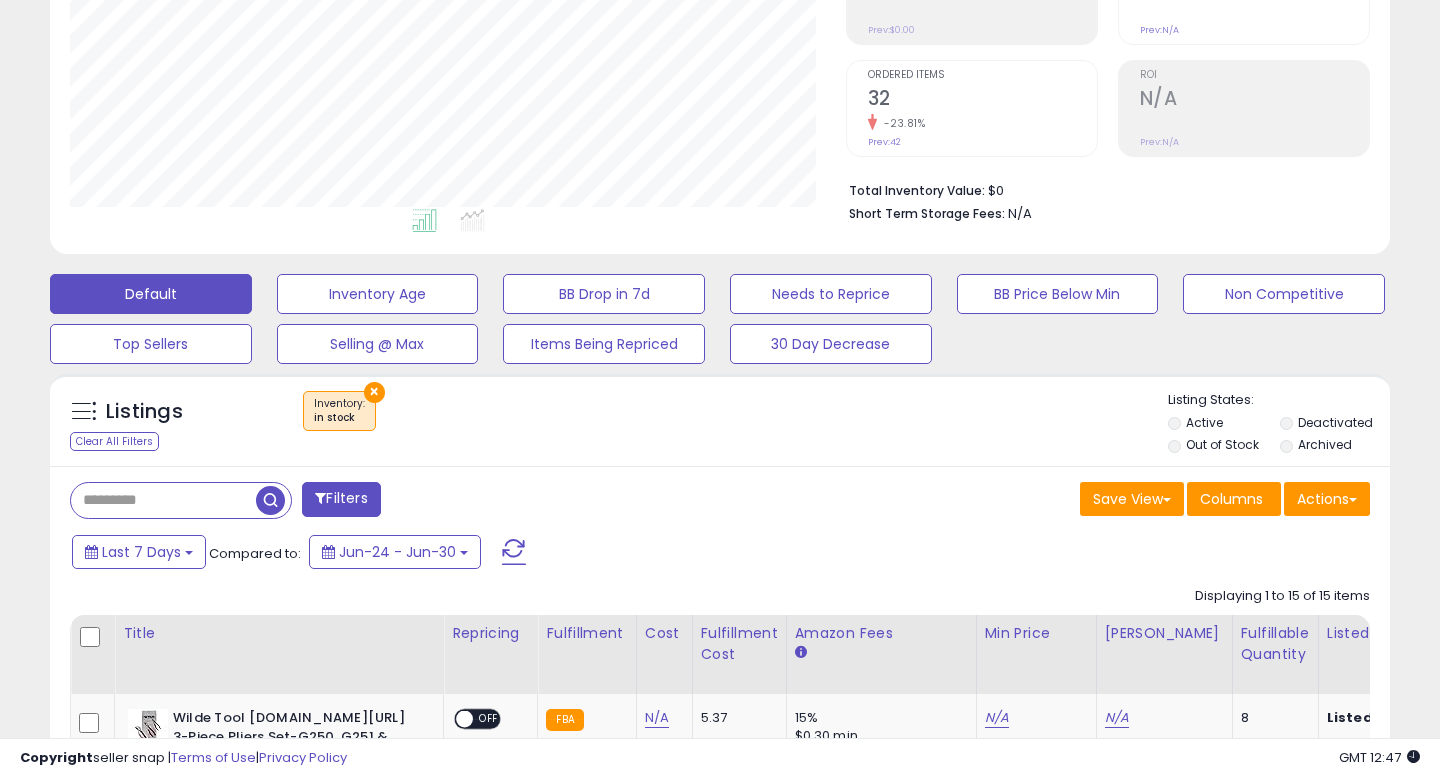scroll, scrollTop: 999590, scrollLeft: 999224, axis: both 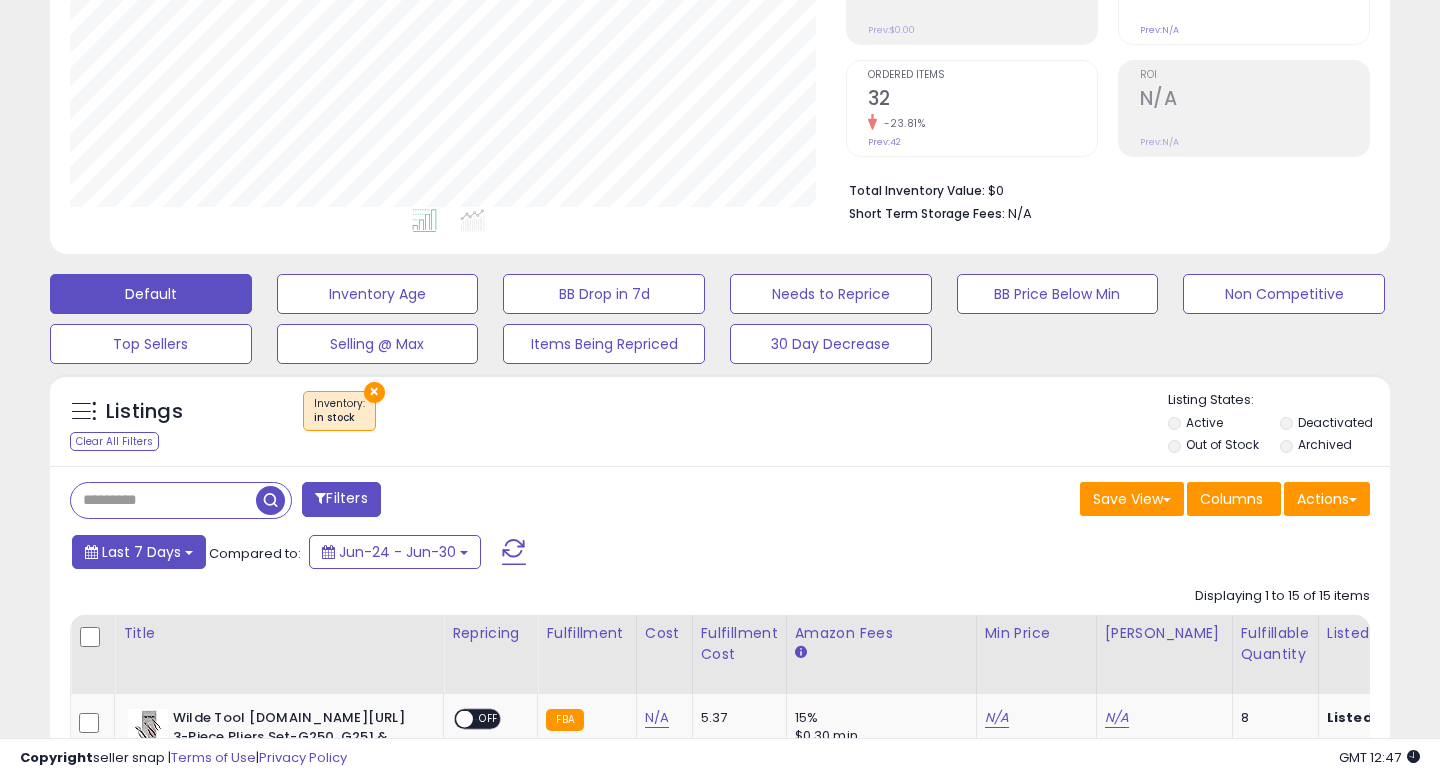 click on "Last 7 Days" at bounding box center (141, 552) 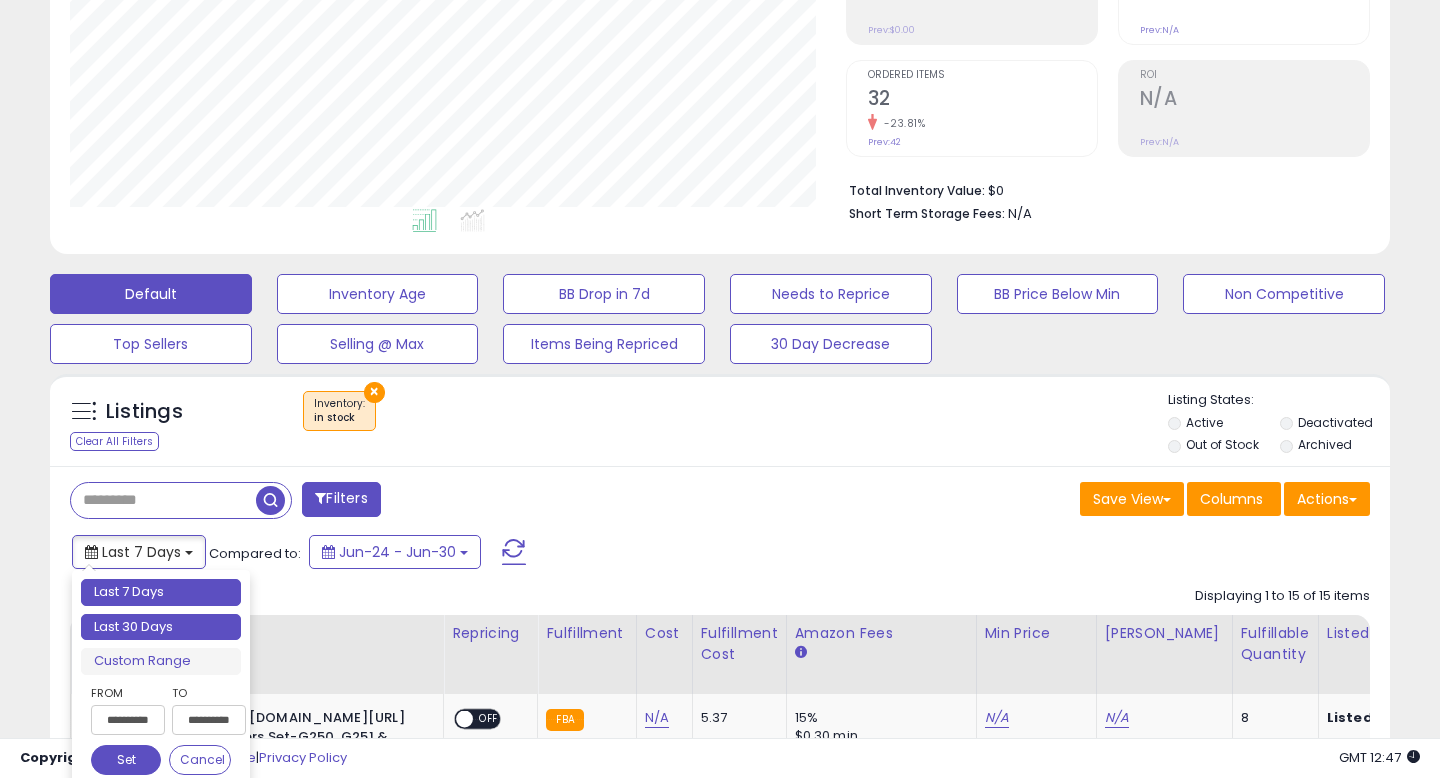 type on "**********" 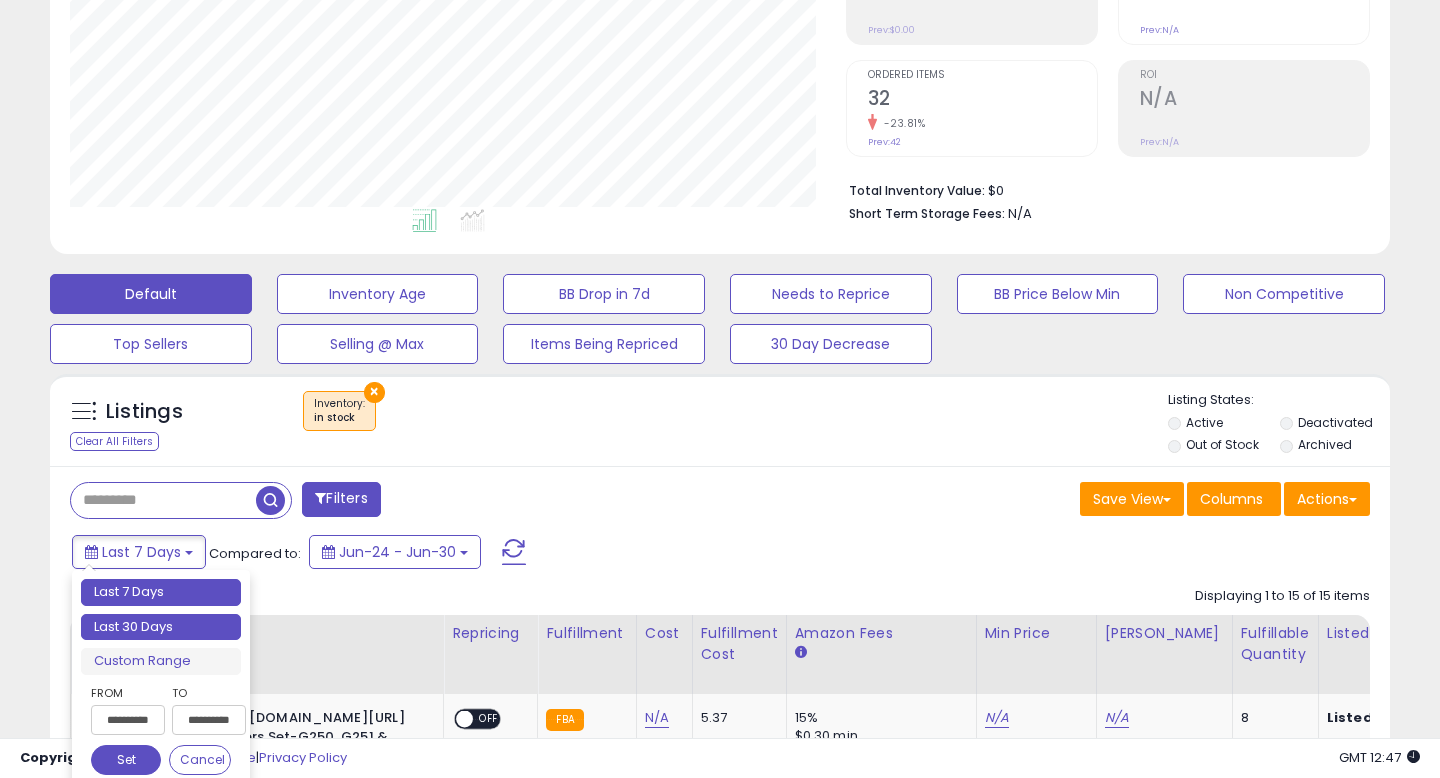 click on "Last 30 Days" at bounding box center [161, 627] 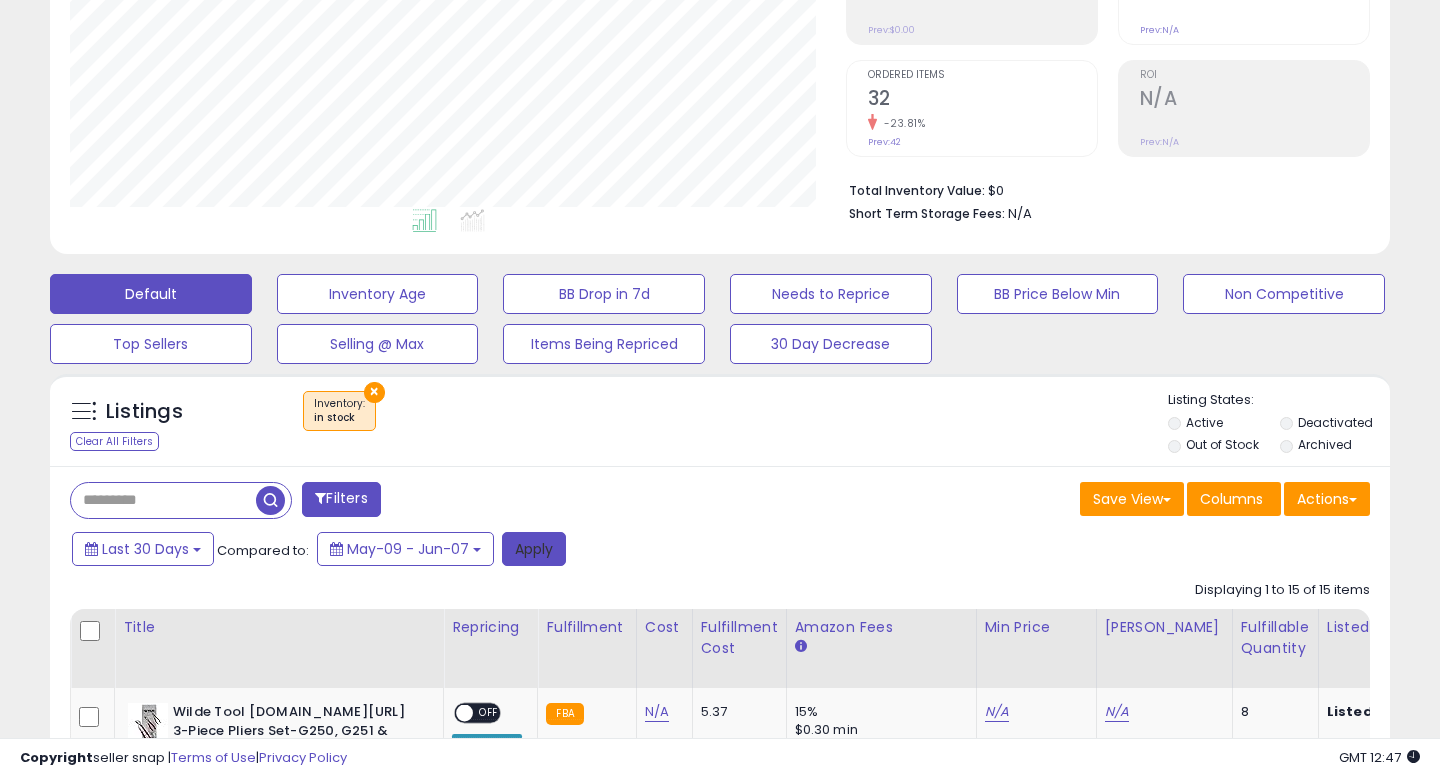 click on "Apply" at bounding box center (534, 549) 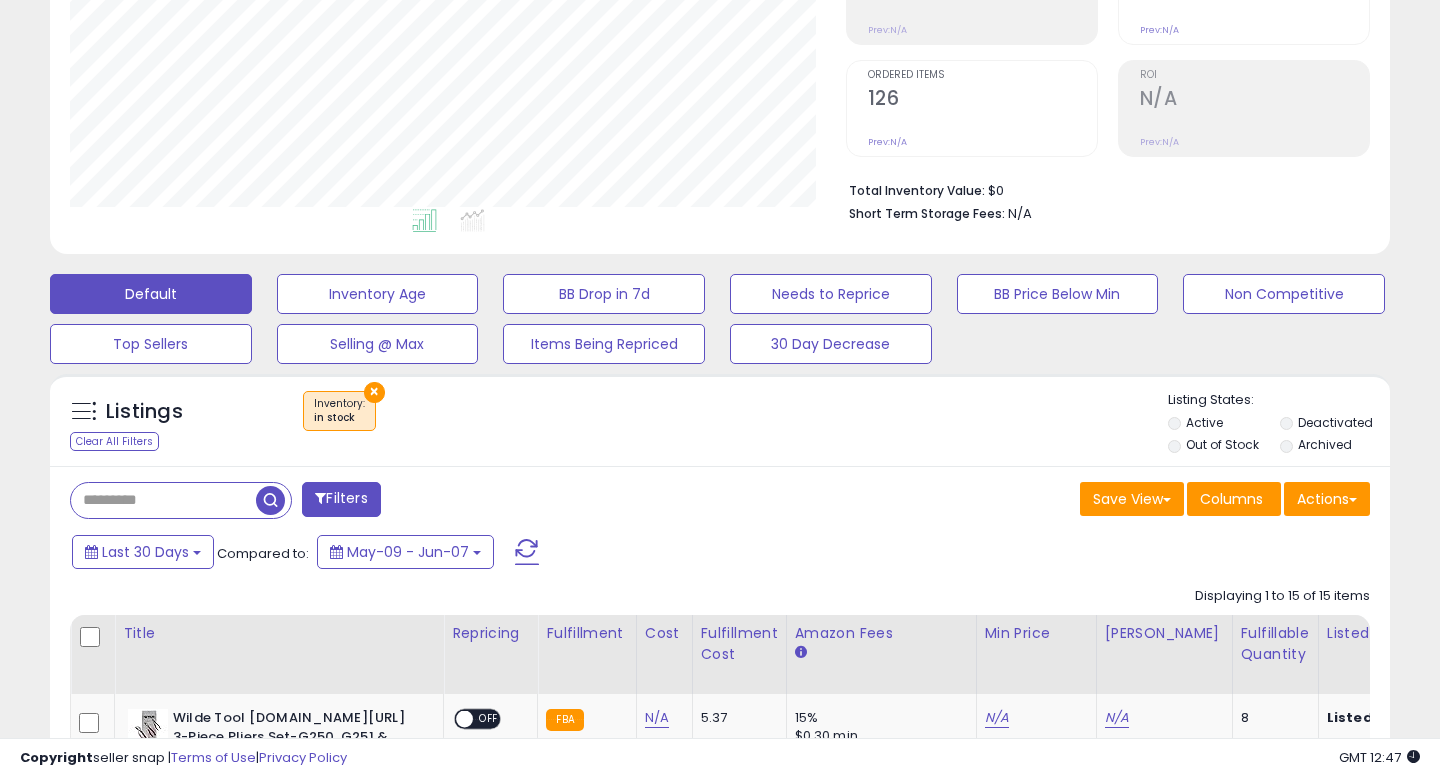 scroll, scrollTop: 999590, scrollLeft: 999224, axis: both 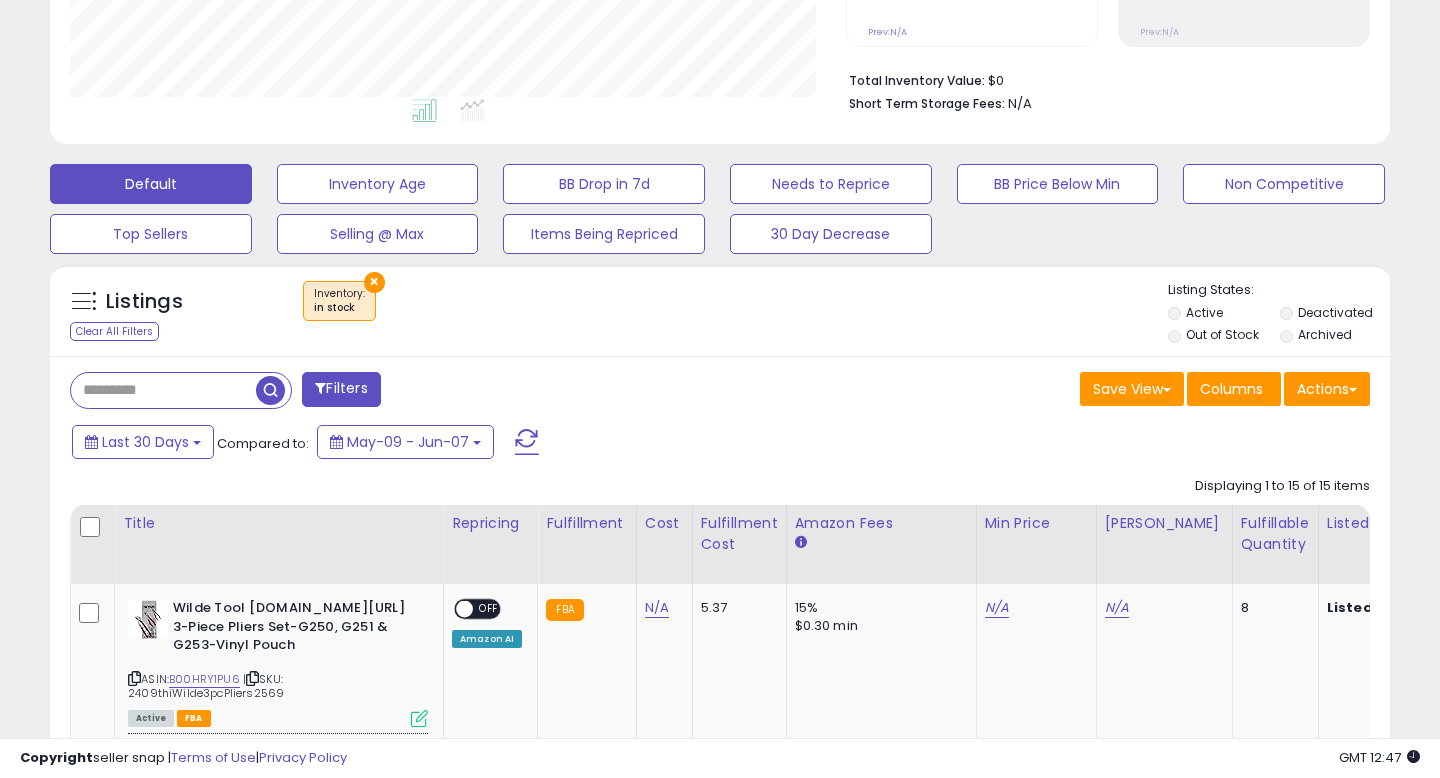 click at bounding box center (163, 390) 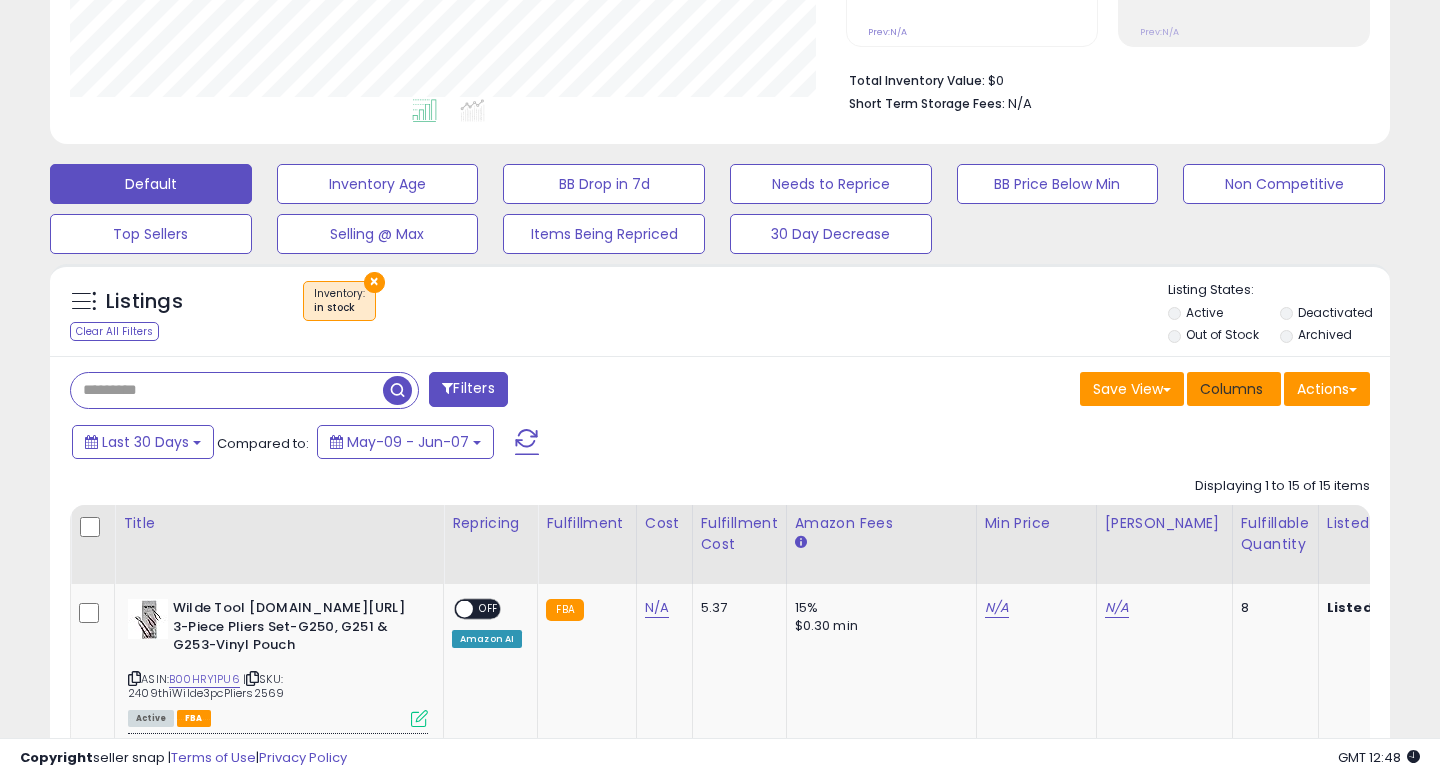 click on "Columns" at bounding box center [1234, 389] 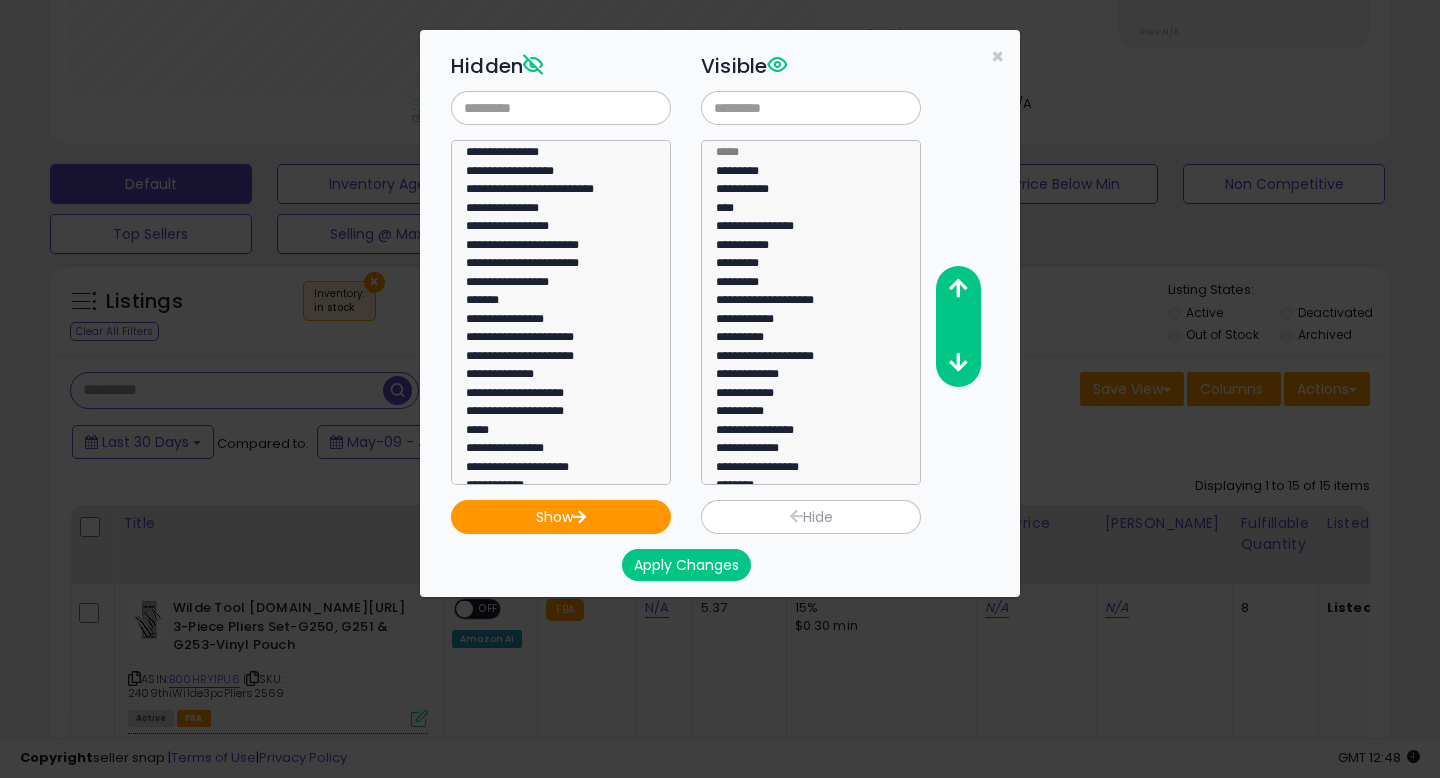 click on "**********" at bounding box center [736, 265] 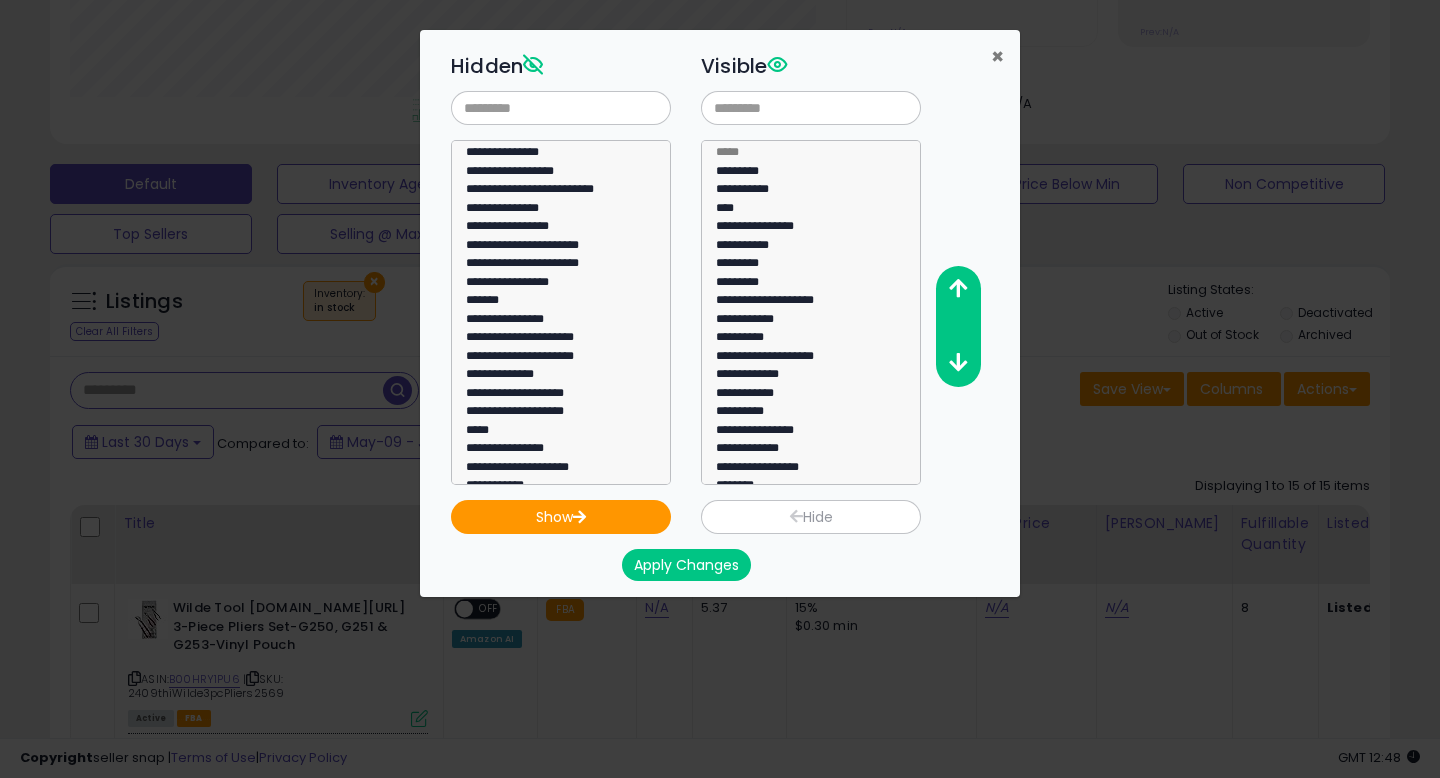 click on "×" at bounding box center [997, 56] 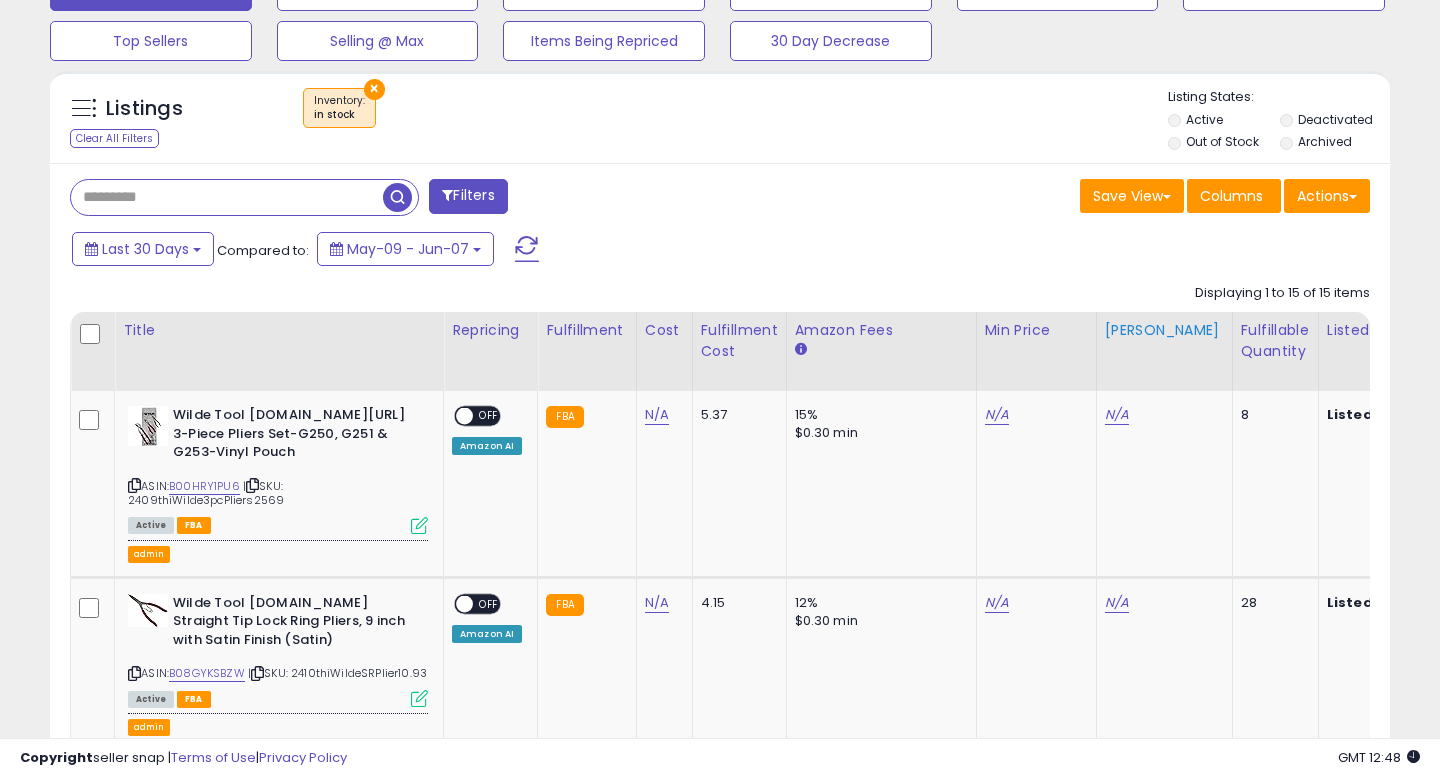 scroll, scrollTop: 658, scrollLeft: 0, axis: vertical 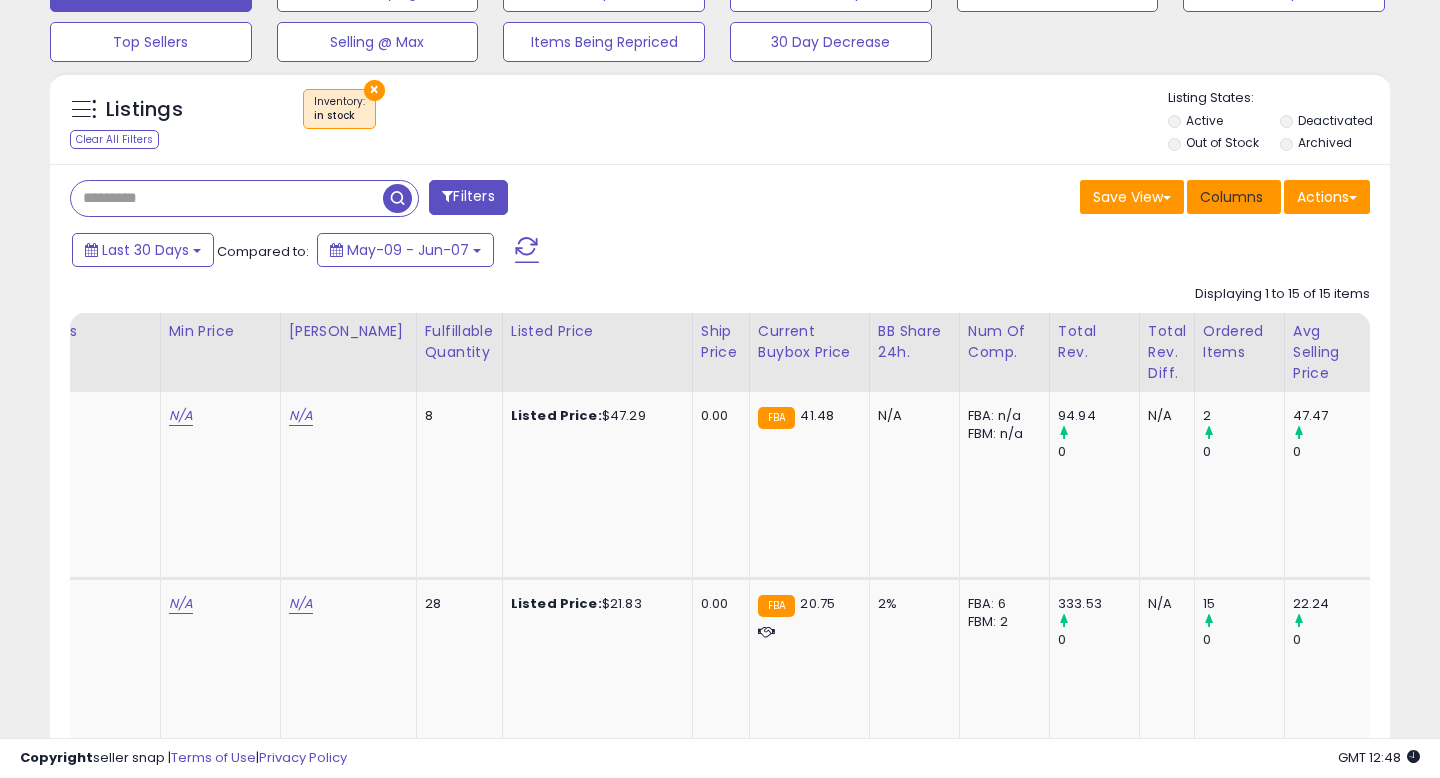 click on "Columns" at bounding box center [1234, 197] 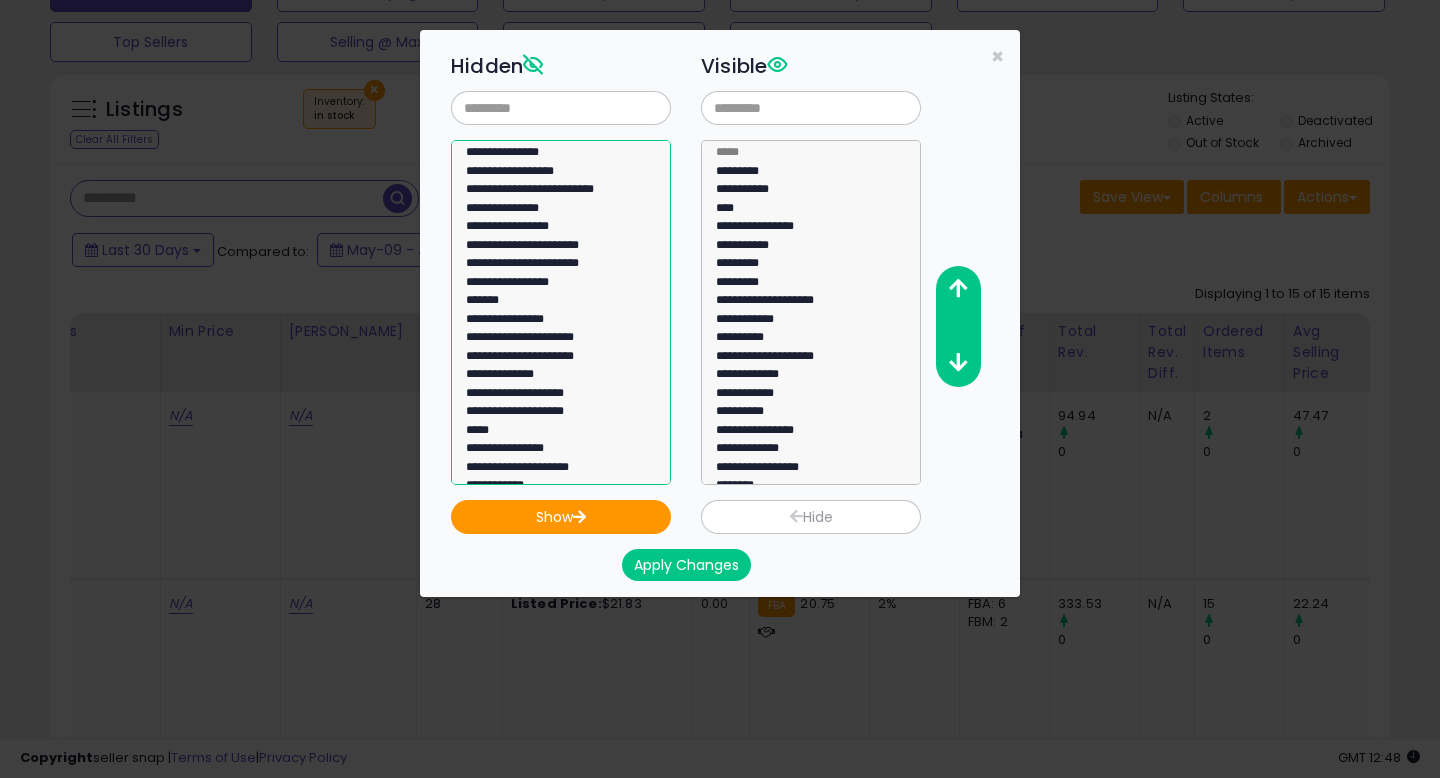 drag, startPoint x: 499, startPoint y: 165, endPoint x: 538, endPoint y: 387, distance: 225.39964 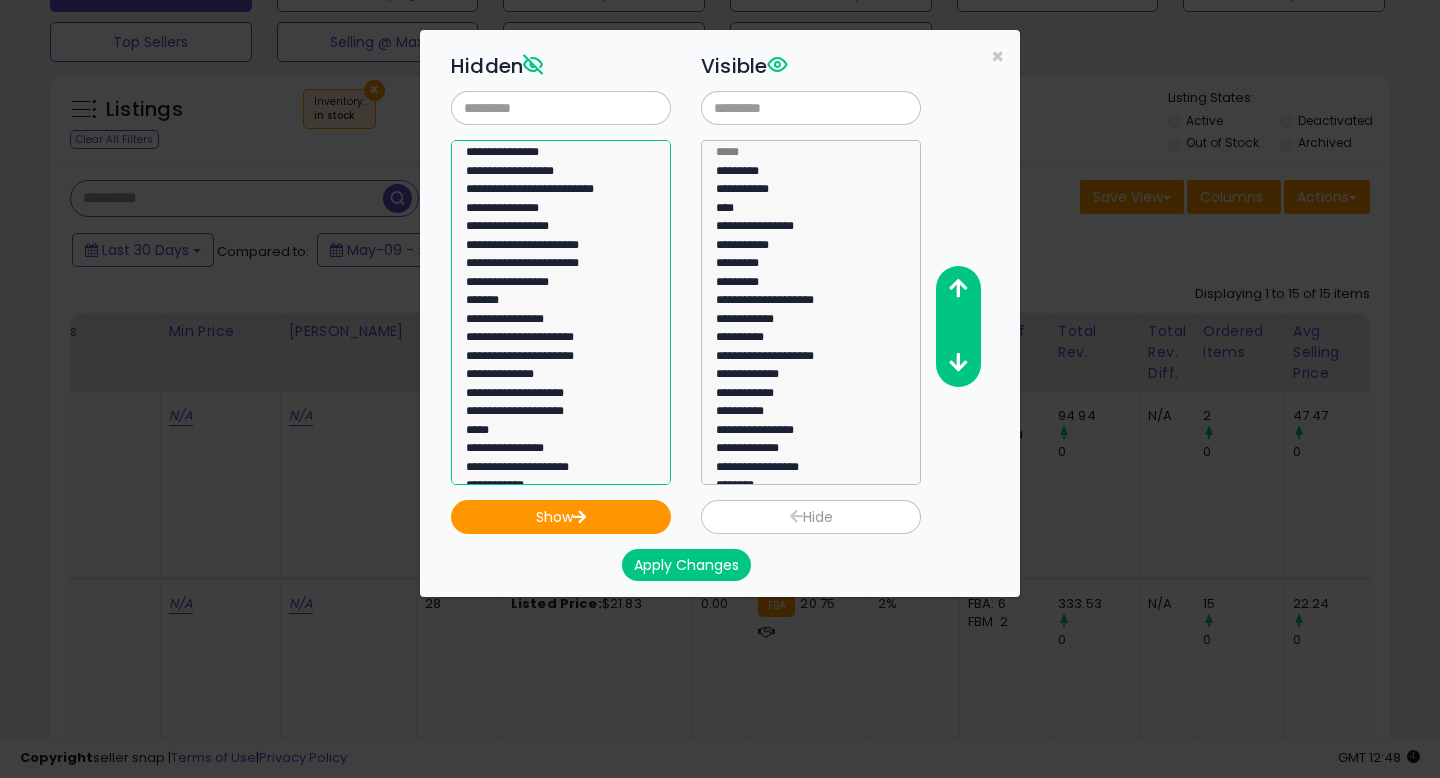 select on "**********" 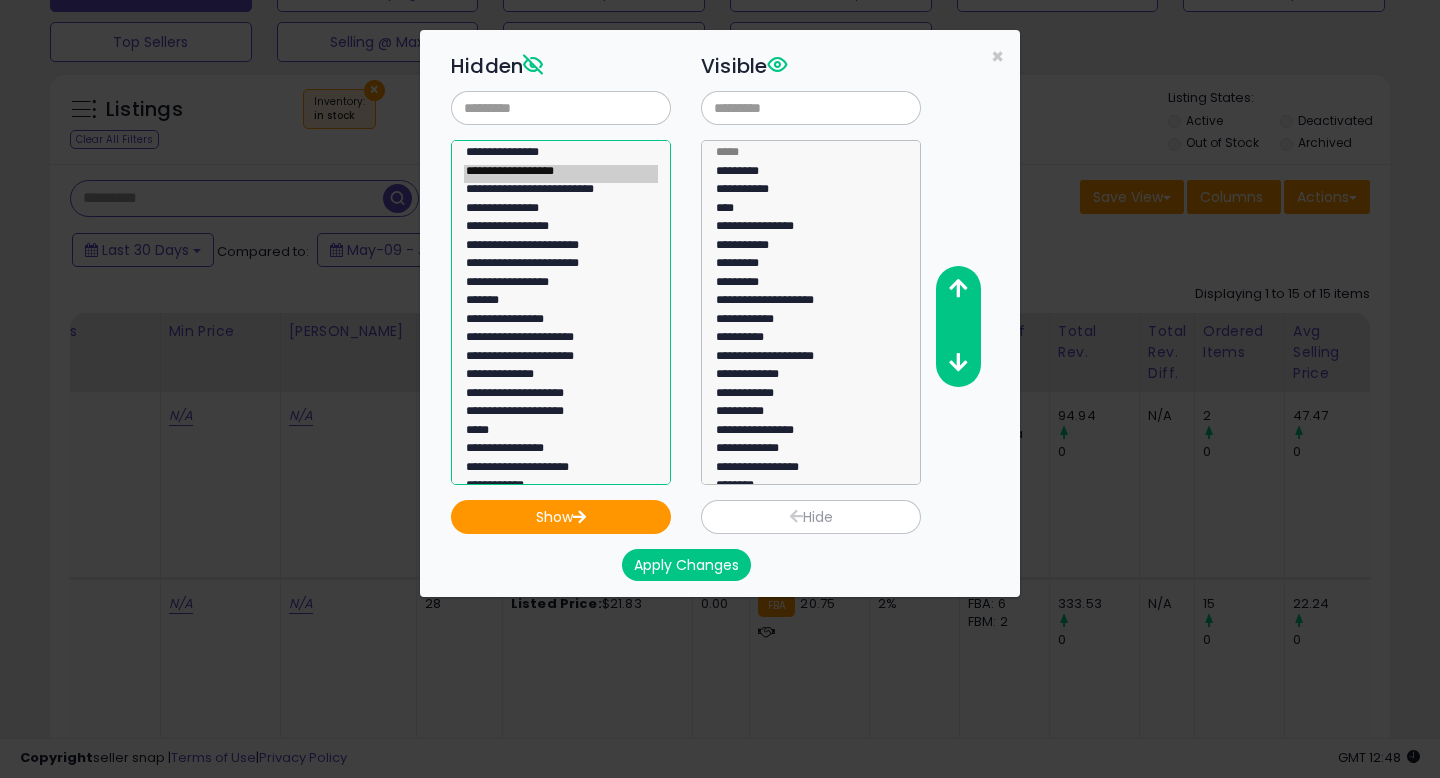 click on "**********" at bounding box center [561, 312] 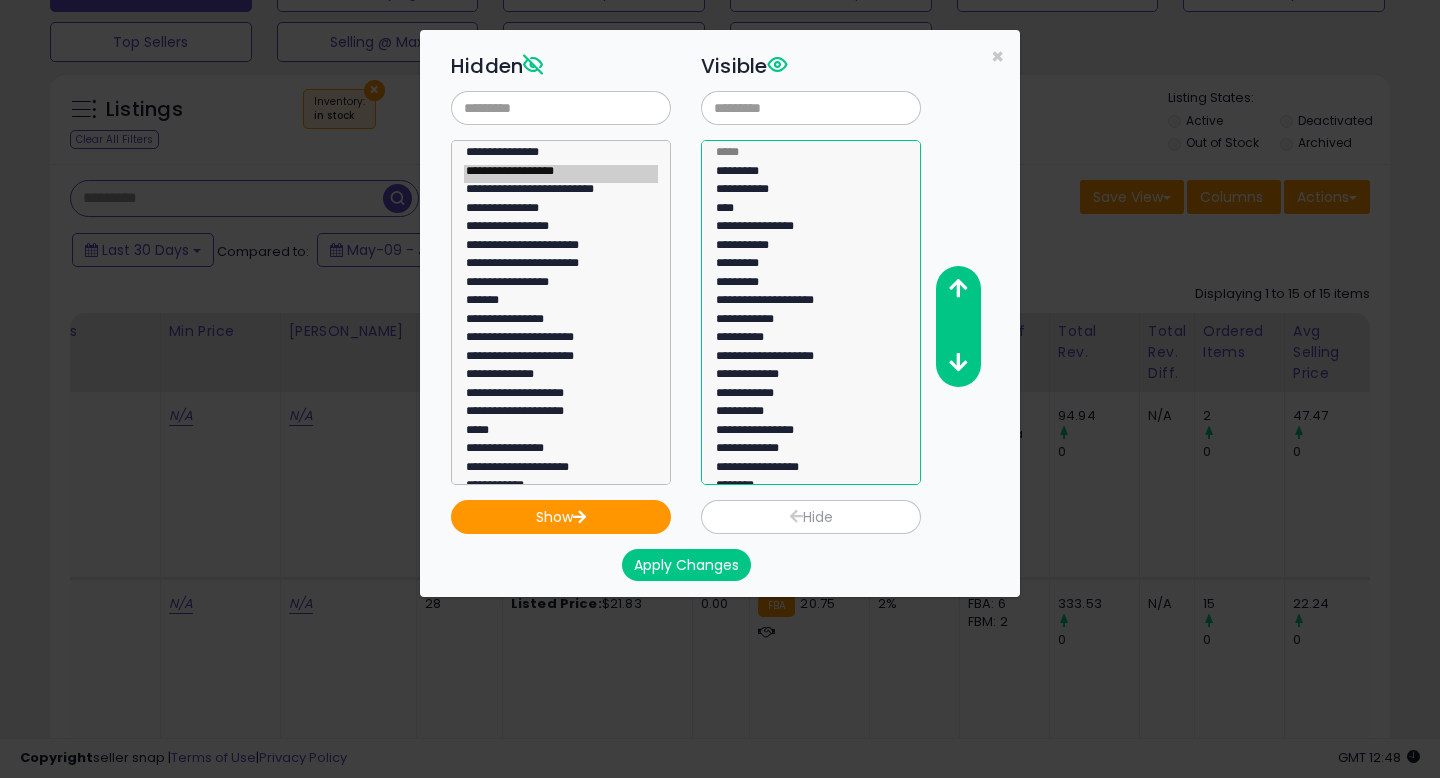 drag, startPoint x: 762, startPoint y: 227, endPoint x: 762, endPoint y: 377, distance: 150 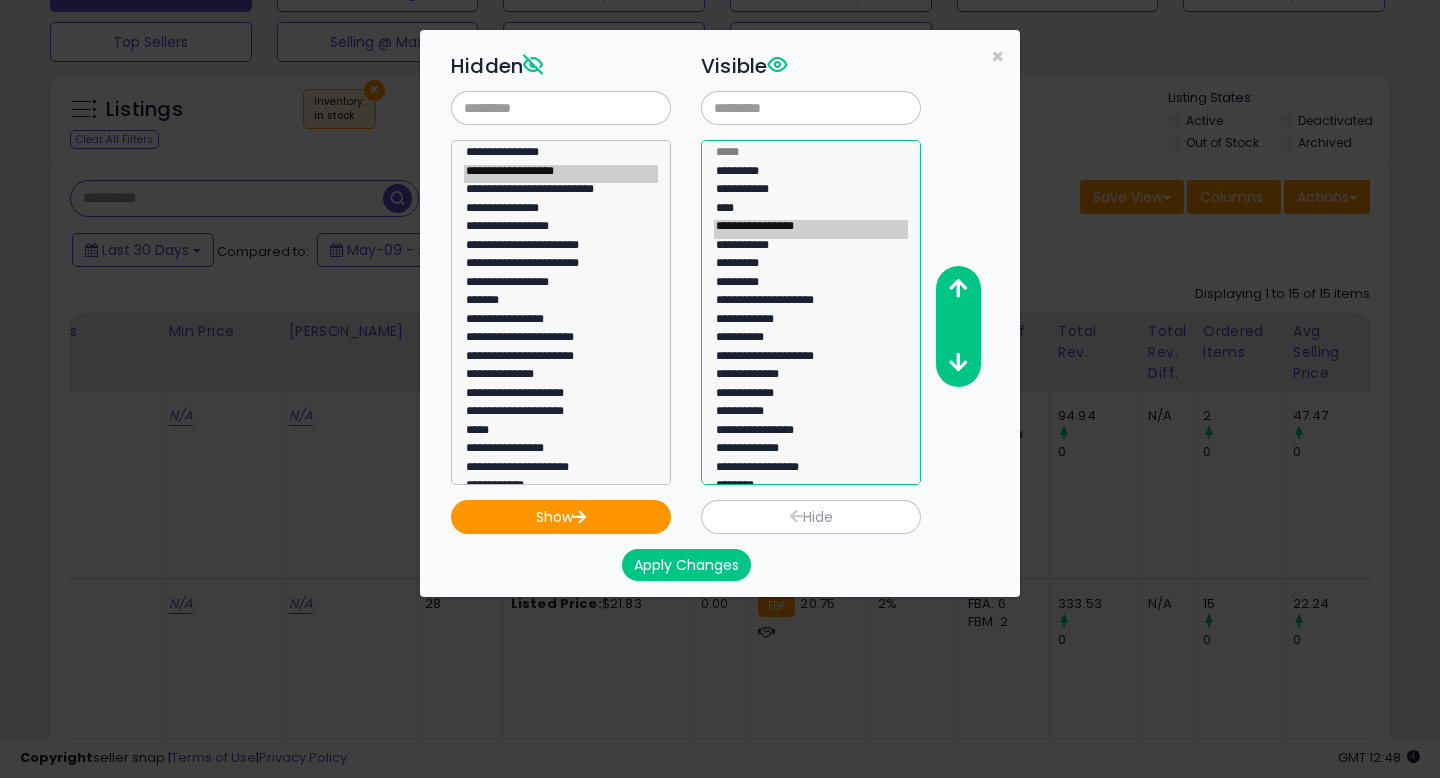 click on "**********" at bounding box center (811, 312) 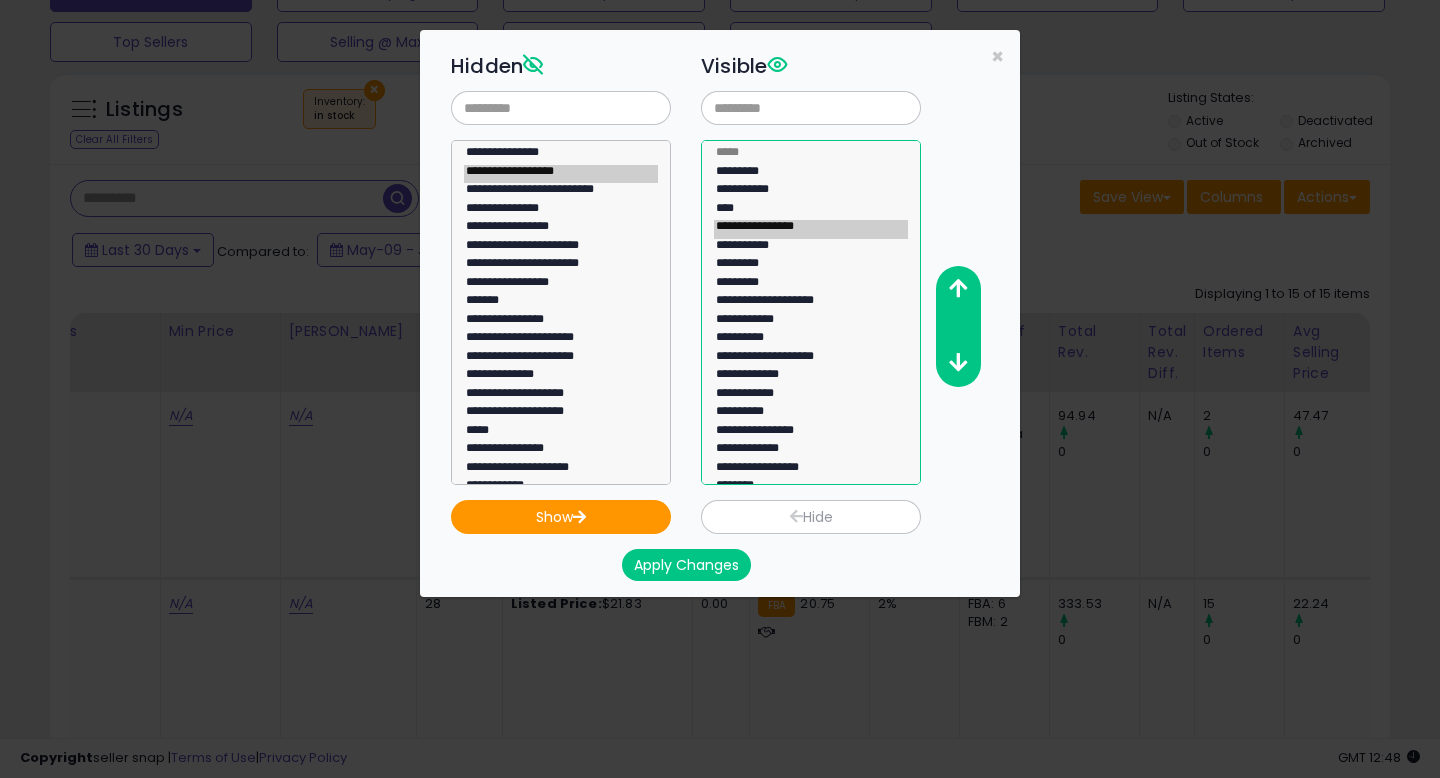 click on "**********" 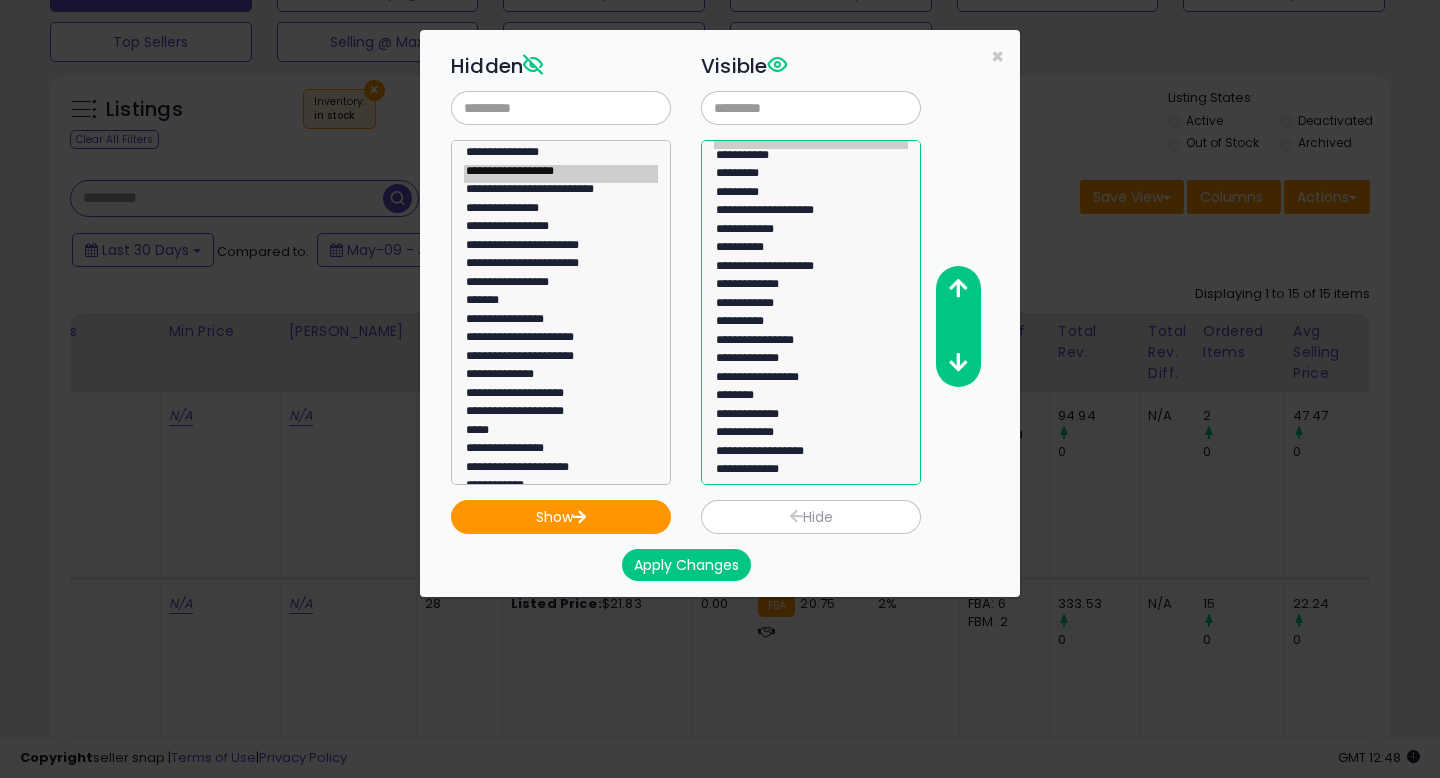 scroll, scrollTop: 91, scrollLeft: 0, axis: vertical 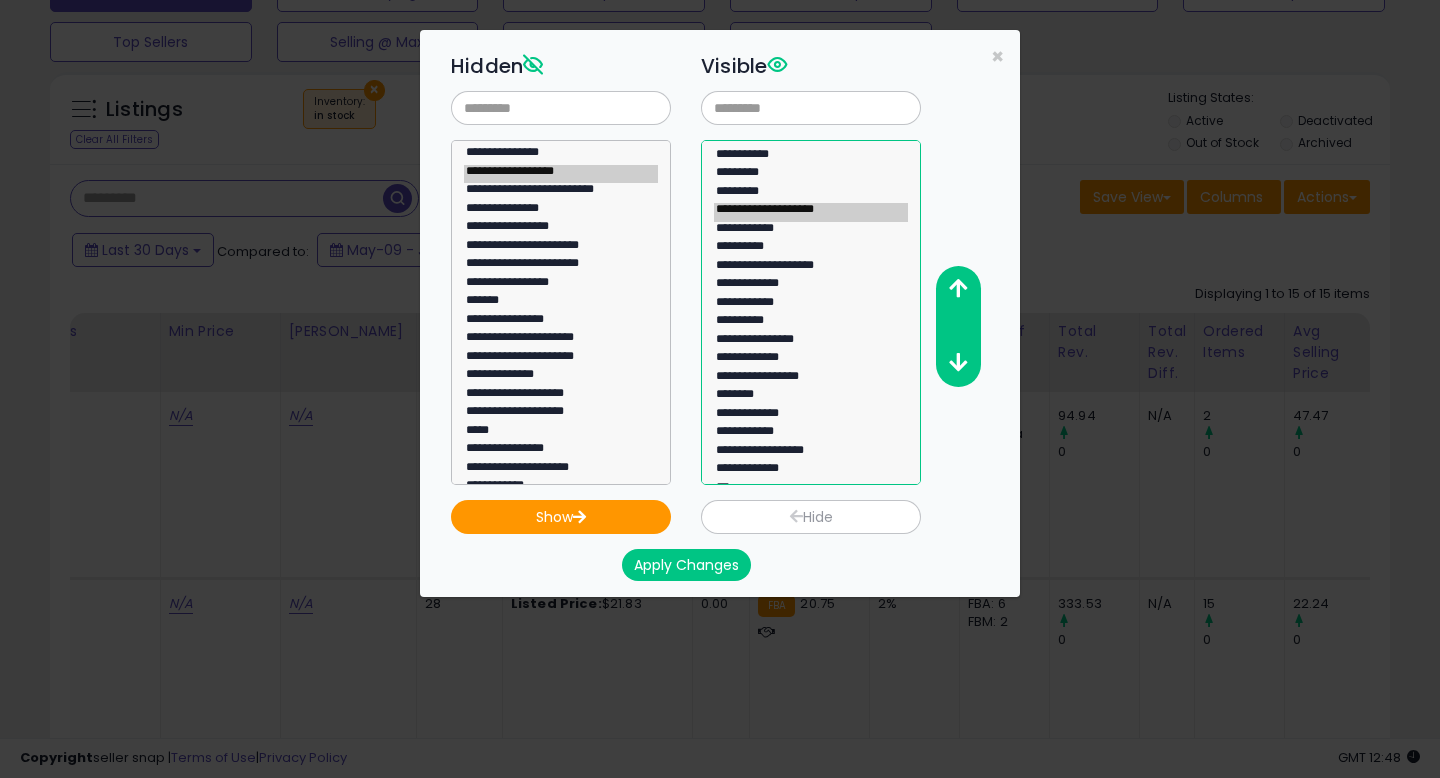 drag, startPoint x: 763, startPoint y: 270, endPoint x: 764, endPoint y: 304, distance: 34.0147 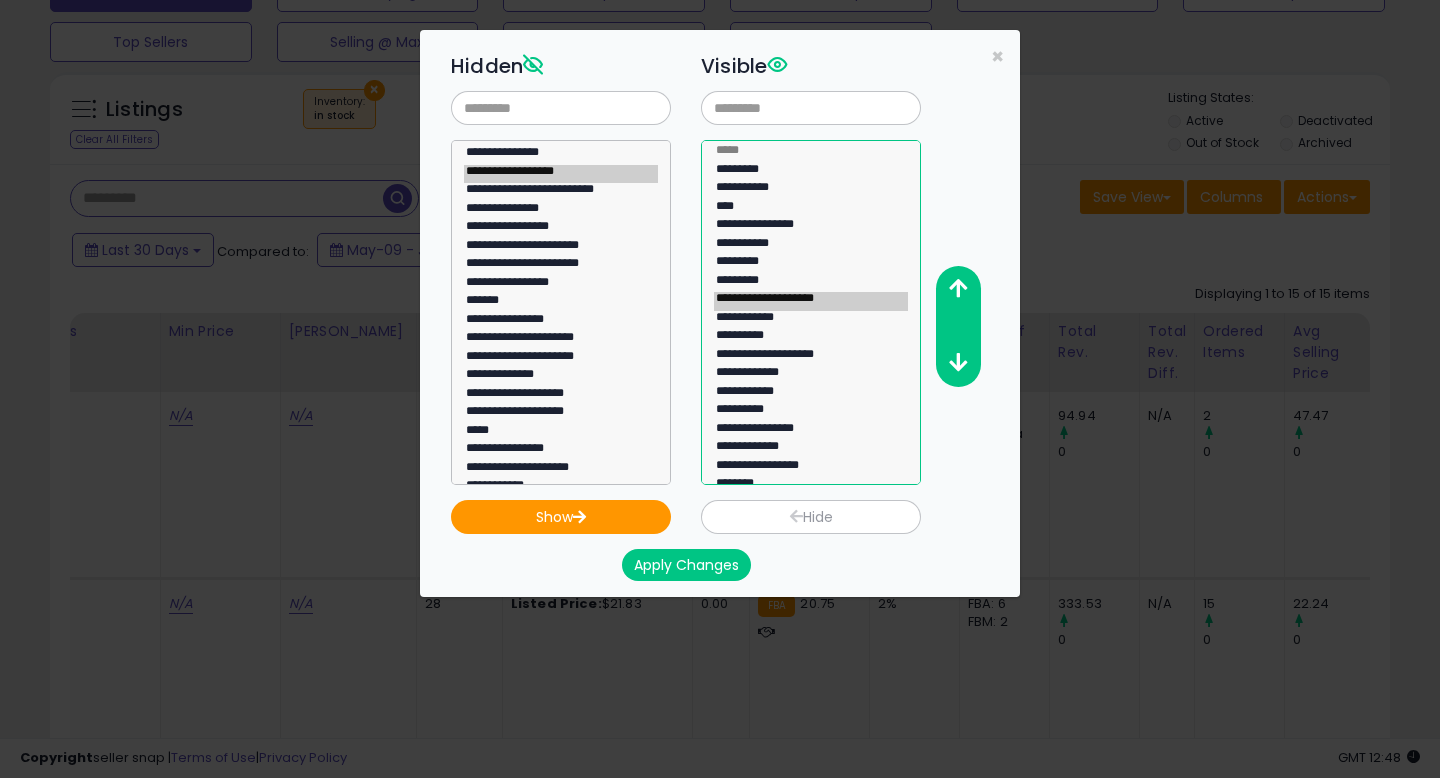 scroll, scrollTop: 3, scrollLeft: 0, axis: vertical 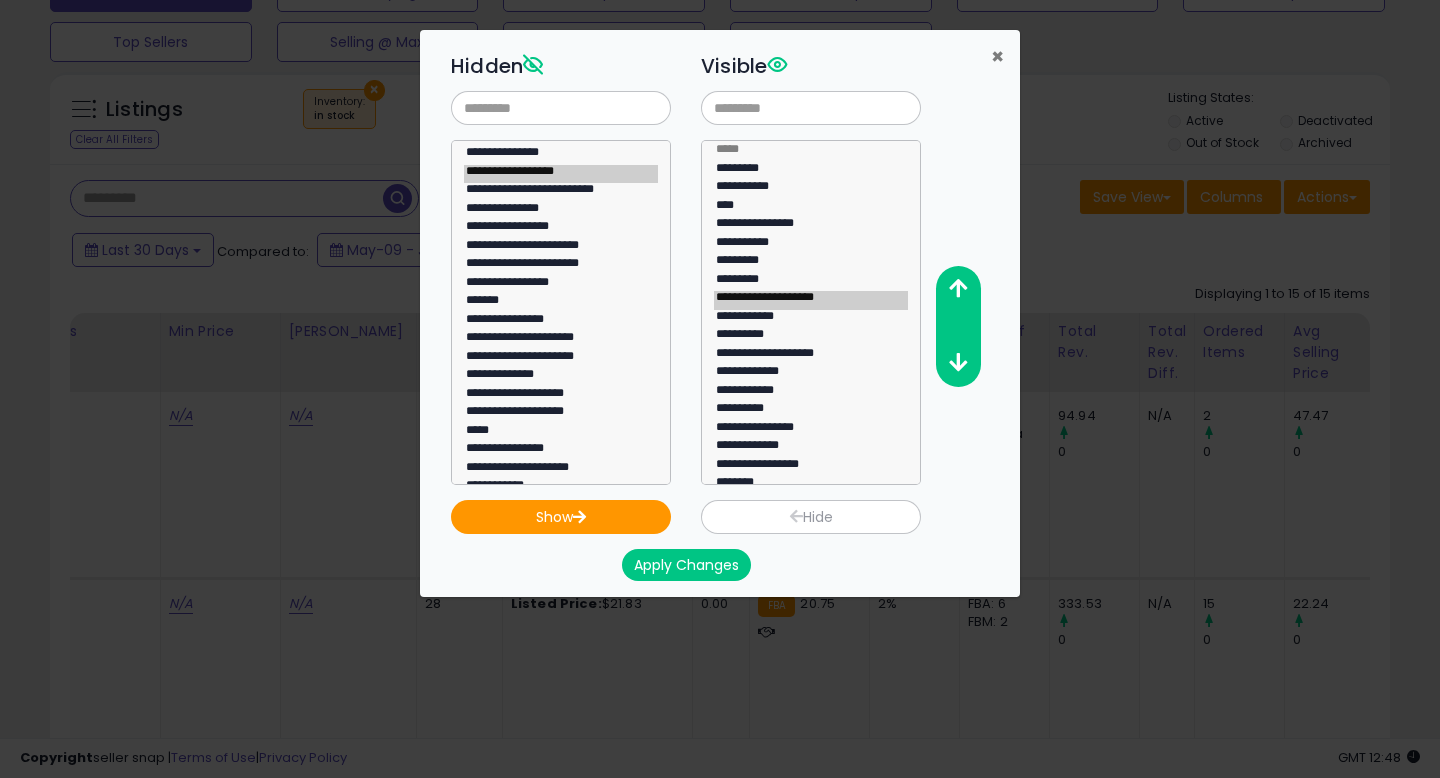 click on "×" at bounding box center (997, 56) 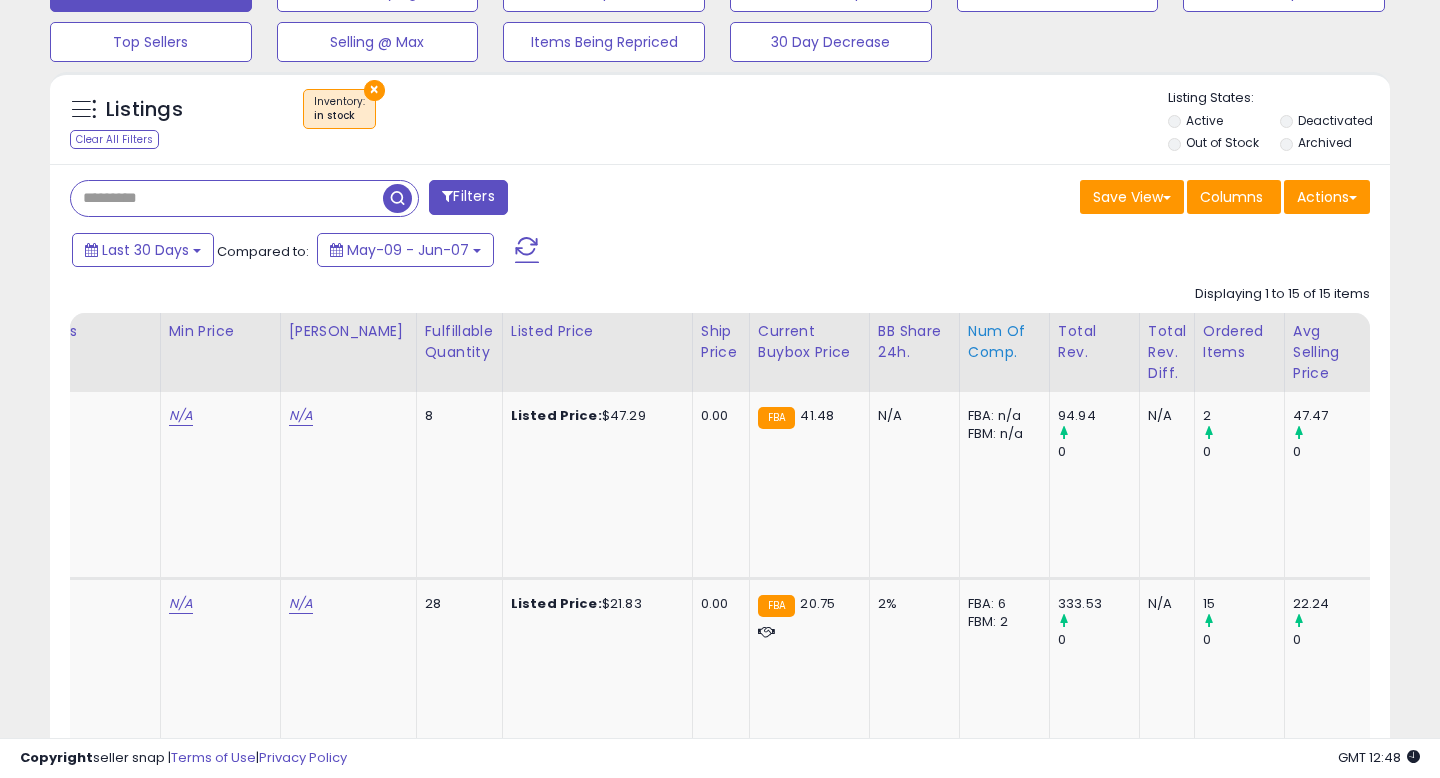scroll, scrollTop: 0, scrollLeft: 1078, axis: horizontal 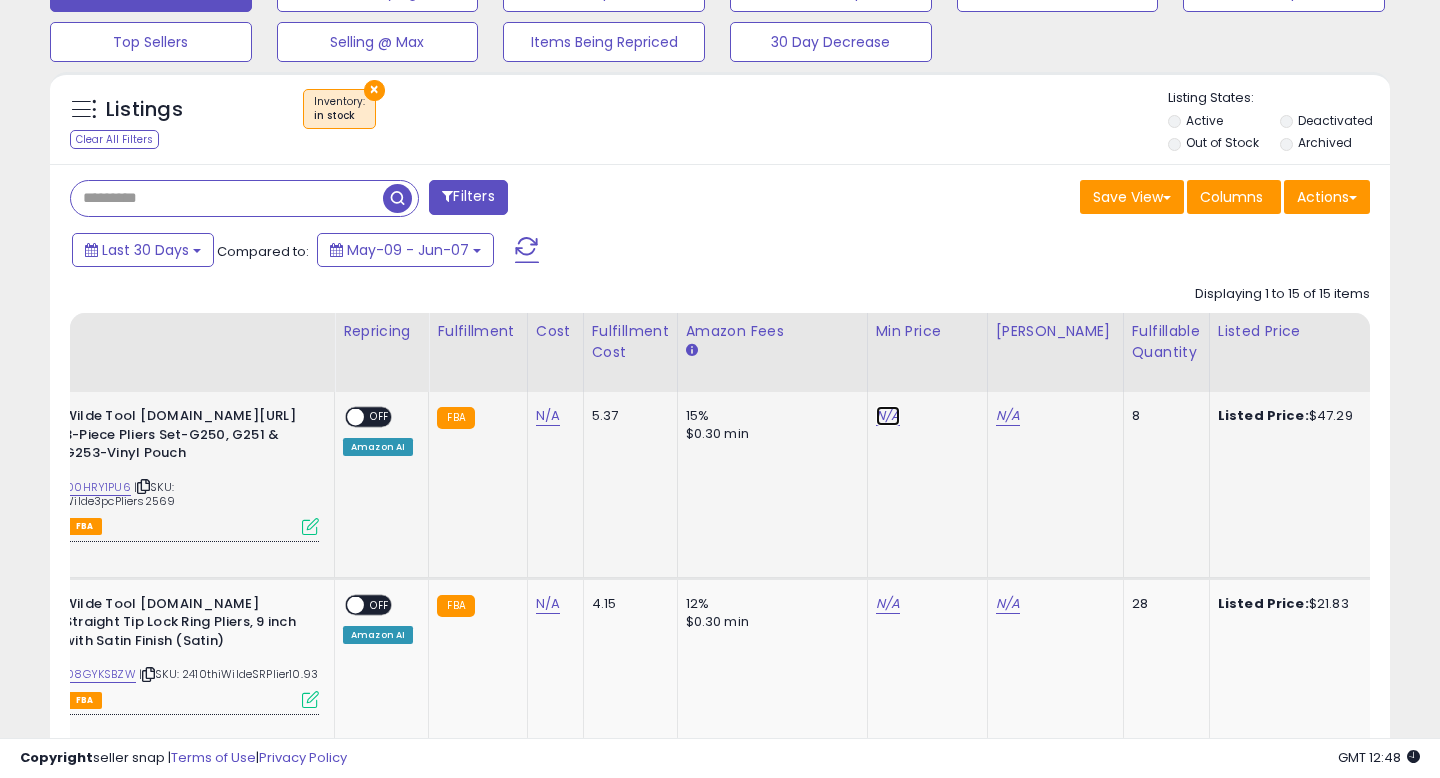 click on "N/A" at bounding box center (888, 416) 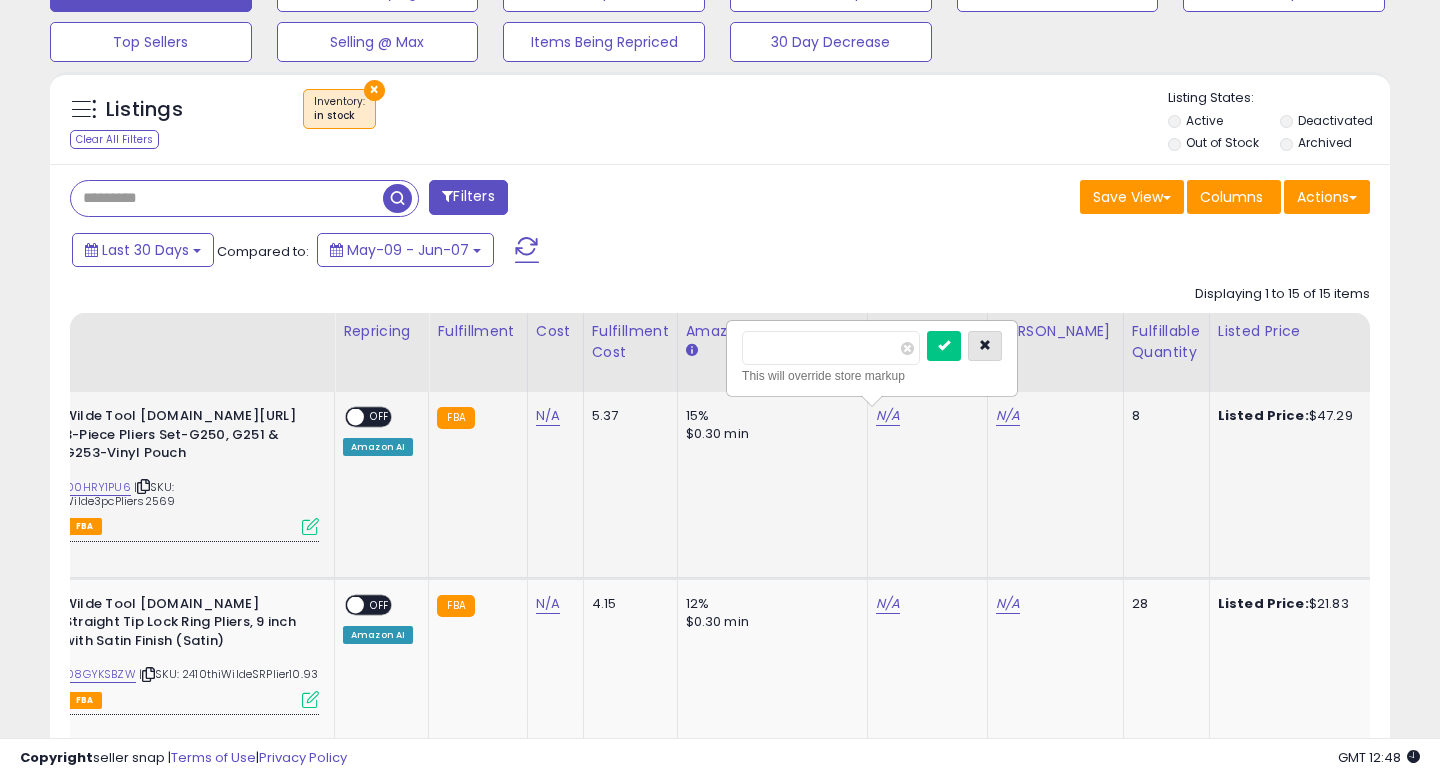 click at bounding box center (985, 345) 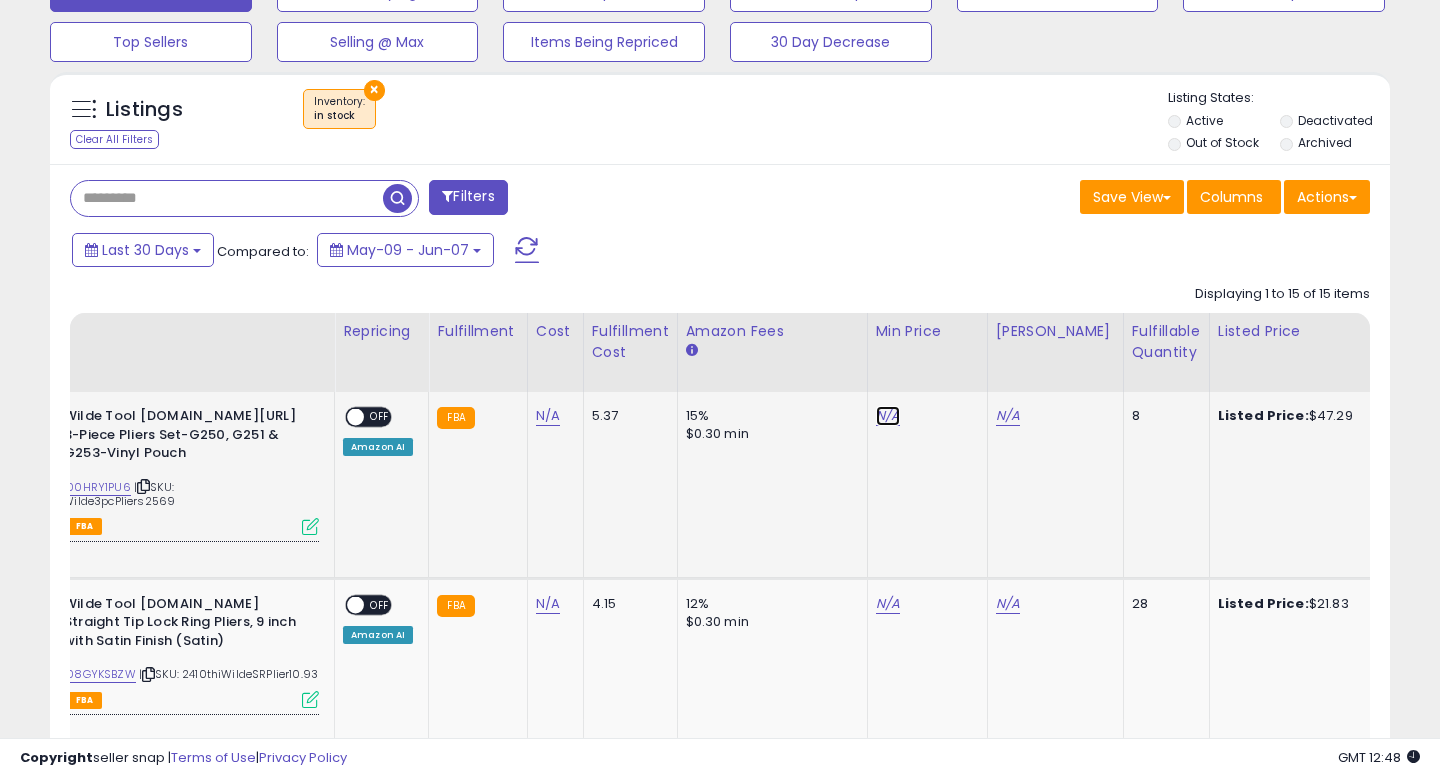 click on "N/A" at bounding box center (888, 416) 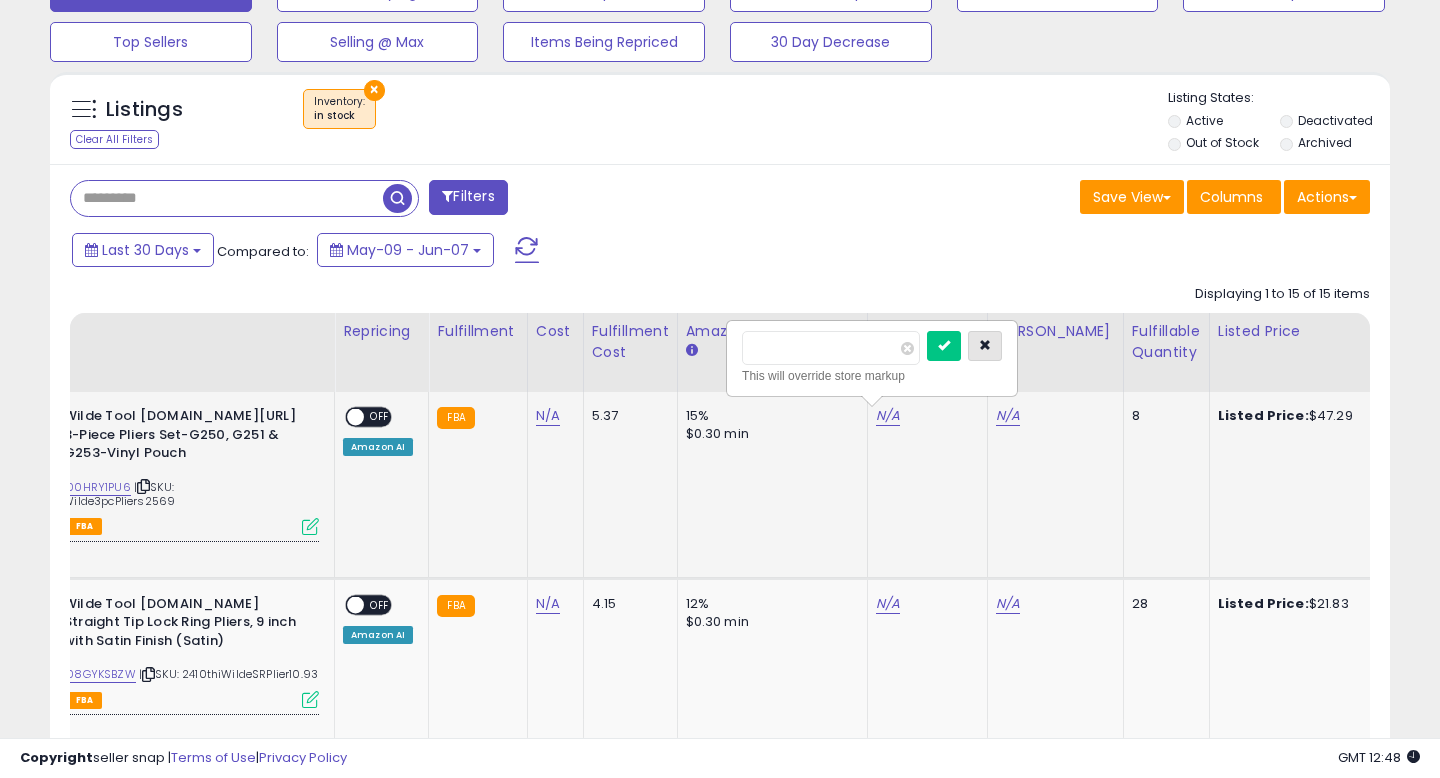 click at bounding box center (985, 345) 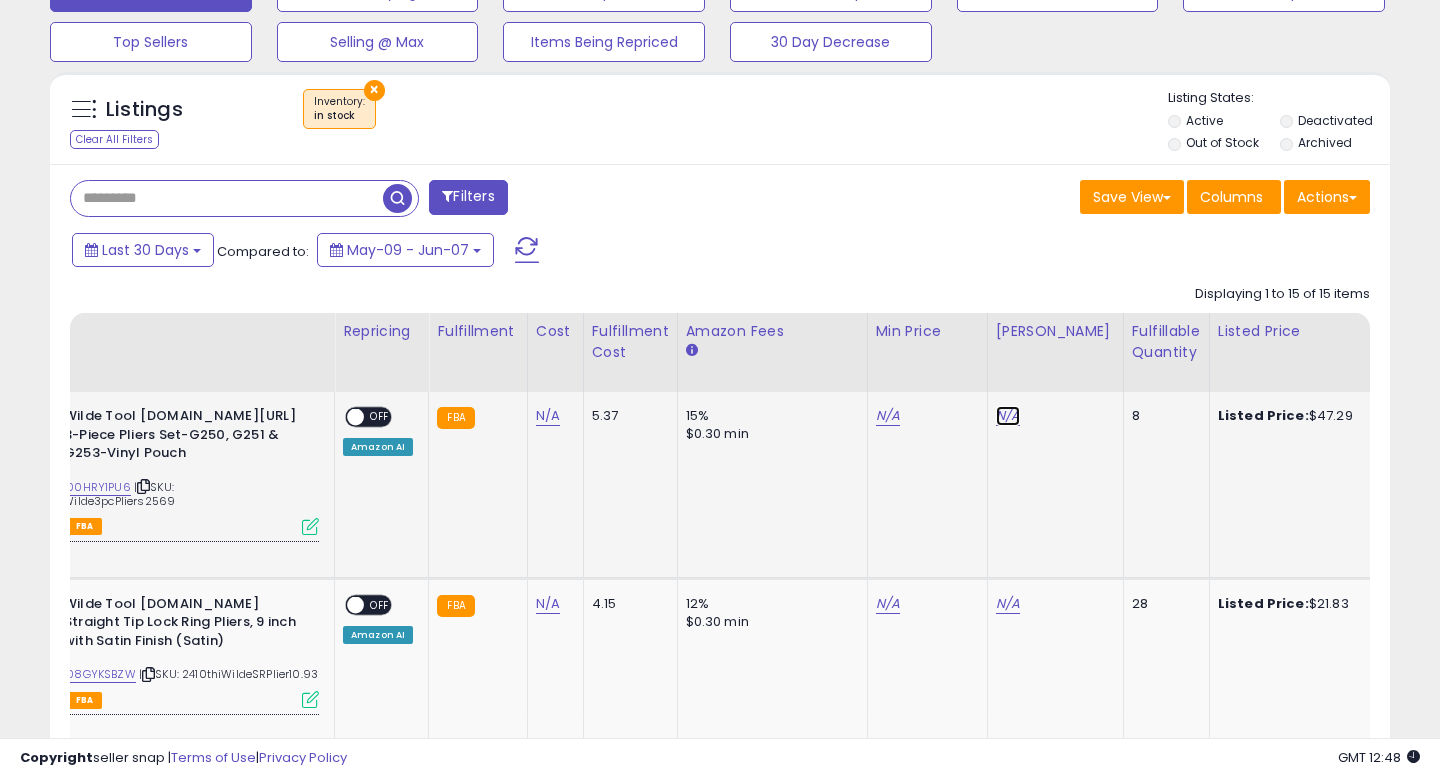 click on "N/A" at bounding box center [1008, 416] 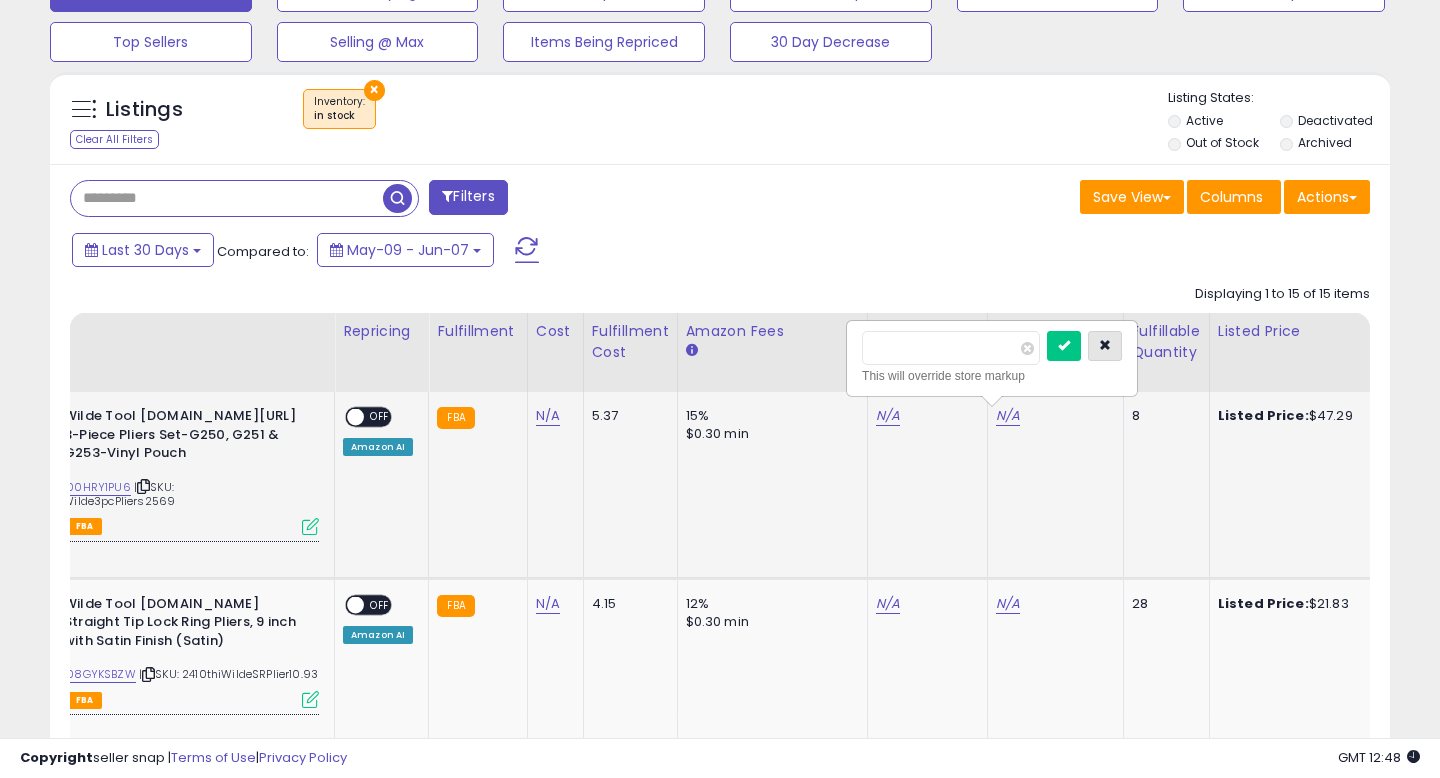 click at bounding box center [1105, 345] 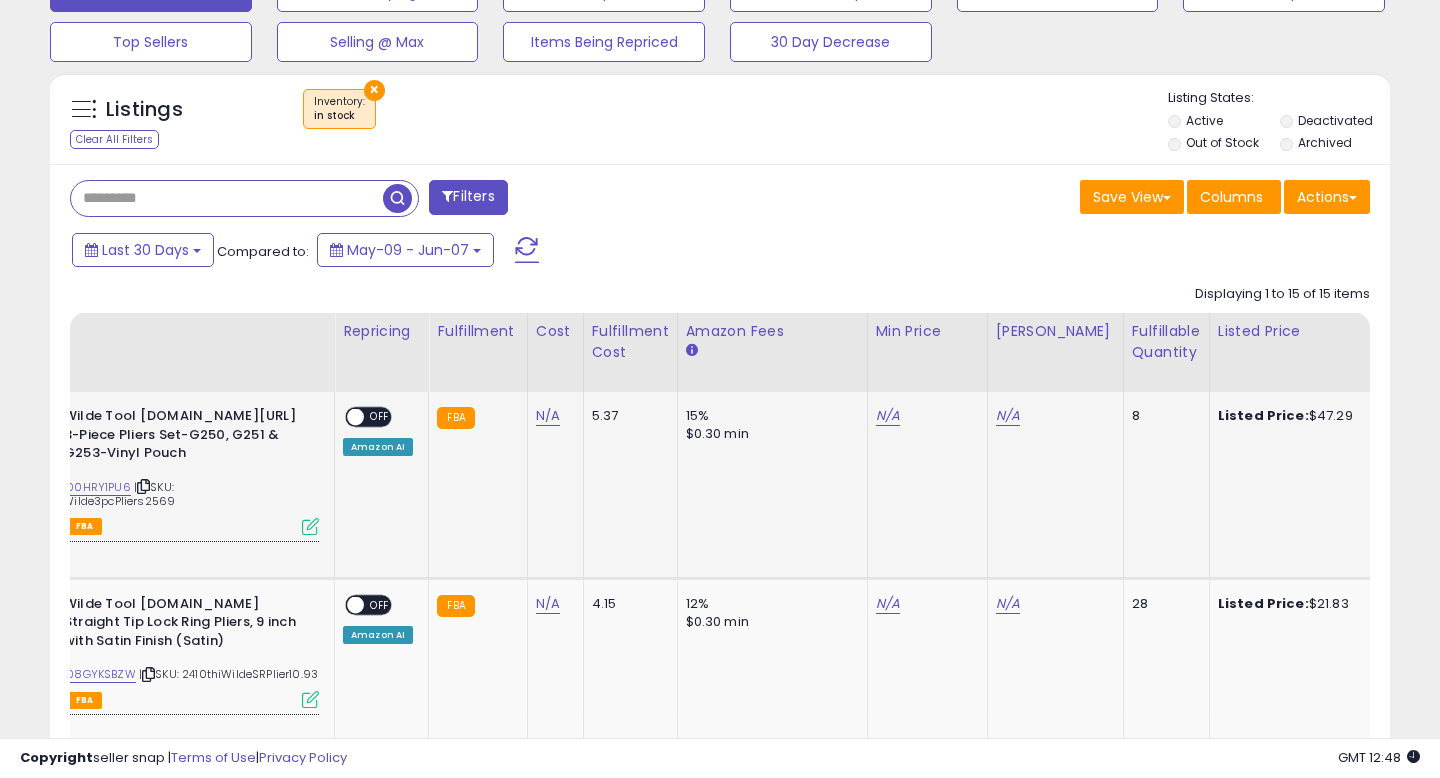 click at bounding box center (310, 526) 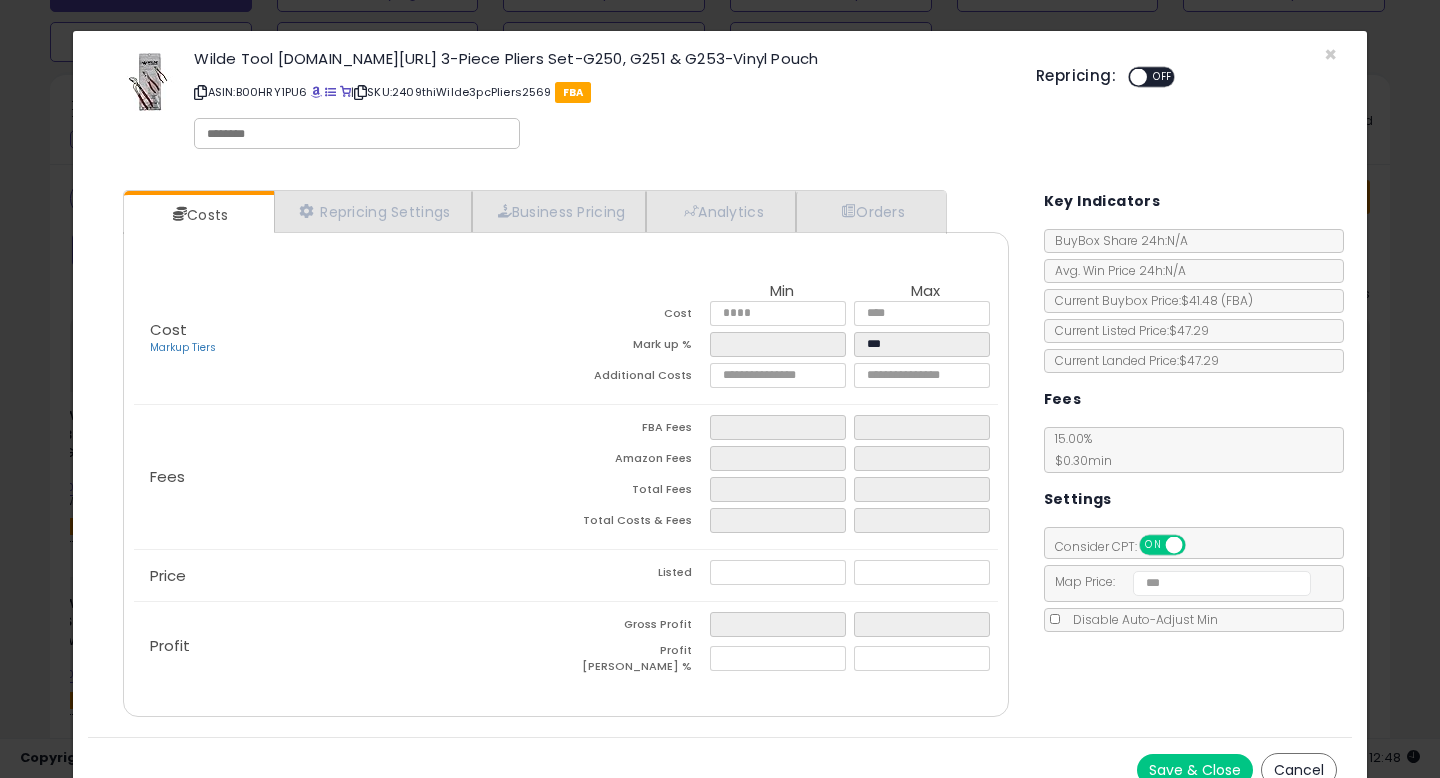scroll, scrollTop: 23, scrollLeft: 0, axis: vertical 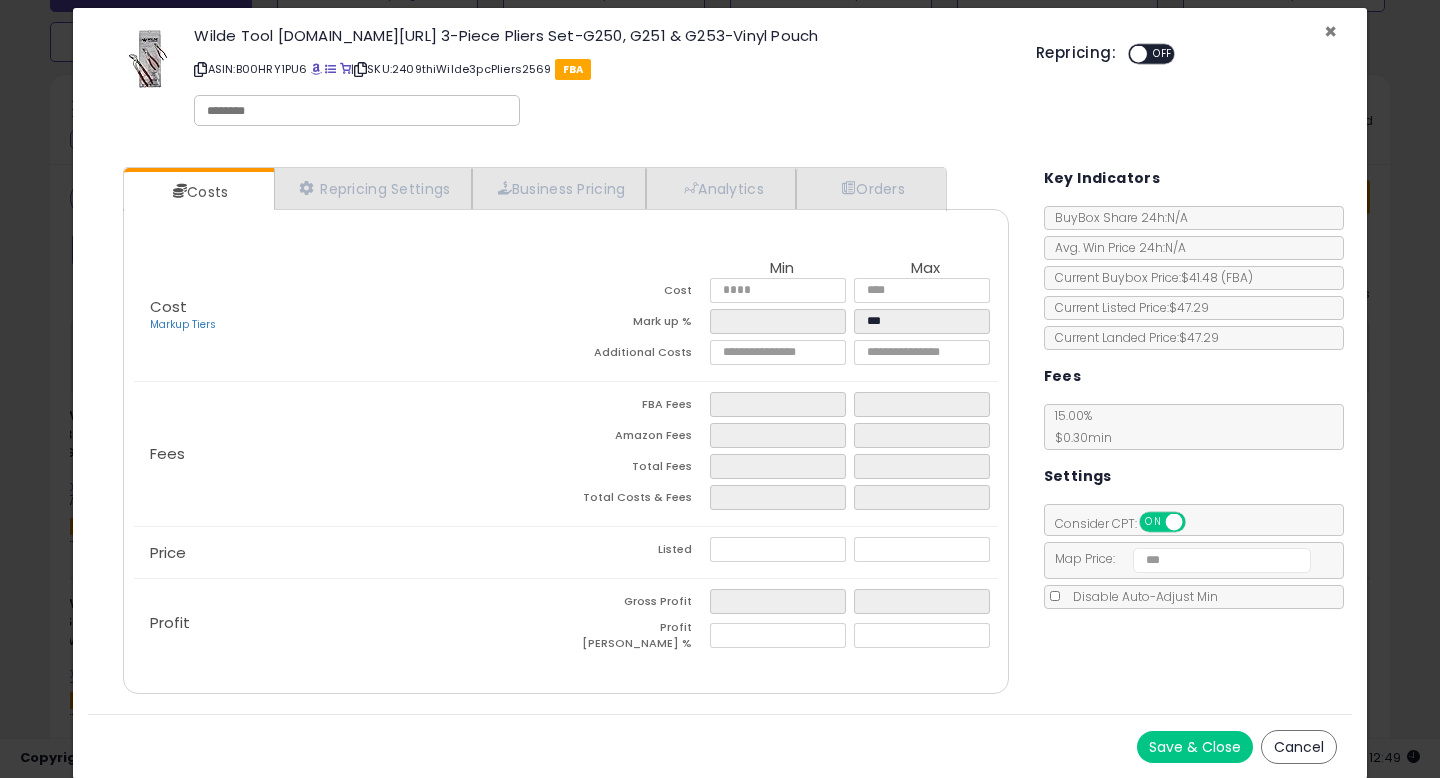 click on "×" at bounding box center (1330, 31) 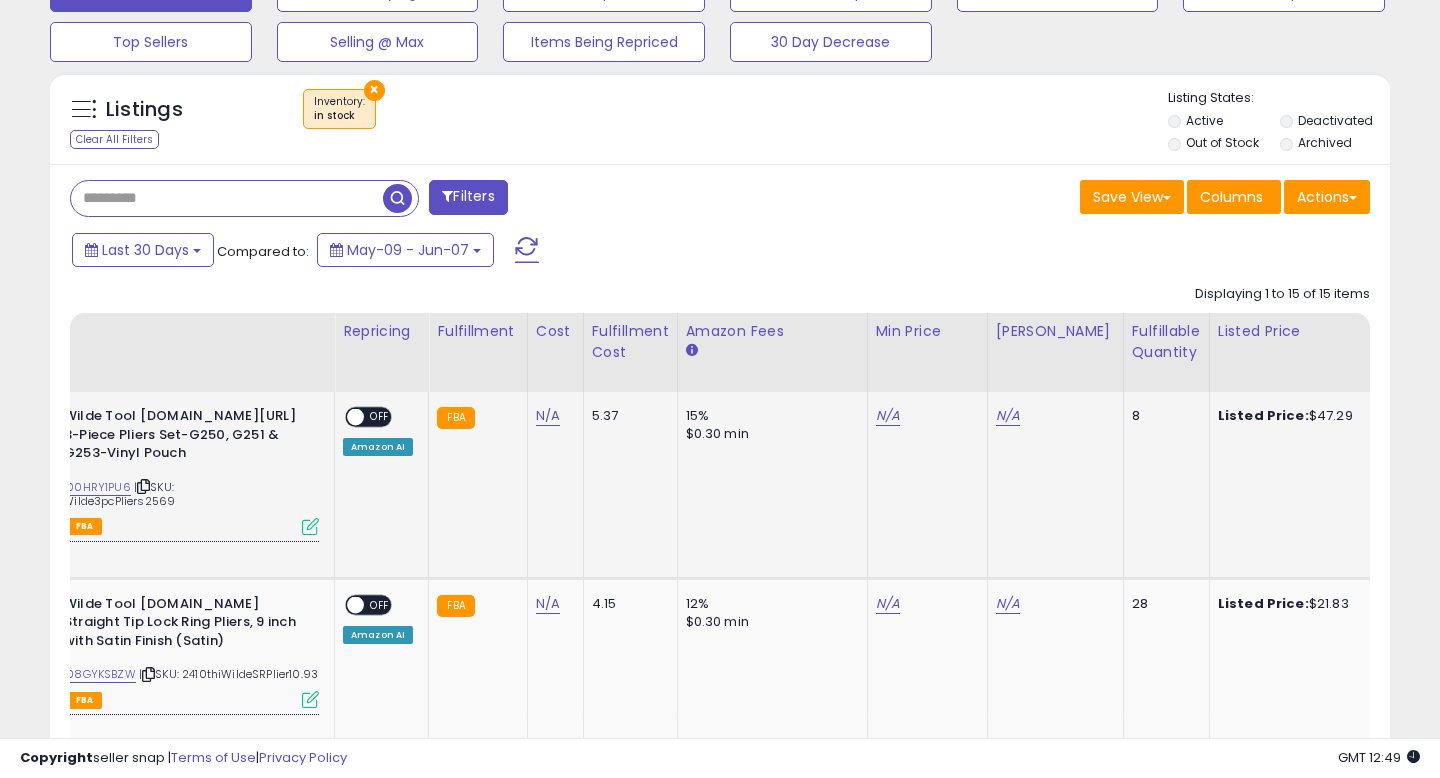 click at bounding box center (310, 526) 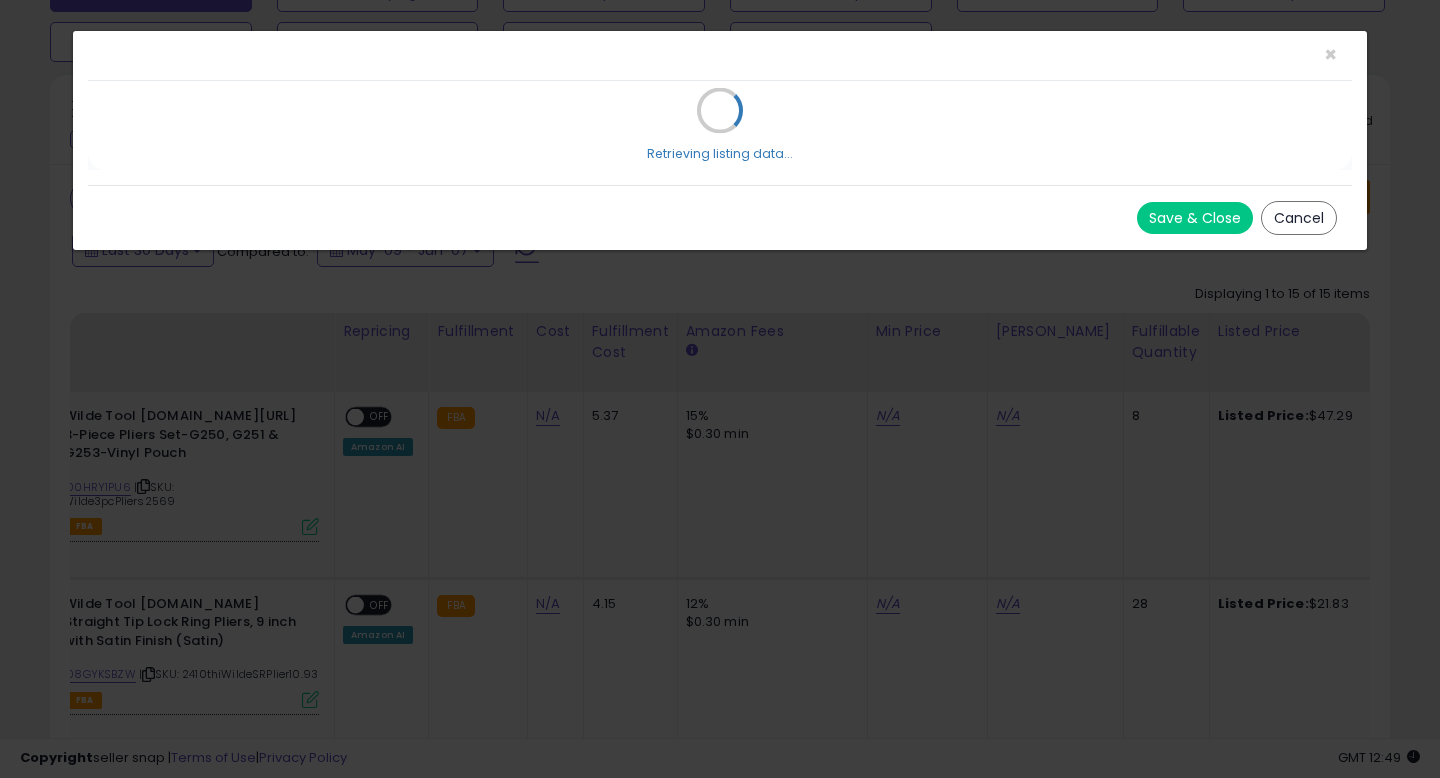 scroll, scrollTop: 0, scrollLeft: 0, axis: both 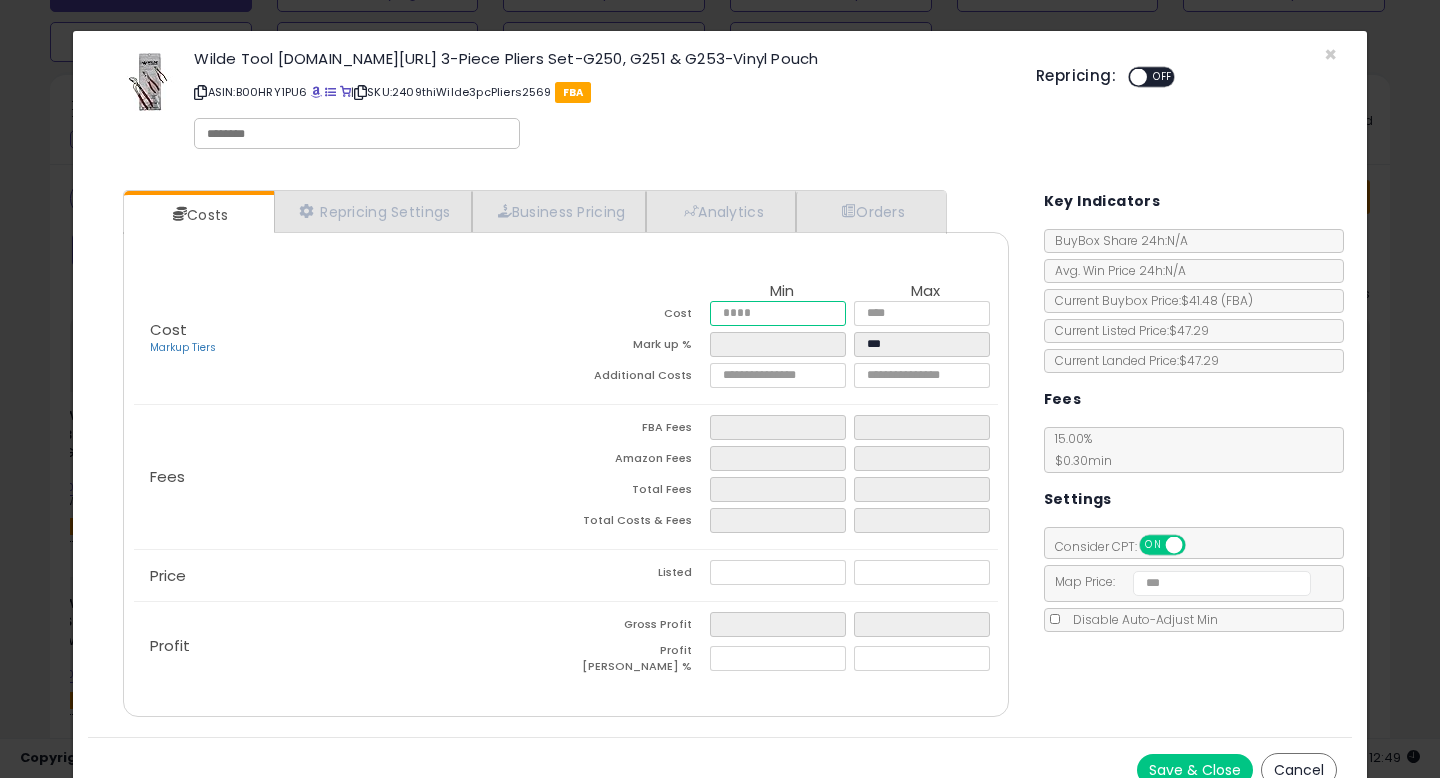 click at bounding box center (778, 313) 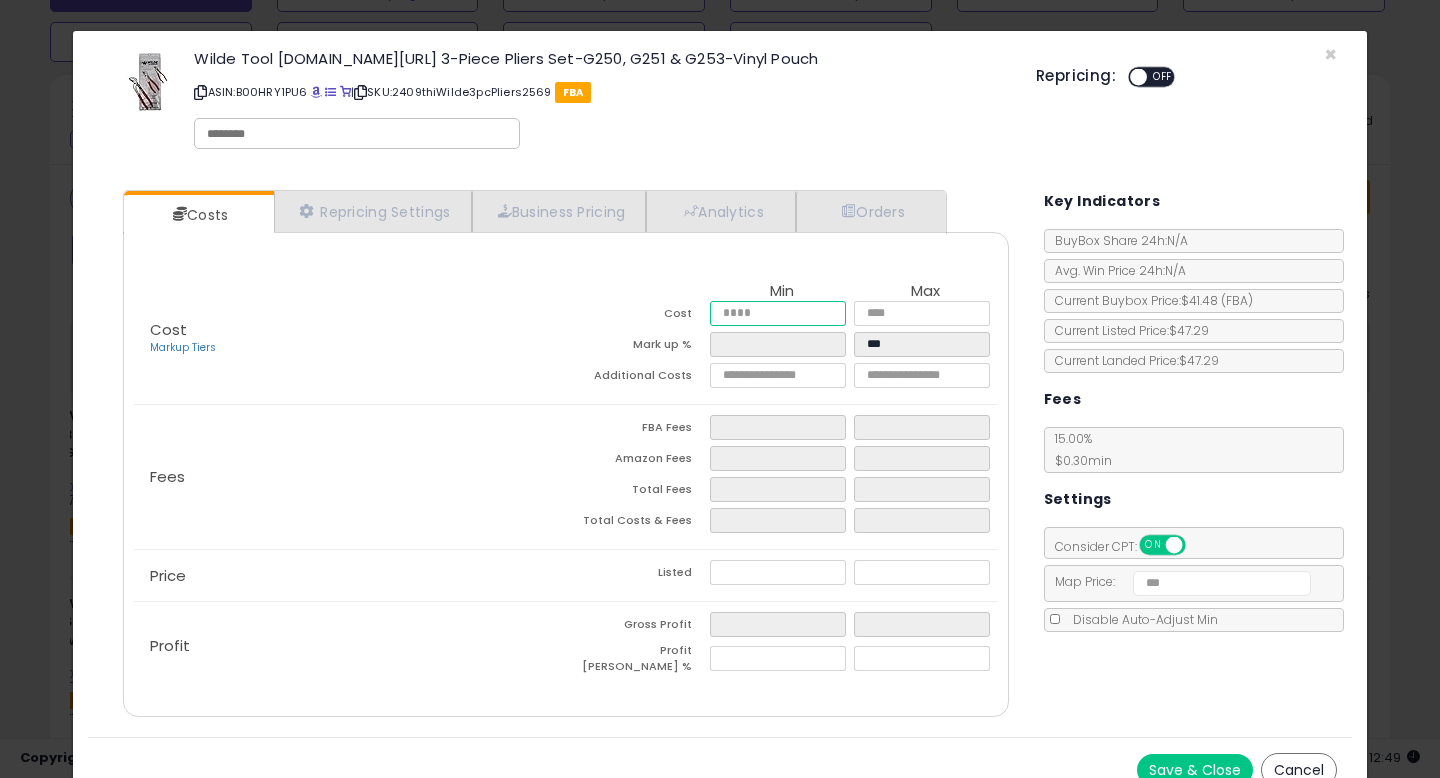 type on "*" 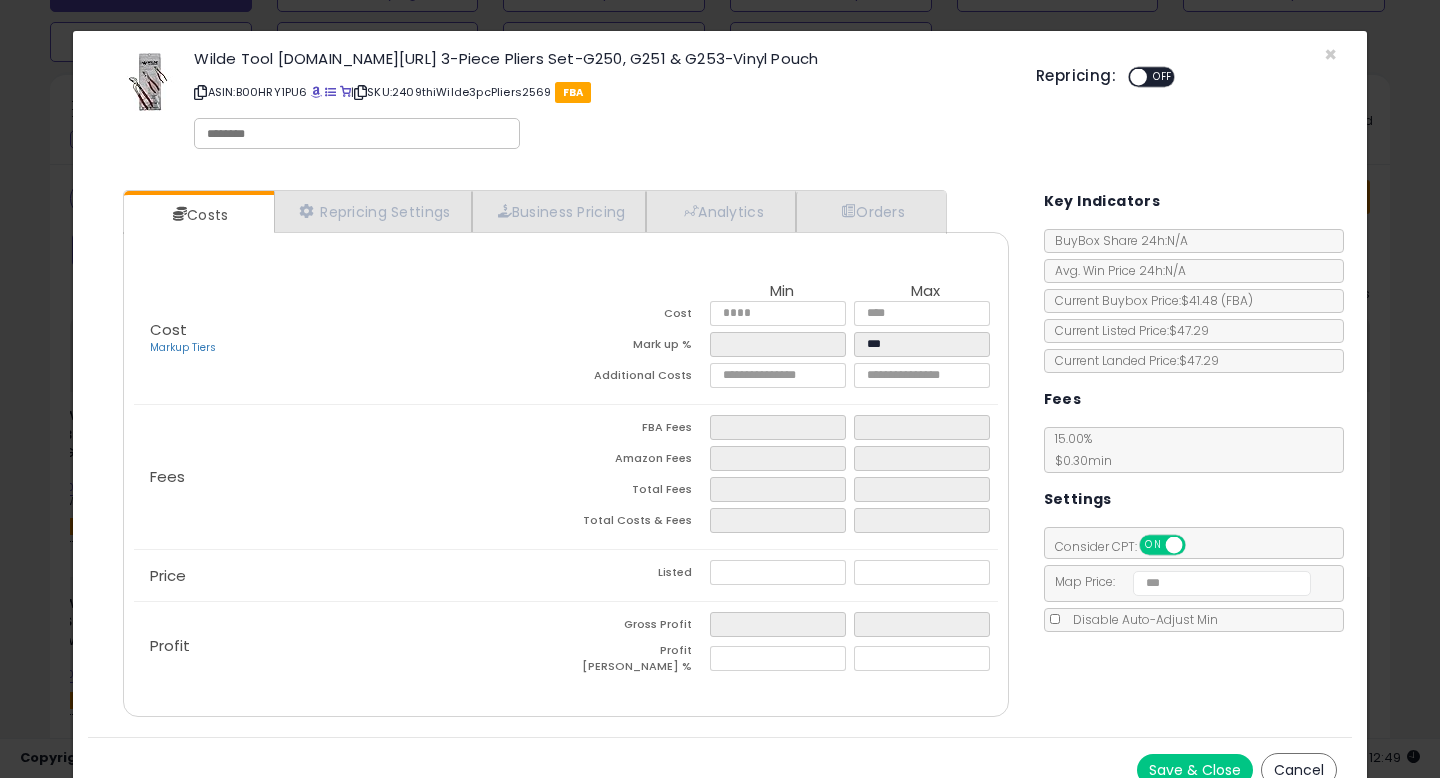 type on "*****" 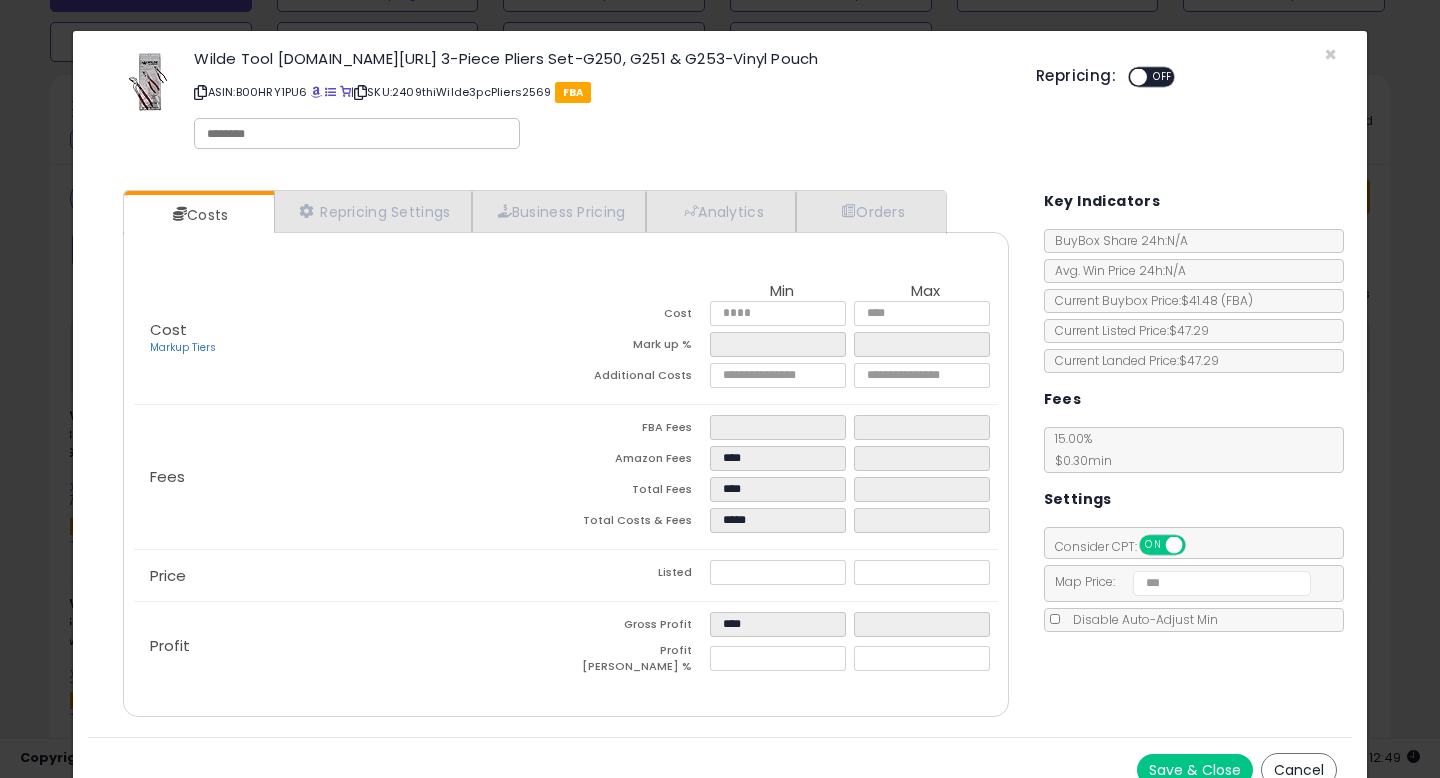 click on "Cost
Markup Tiers" at bounding box center (350, 339) 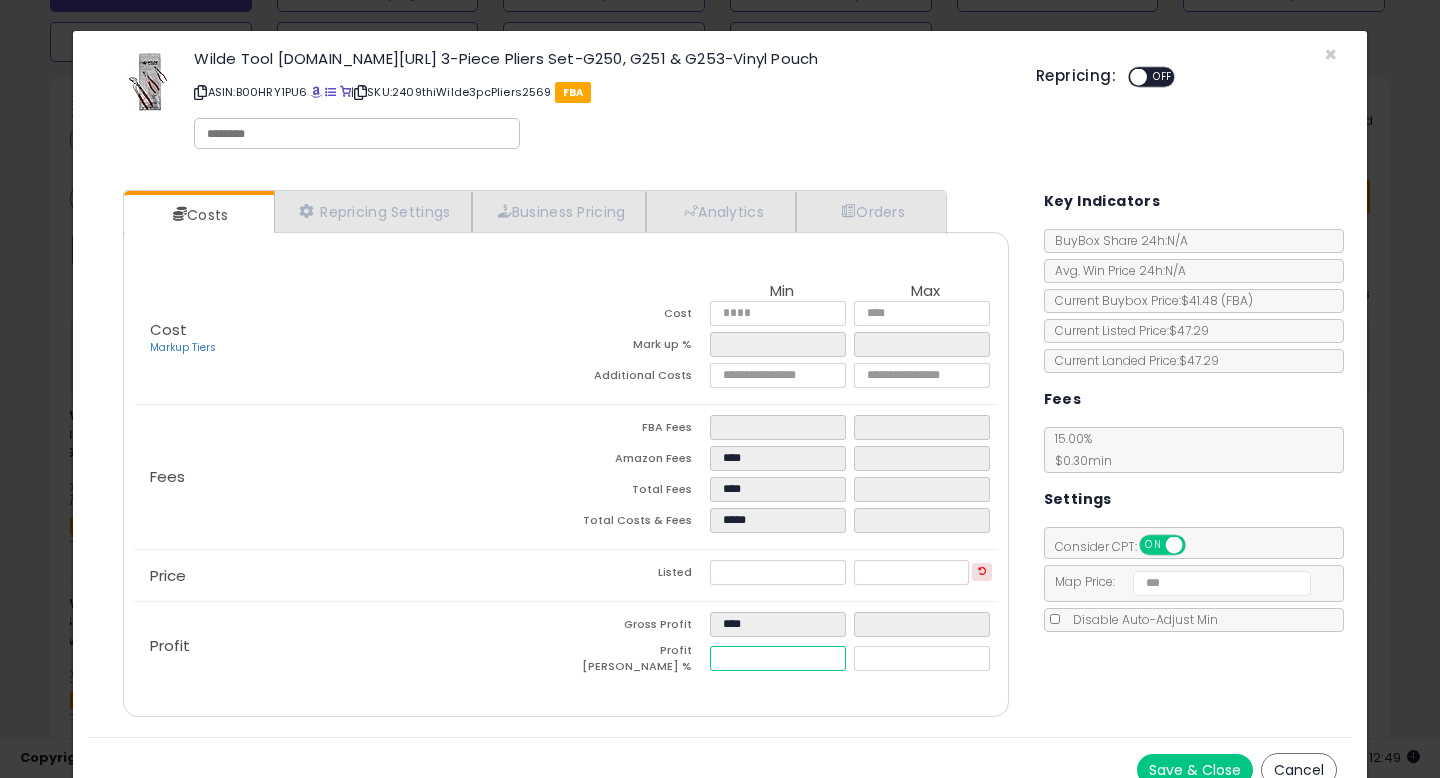 drag, startPoint x: 778, startPoint y: 652, endPoint x: 651, endPoint y: 652, distance: 127 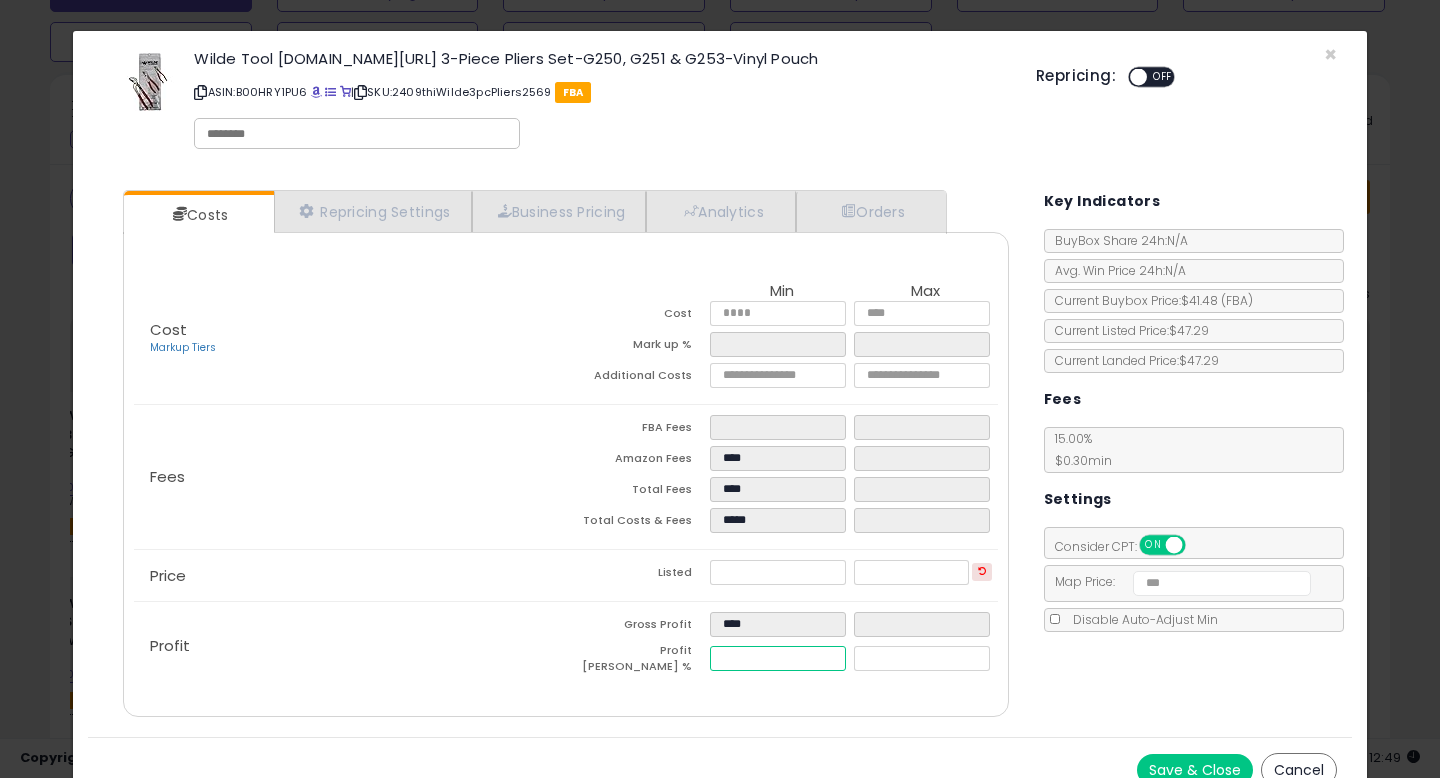 type on "**" 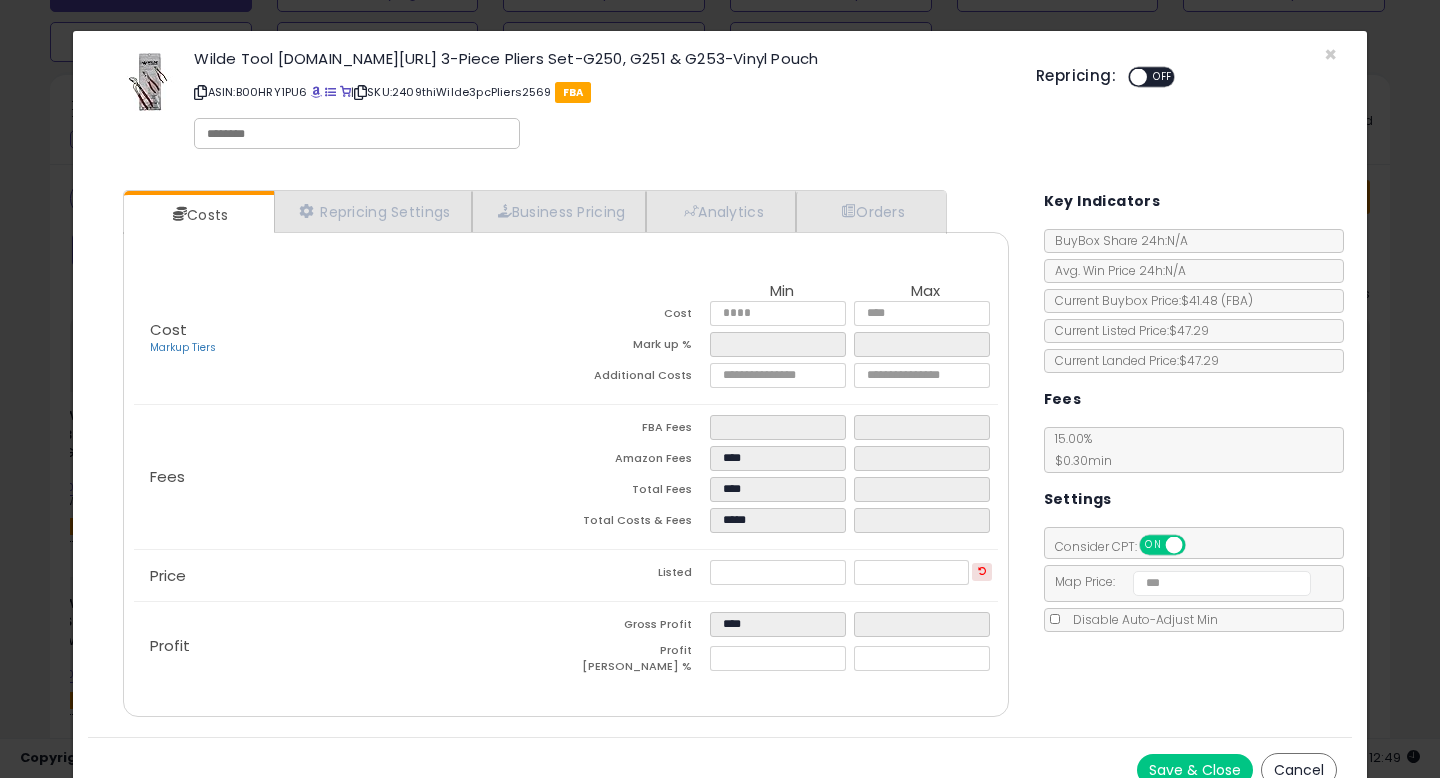 type on "*****" 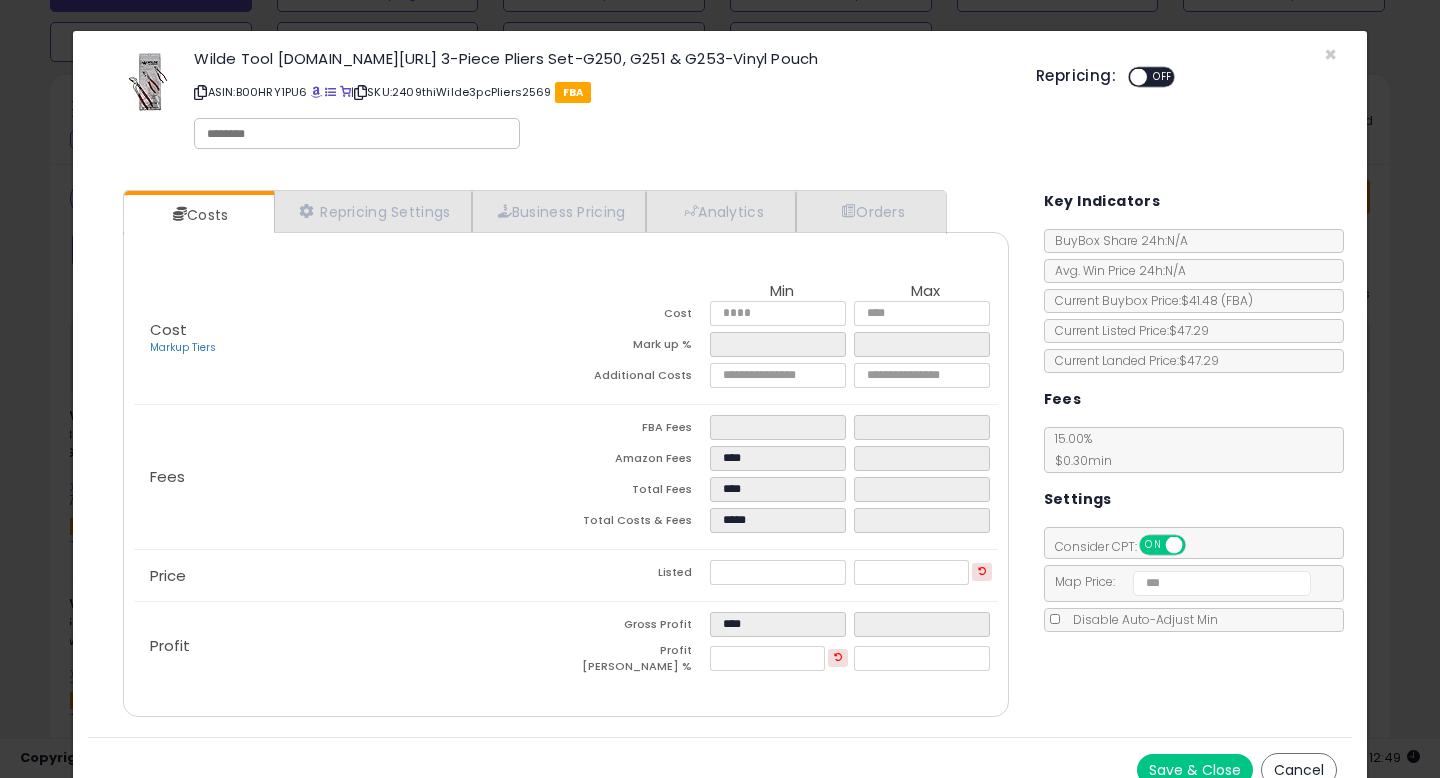 click on "Fees
FBA Fees
****
****
Amazon Fees
****
Total Fees
****
Total Costs & Fees
*****" 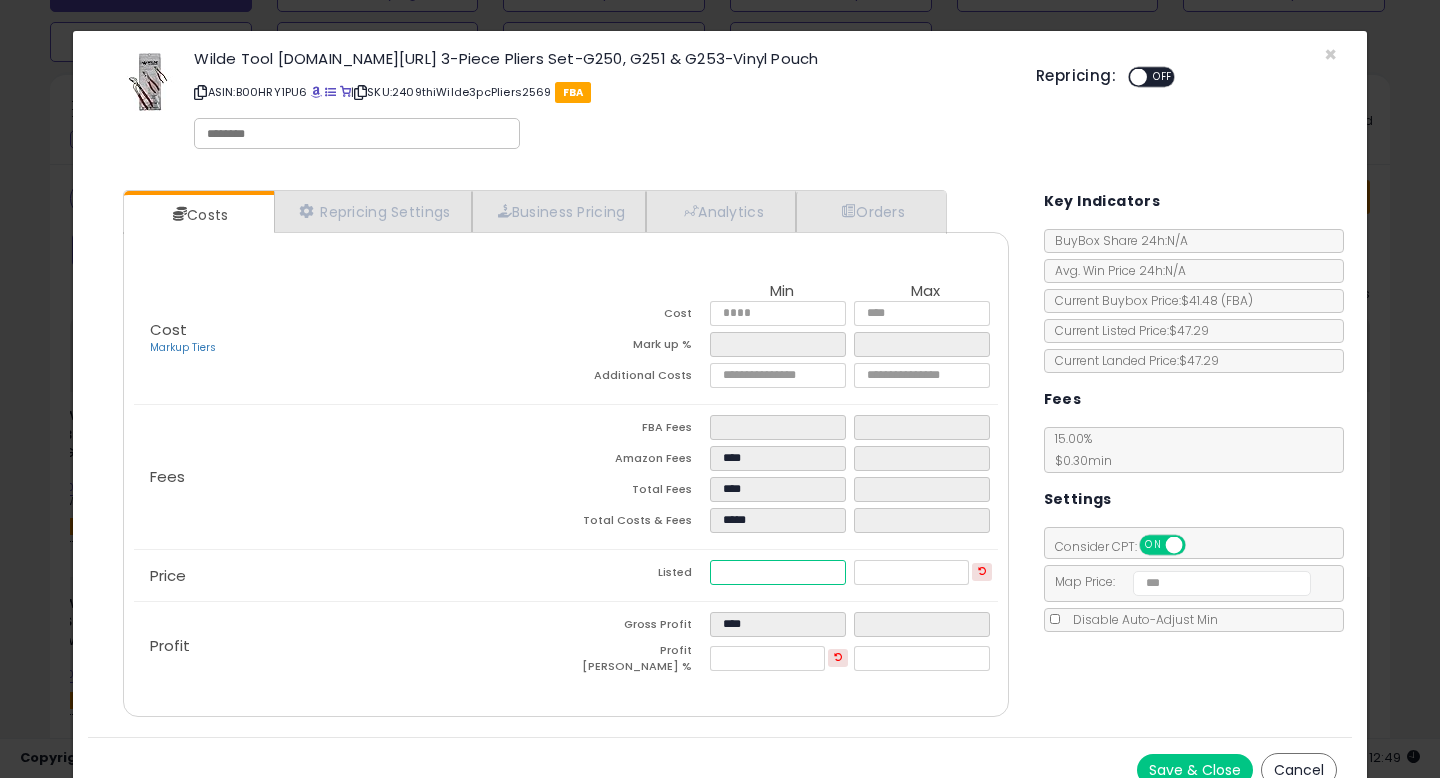 drag, startPoint x: 790, startPoint y: 578, endPoint x: 688, endPoint y: 579, distance: 102.0049 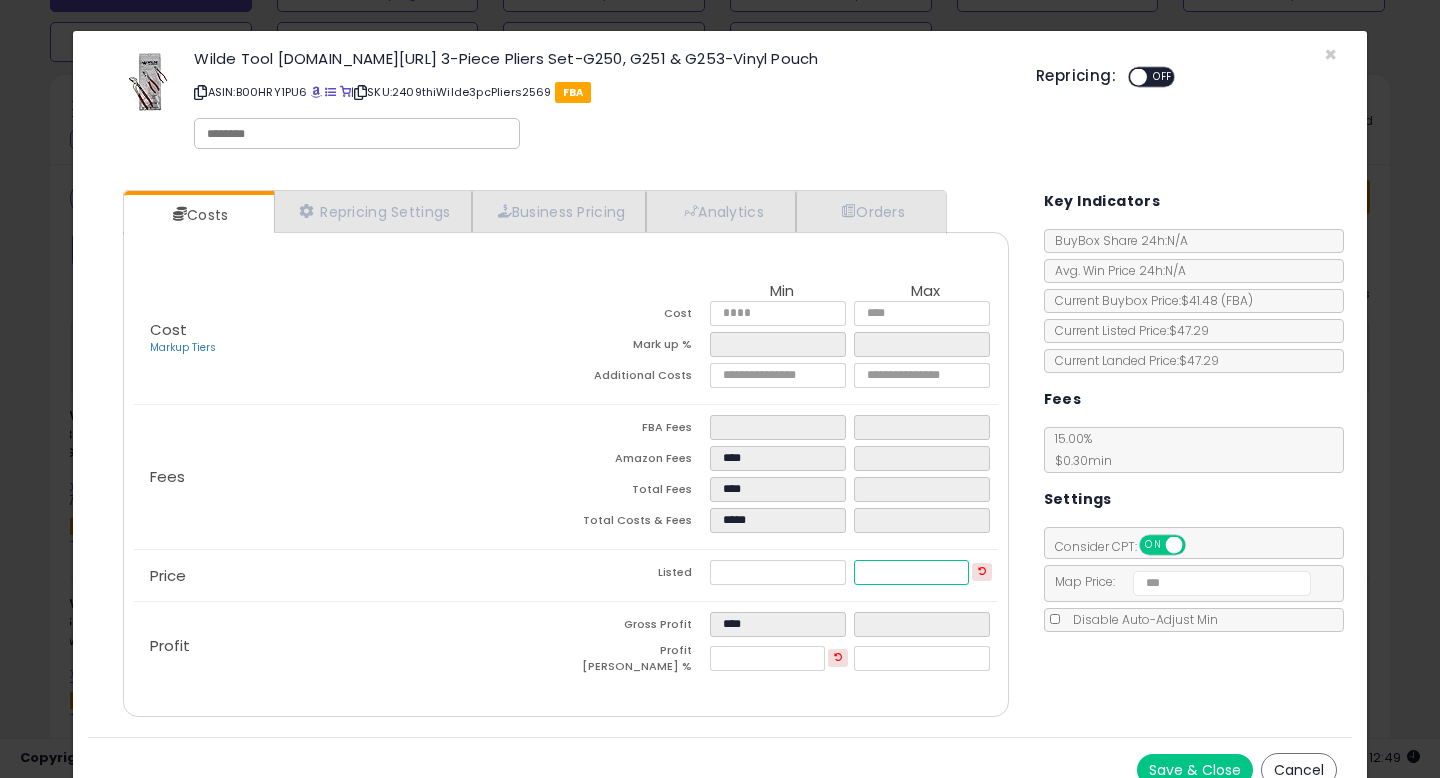 click at bounding box center (911, 572) 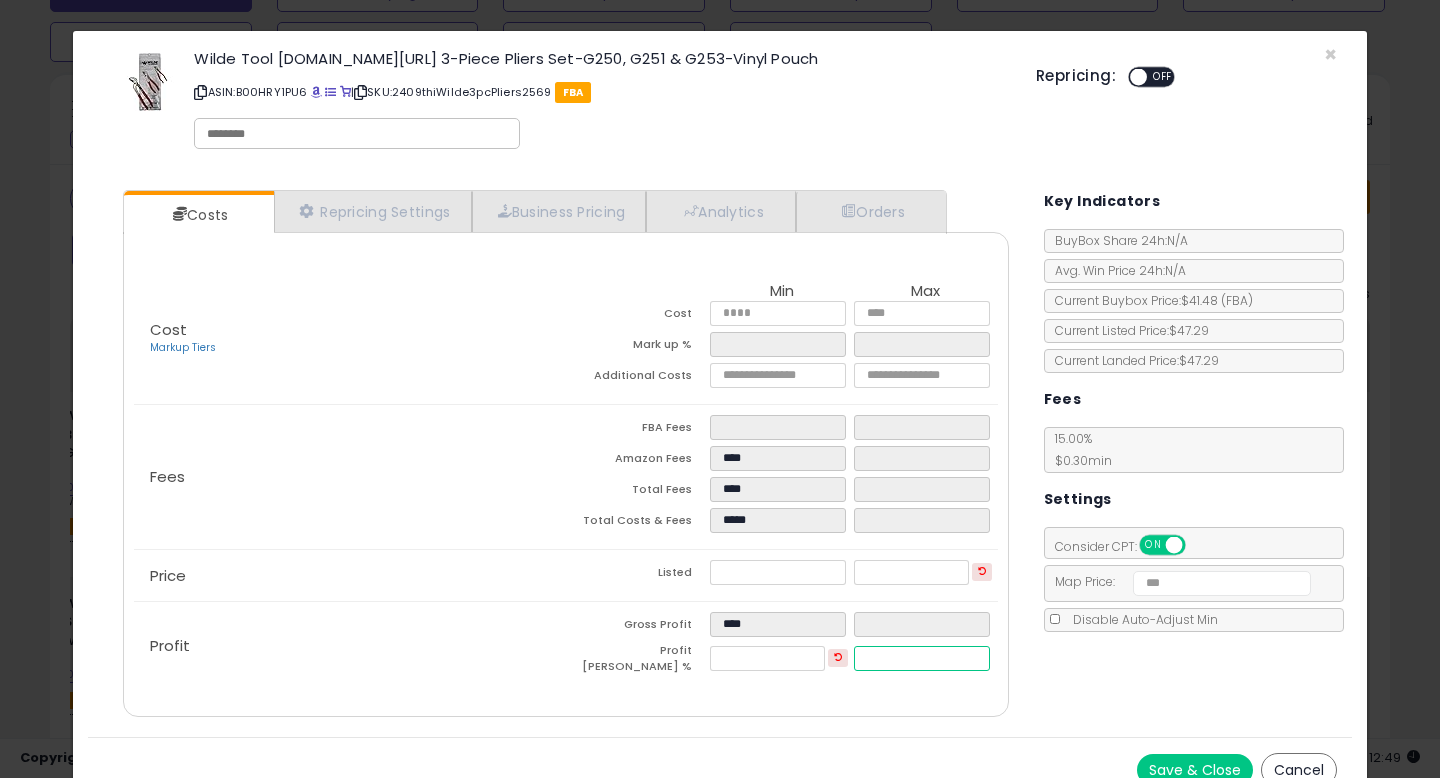 type on "****" 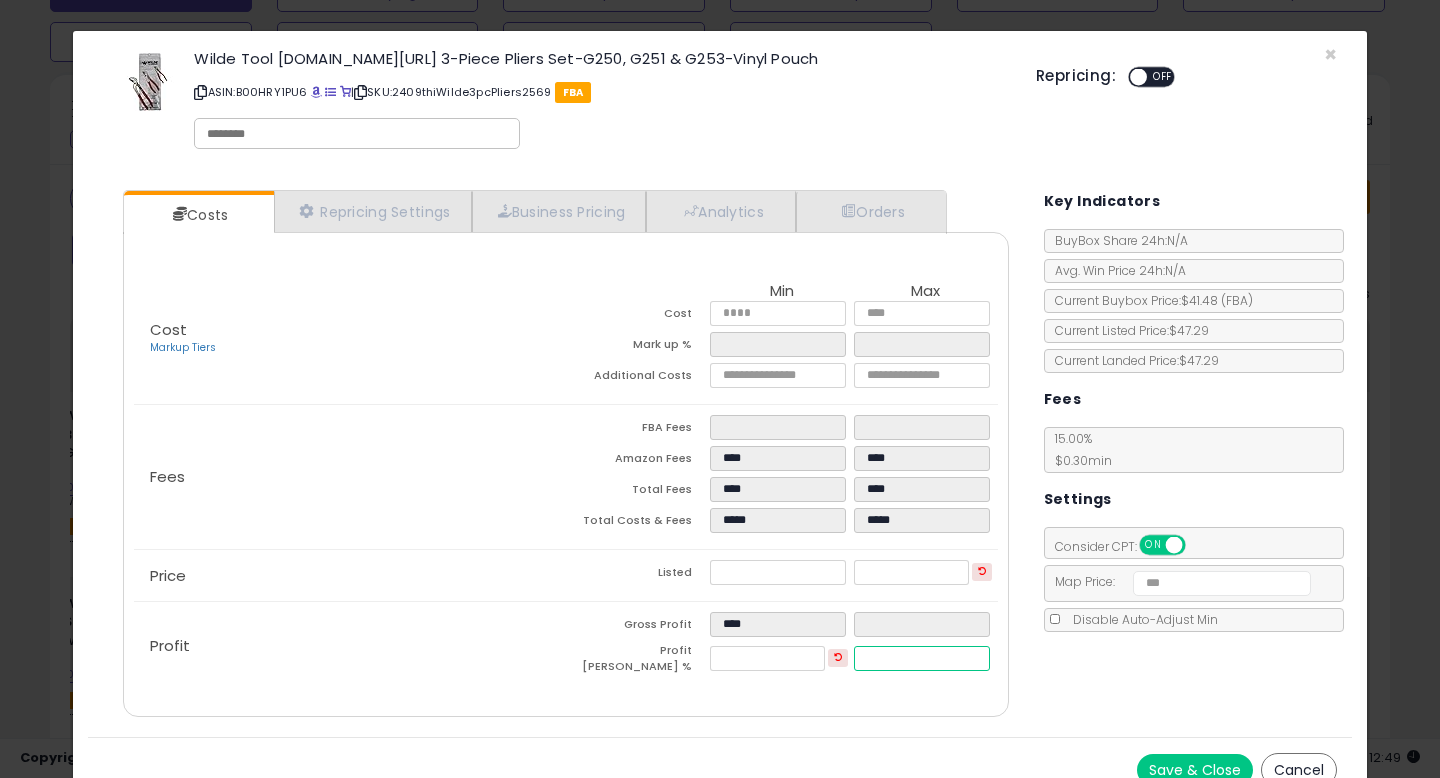 click at bounding box center [922, 658] 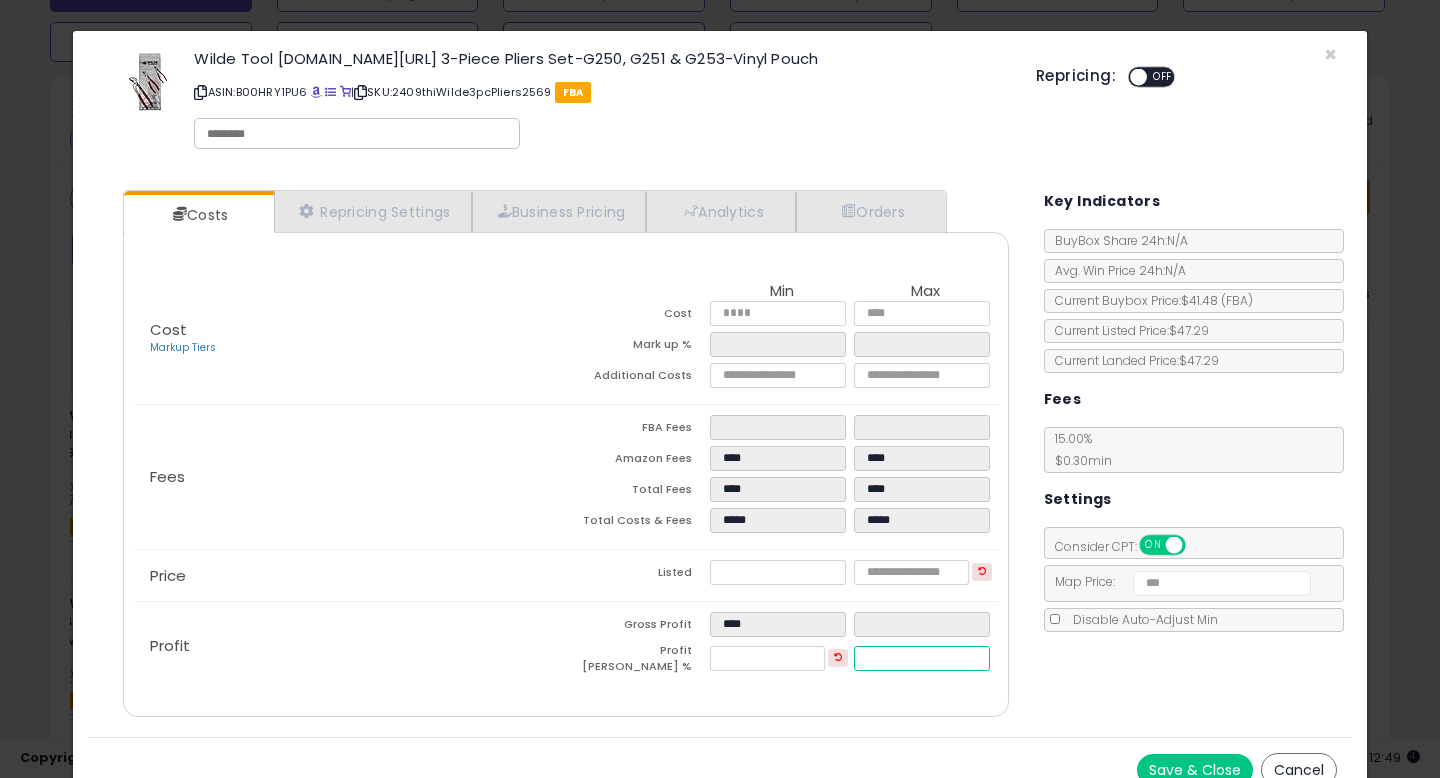 type on "**" 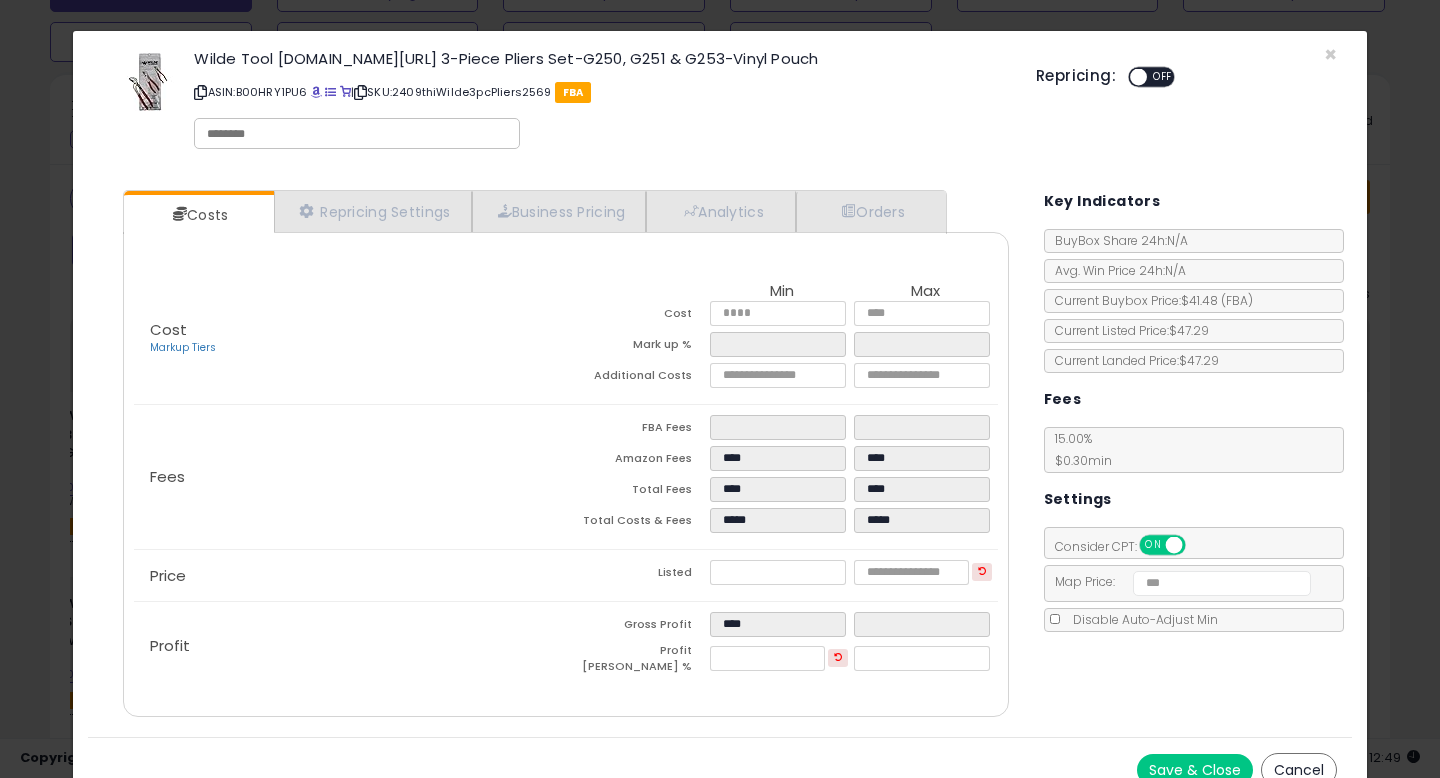type on "******" 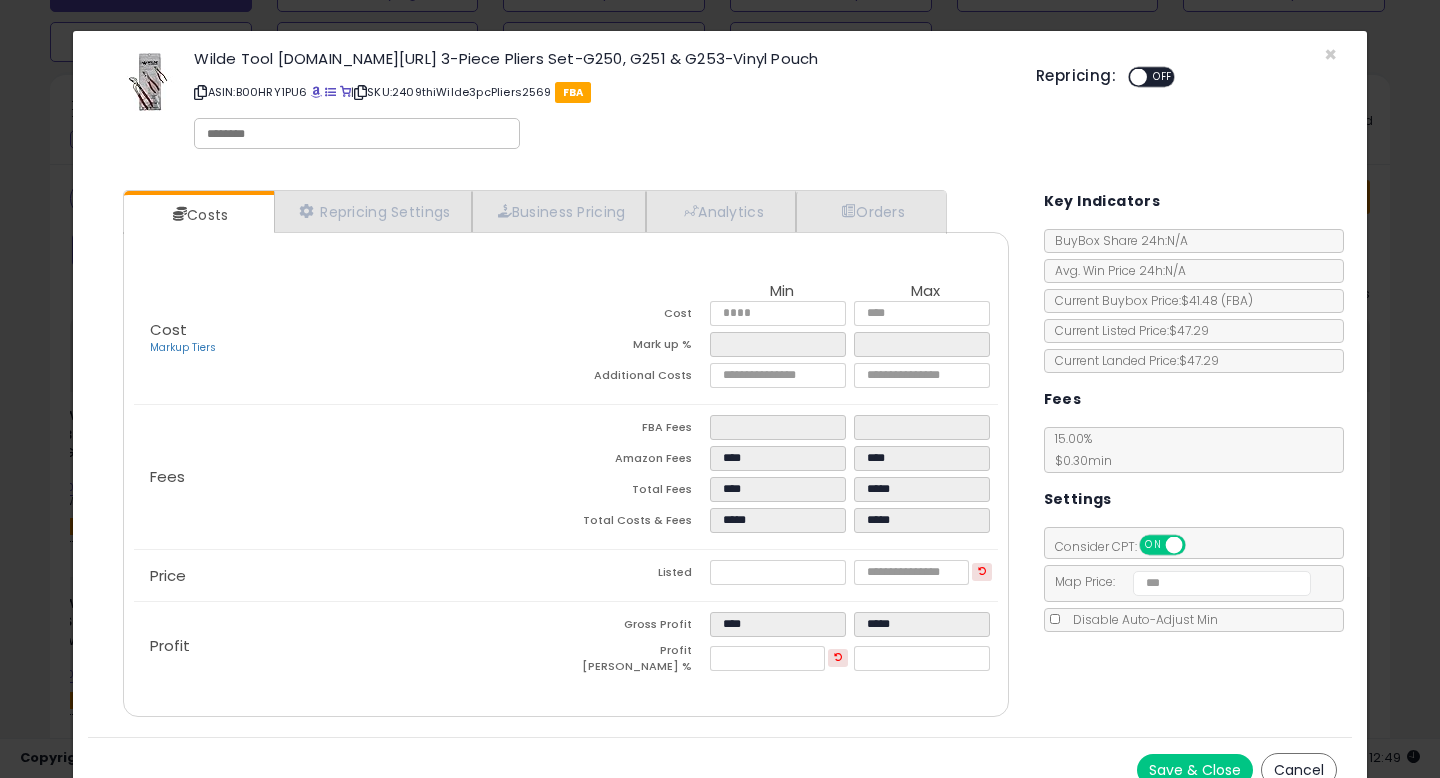 click on "Price
Listed
*****
*****" 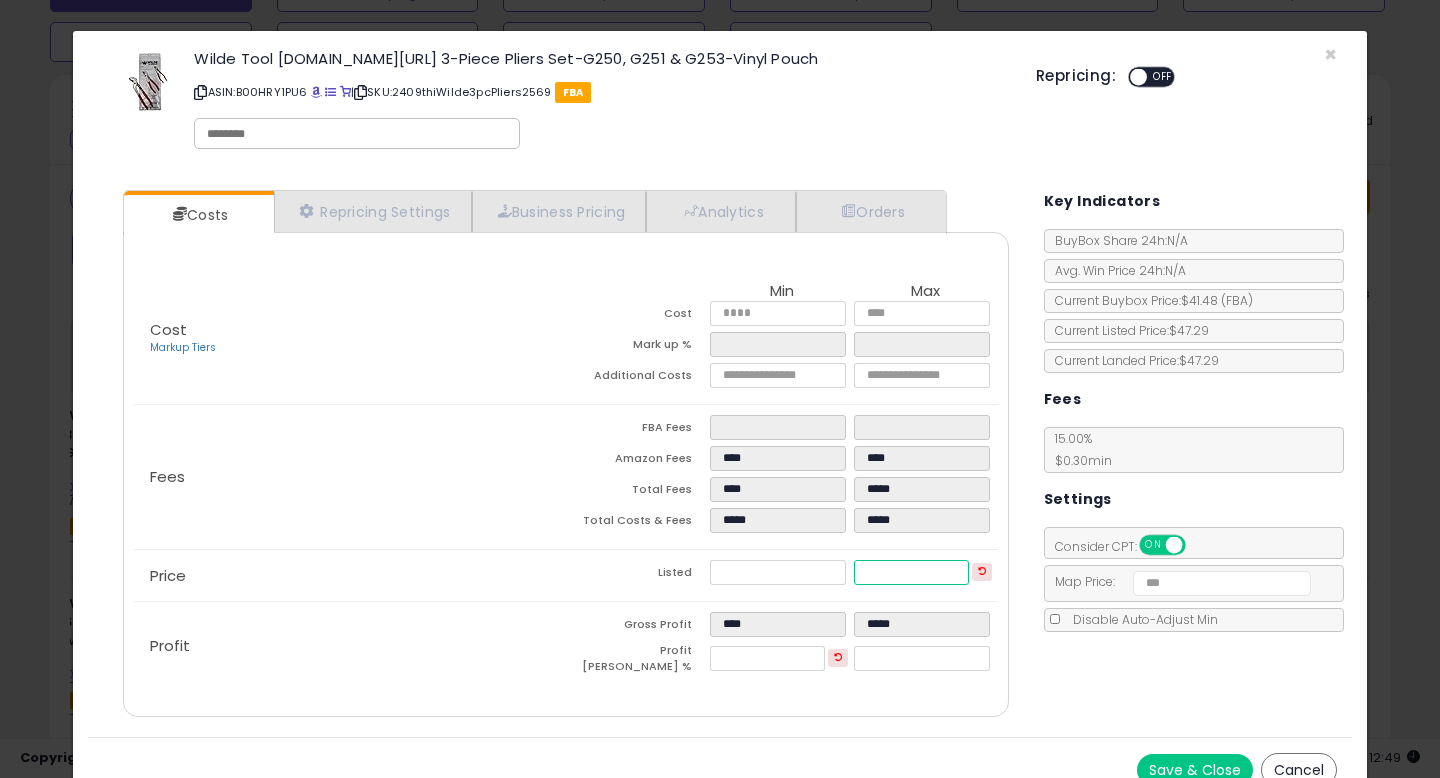drag, startPoint x: 910, startPoint y: 572, endPoint x: 862, endPoint y: 572, distance: 48 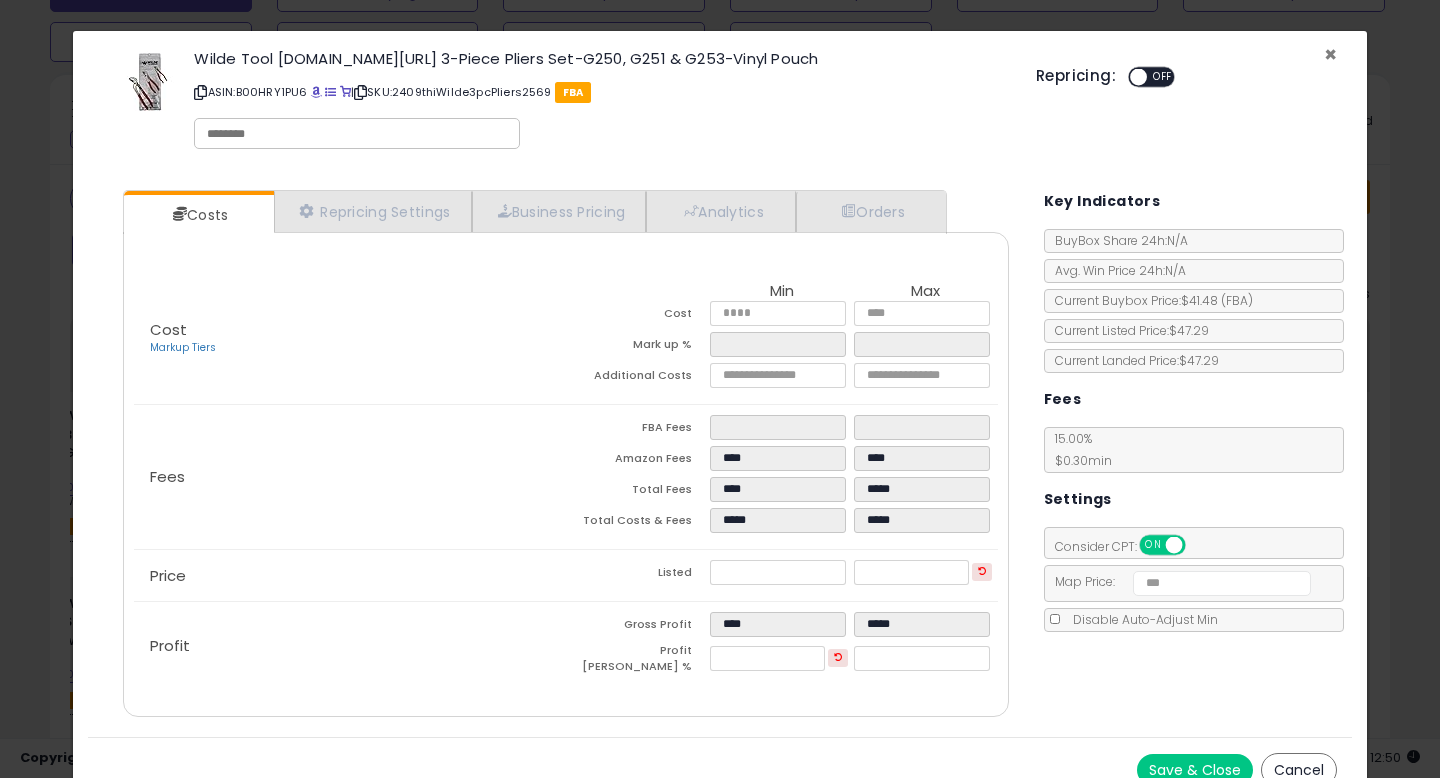click on "×" at bounding box center [1330, 54] 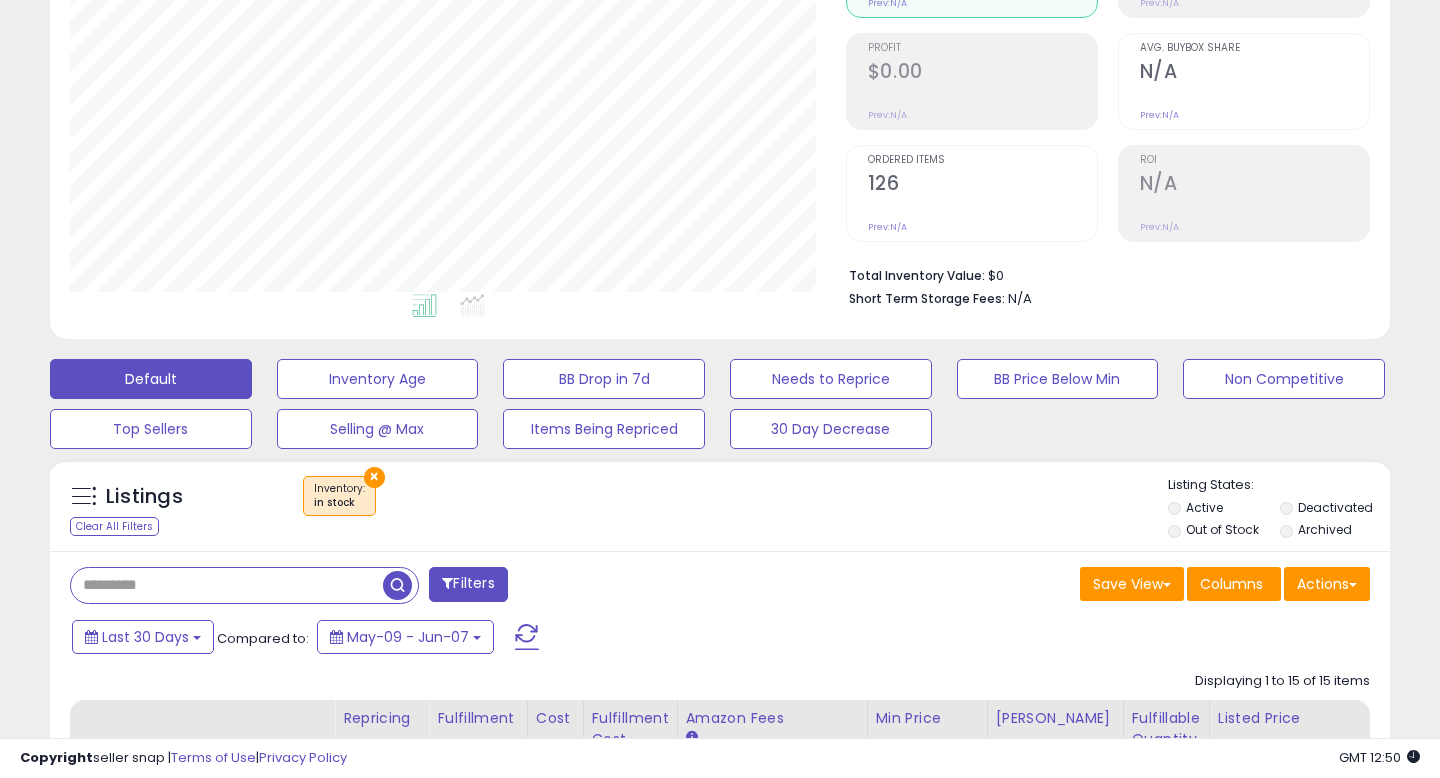 scroll, scrollTop: 0, scrollLeft: 0, axis: both 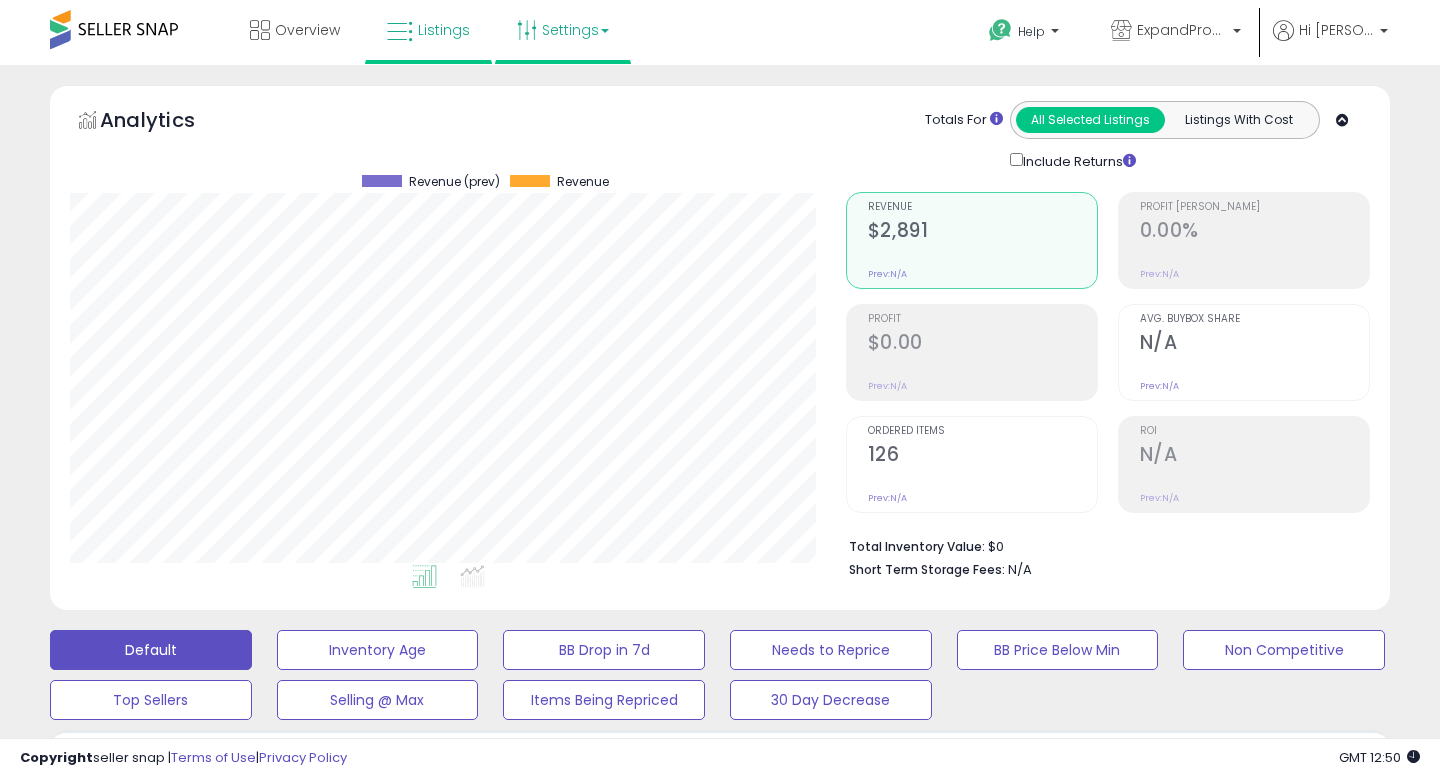click on "Settings" at bounding box center [563, 30] 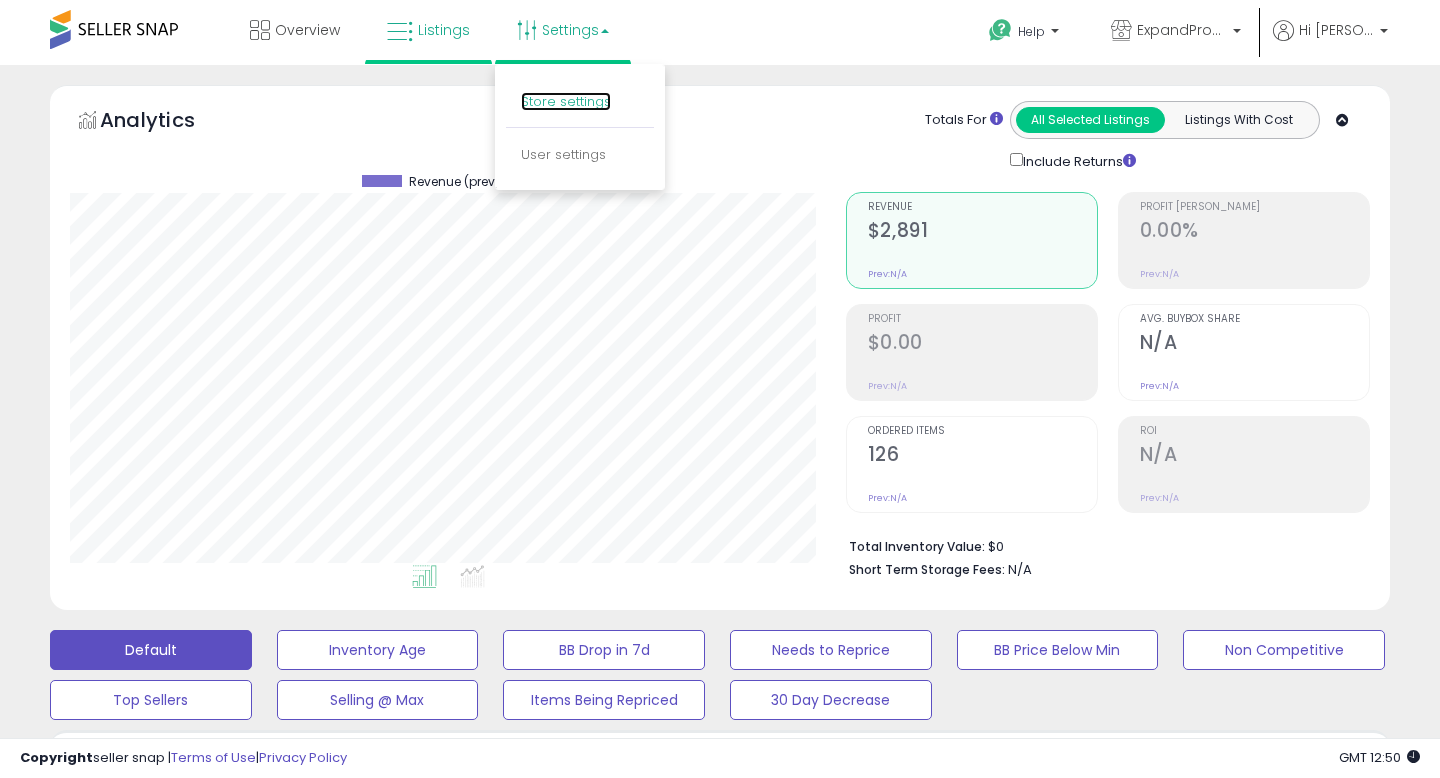 click on "Store
settings" at bounding box center (566, 101) 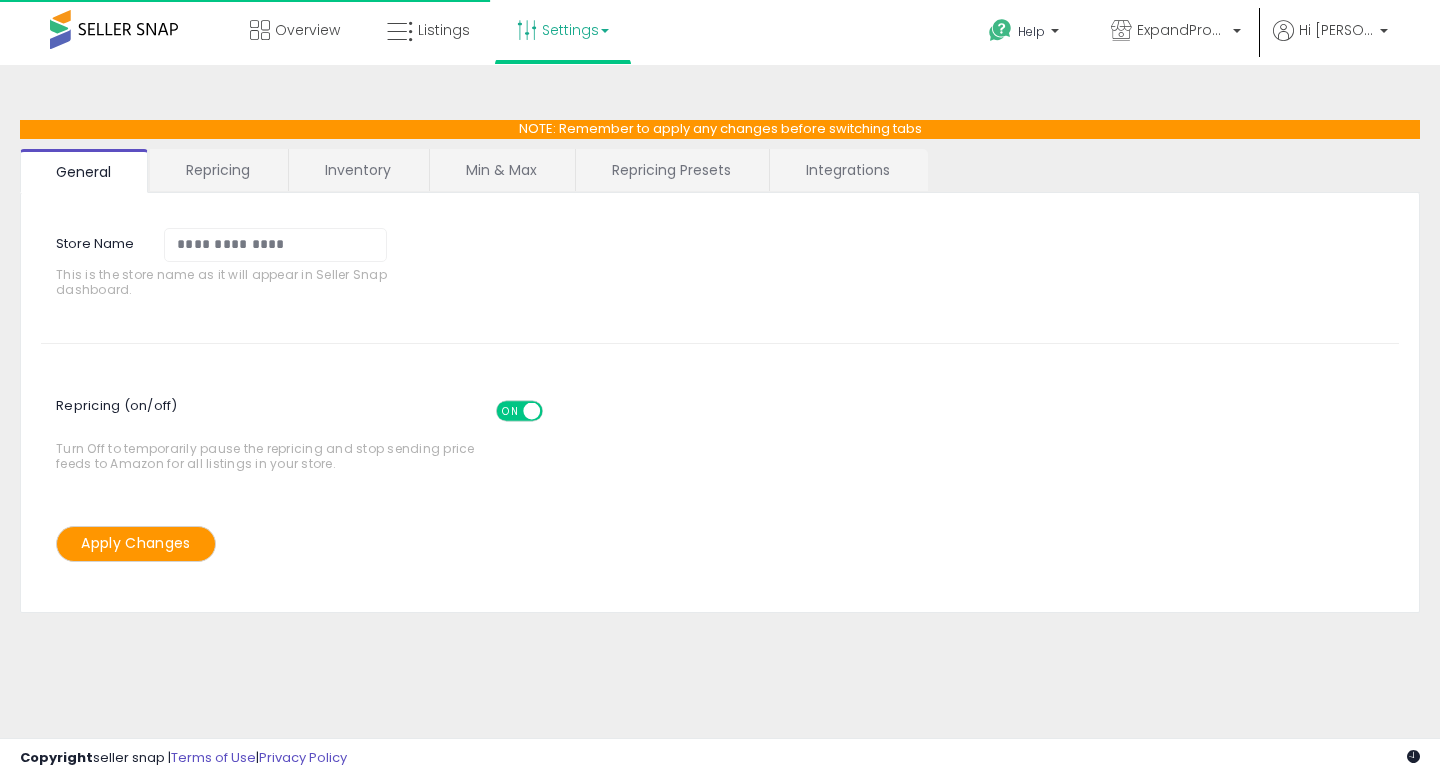 scroll, scrollTop: 0, scrollLeft: 0, axis: both 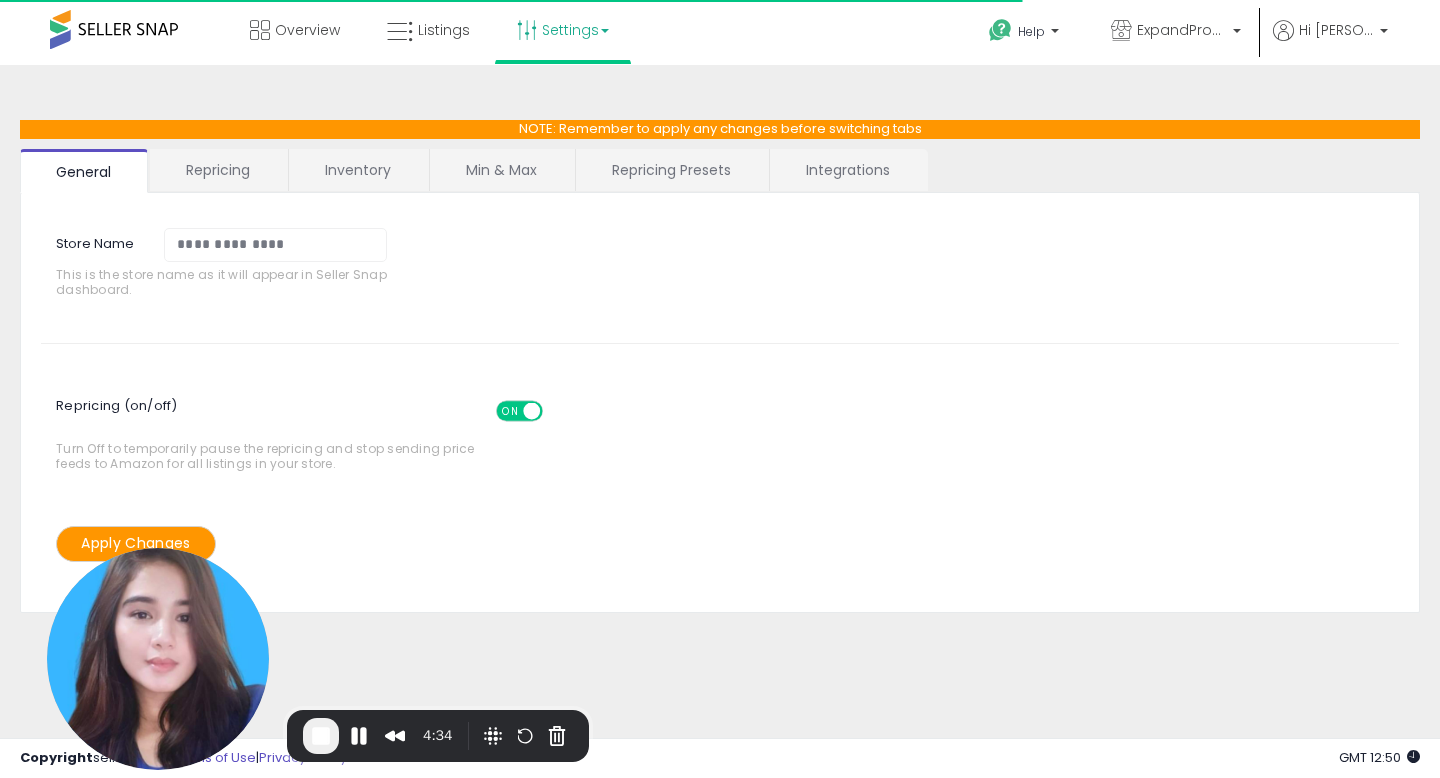 click on "Min & Max" at bounding box center (501, 170) 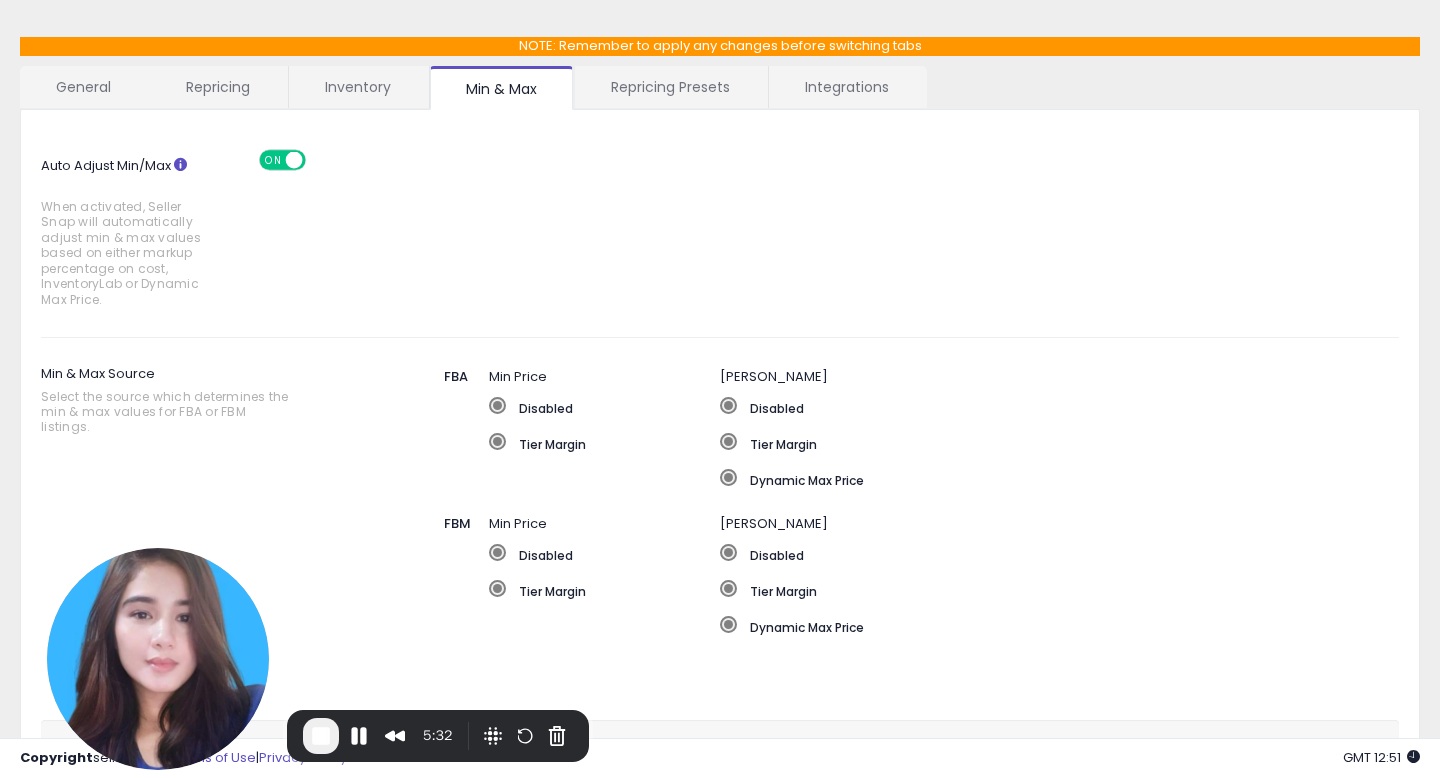 scroll, scrollTop: 72, scrollLeft: 0, axis: vertical 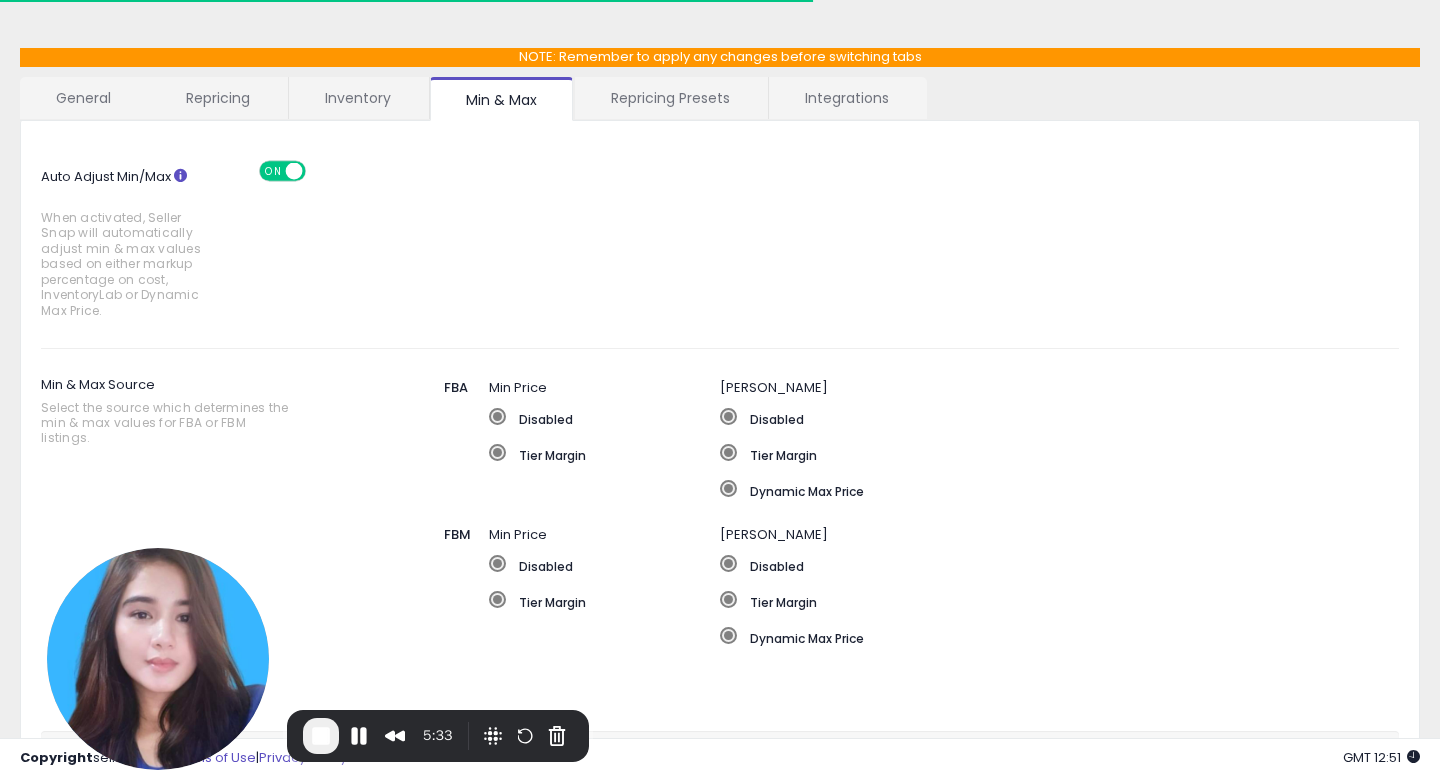click on "General" at bounding box center (84, 98) 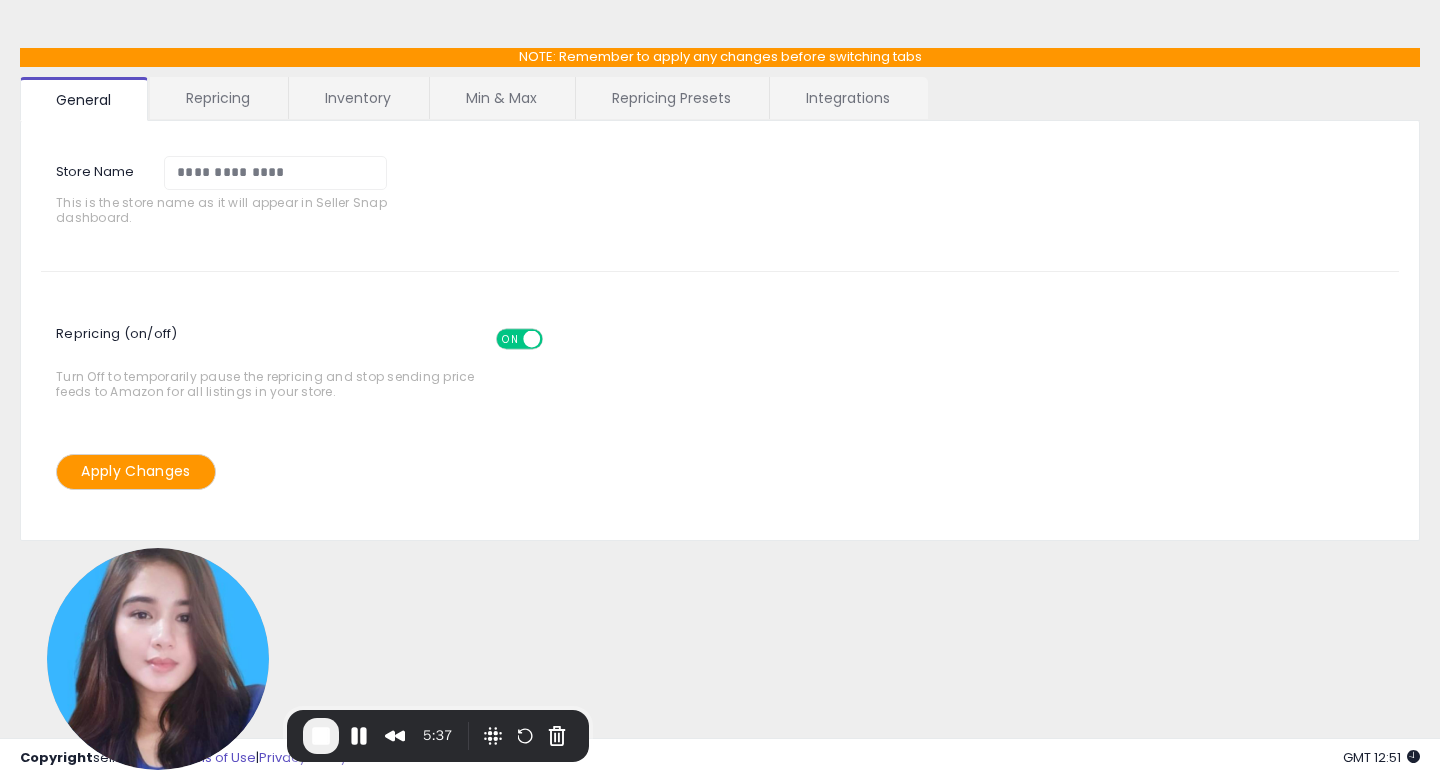 scroll, scrollTop: 0, scrollLeft: 0, axis: both 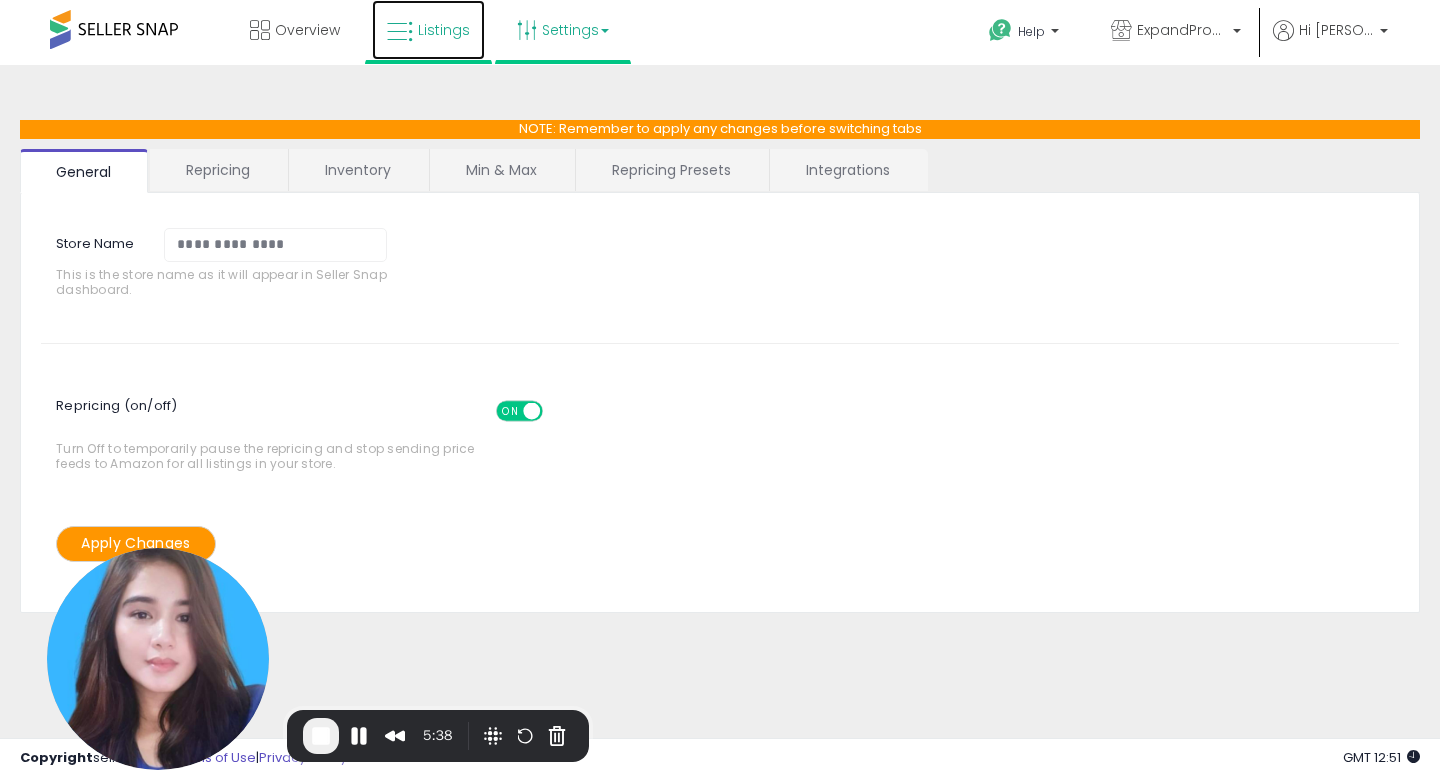 click on "Listings" at bounding box center [428, 30] 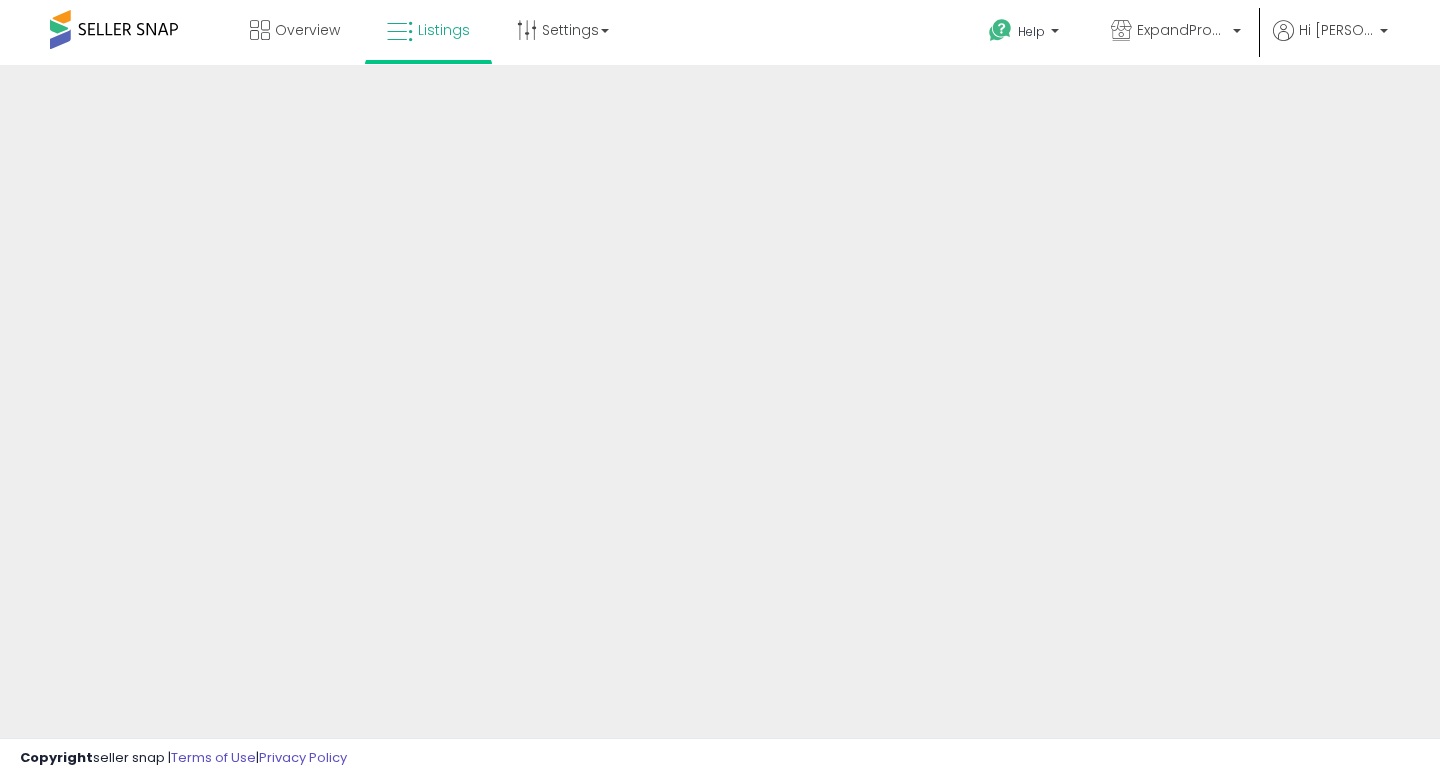 scroll, scrollTop: 0, scrollLeft: 0, axis: both 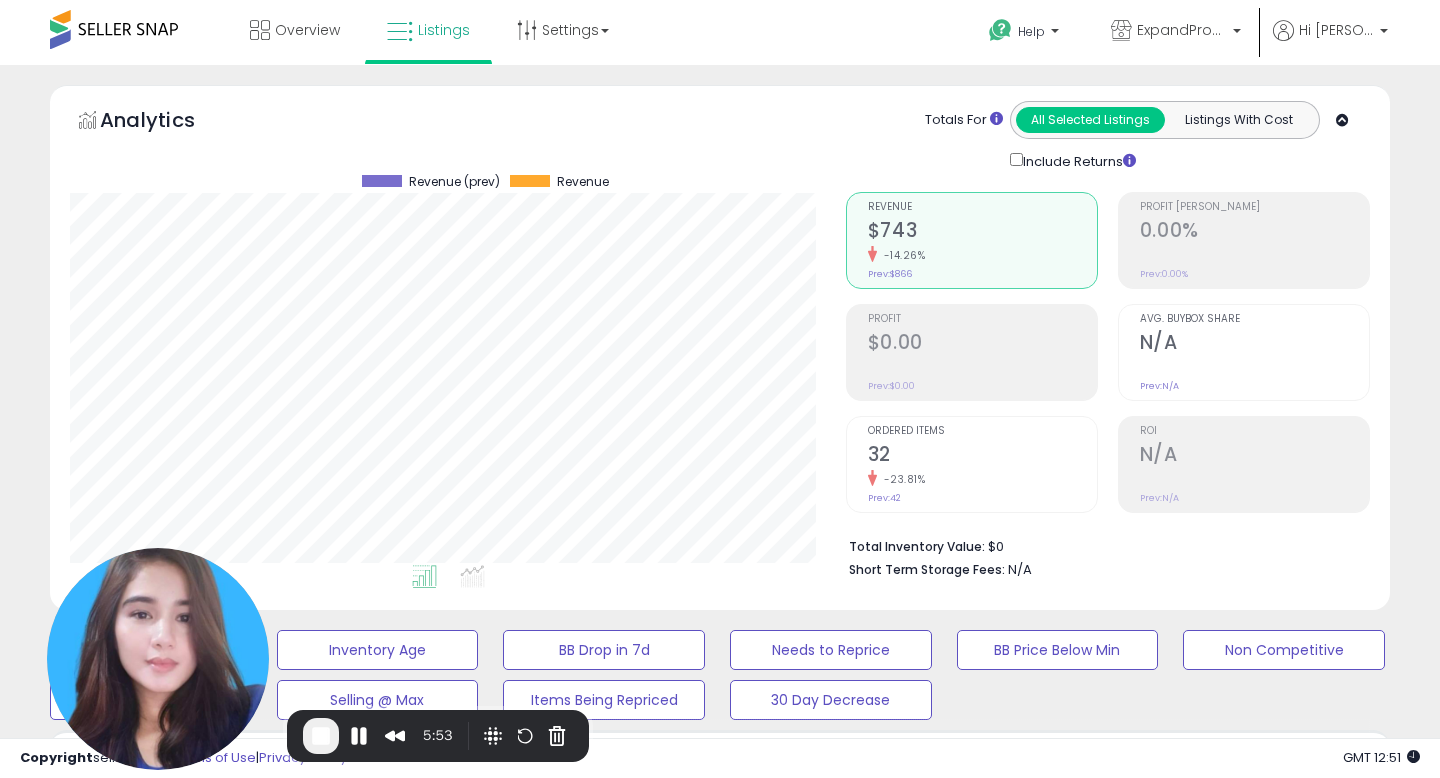 click on "Displaying 1 to 19 of 19 items" at bounding box center (1282, 952) 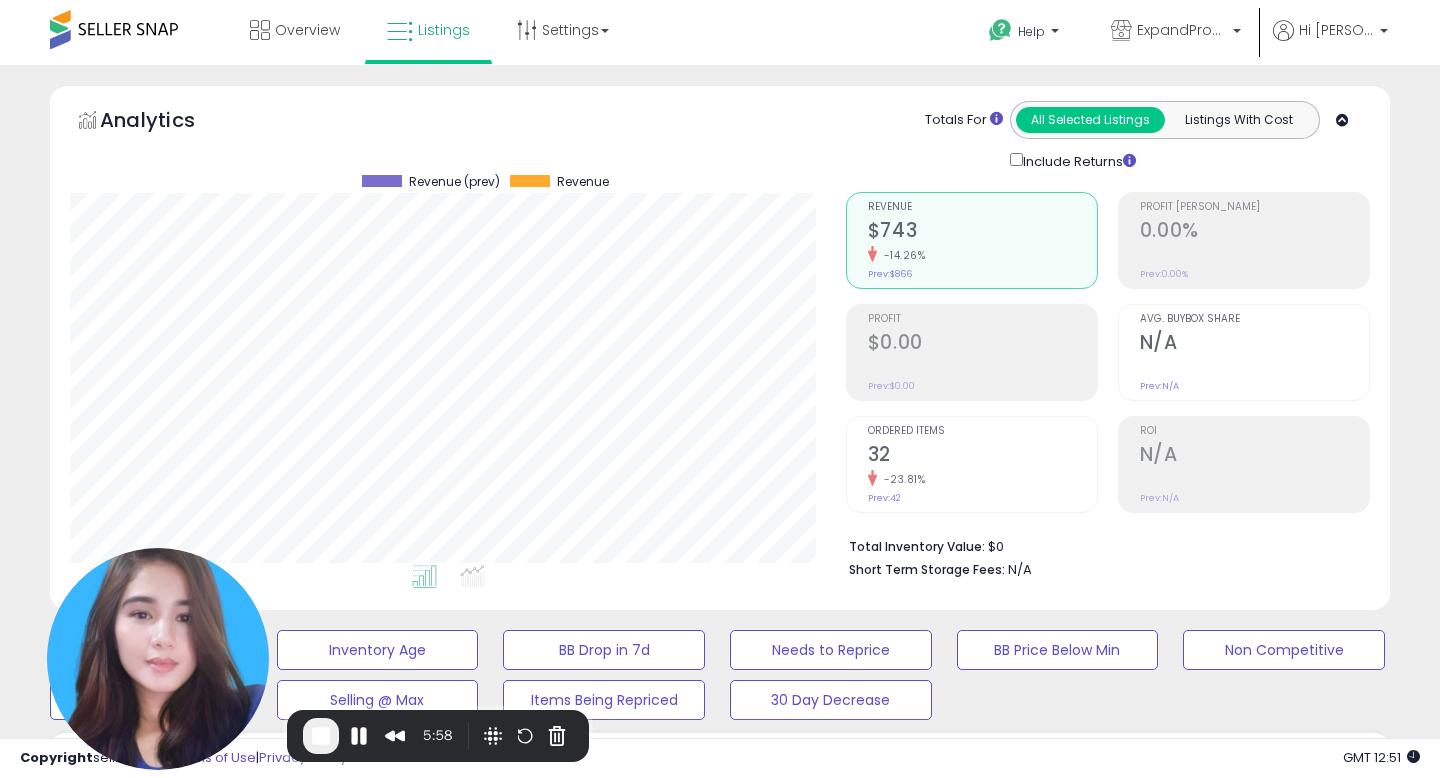 click on "Edit all listings in filter" at bounding box center [250, 953] 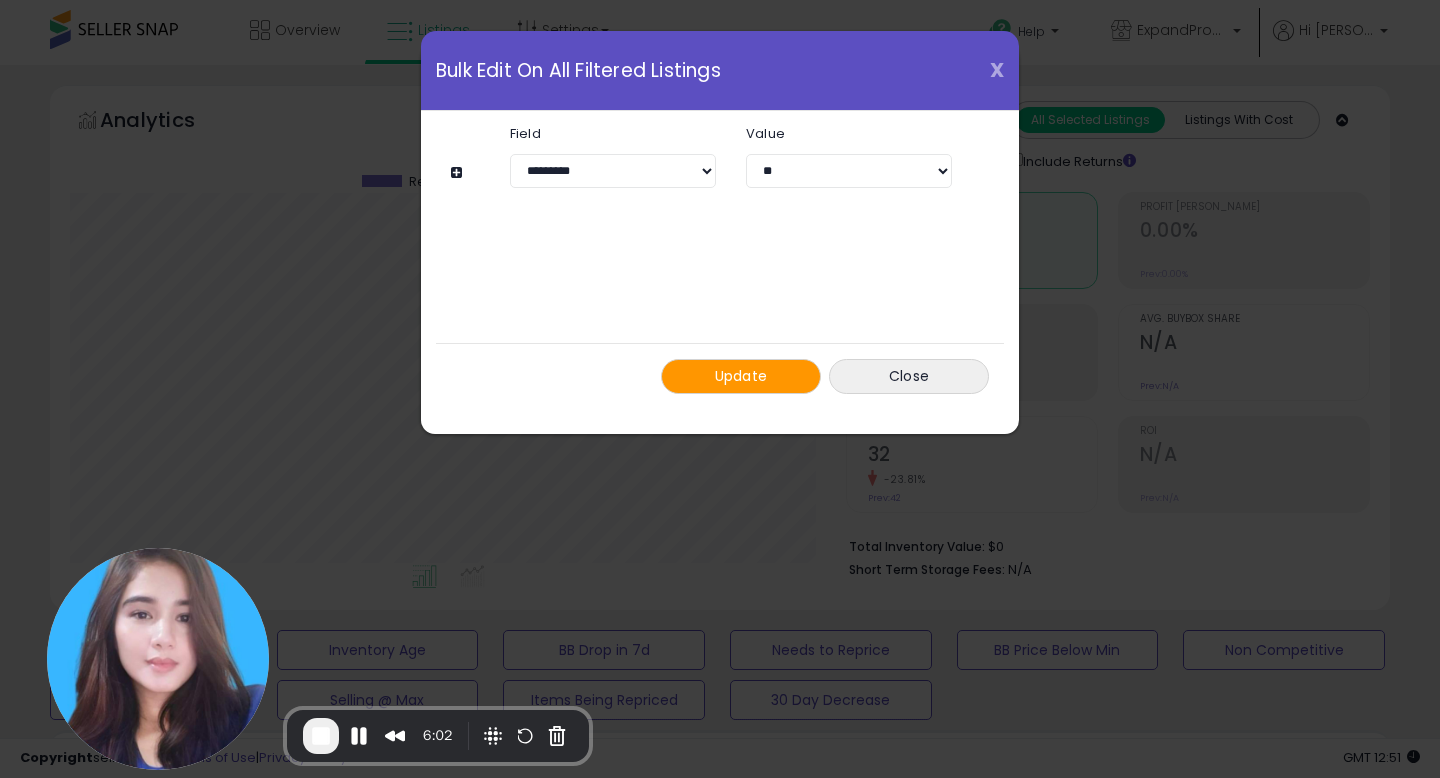 click on "X" at bounding box center [997, 70] 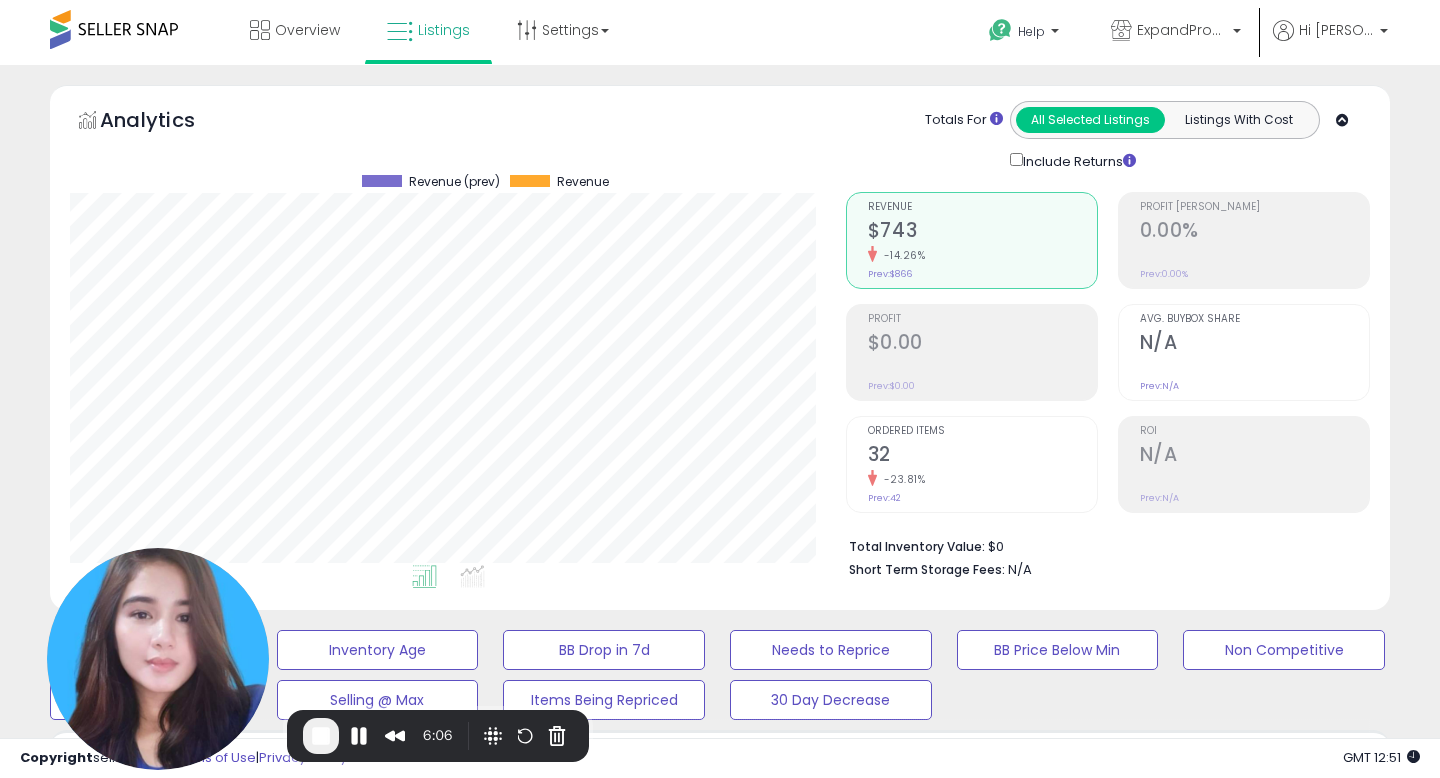 drag, startPoint x: 468, startPoint y: 421, endPoint x: 523, endPoint y: 421, distance: 55 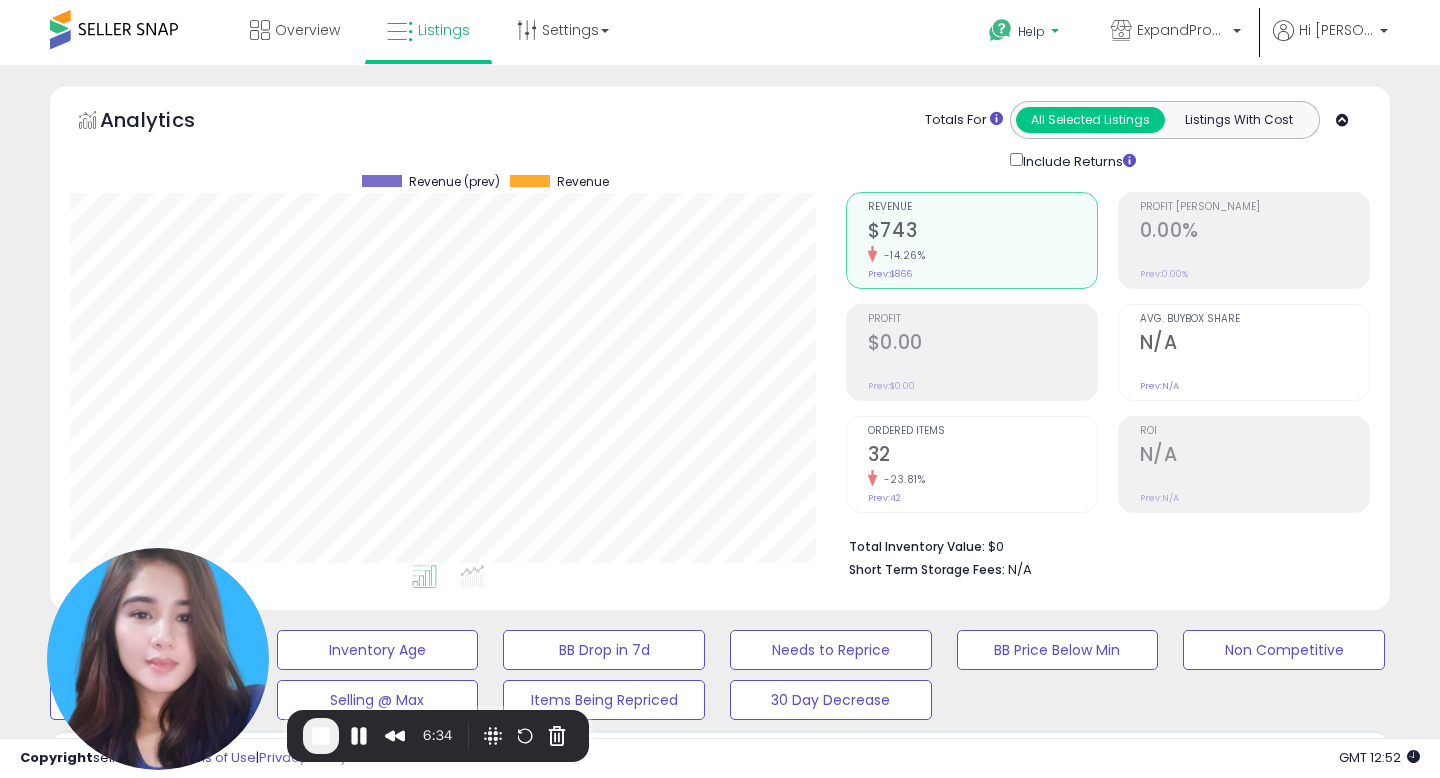 click on "Help" at bounding box center [1026, 34] 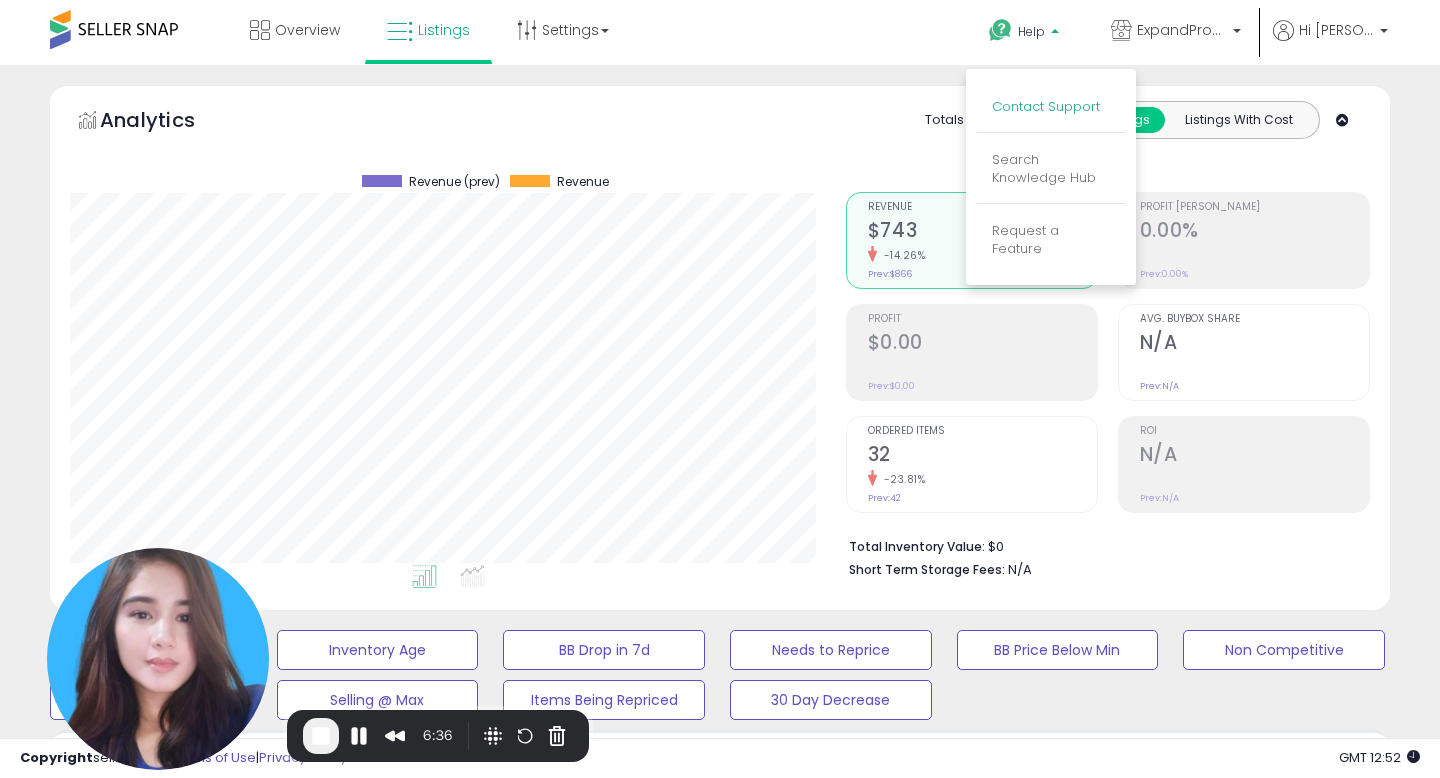 click on "Contact Support" at bounding box center (1046, 106) 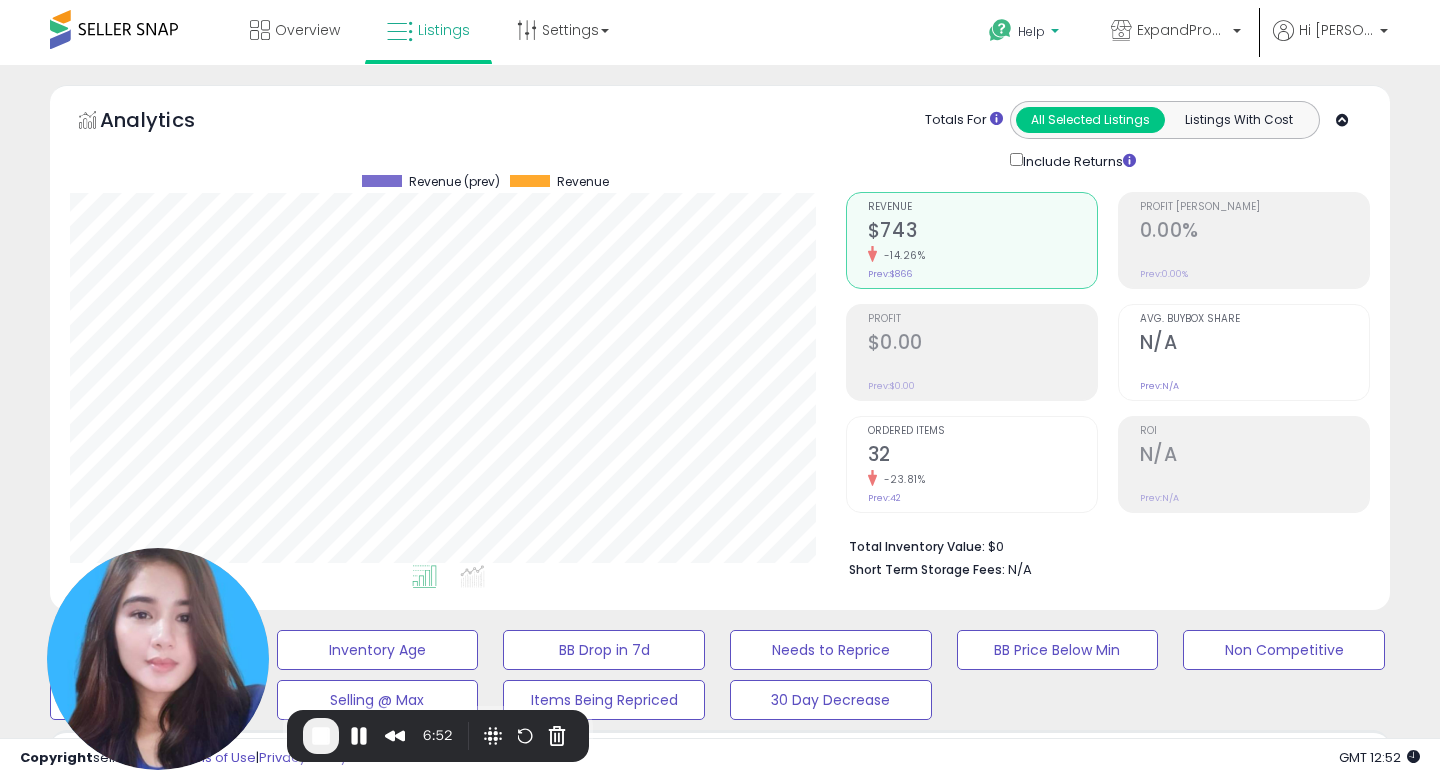 click on "Help" at bounding box center [1031, 31] 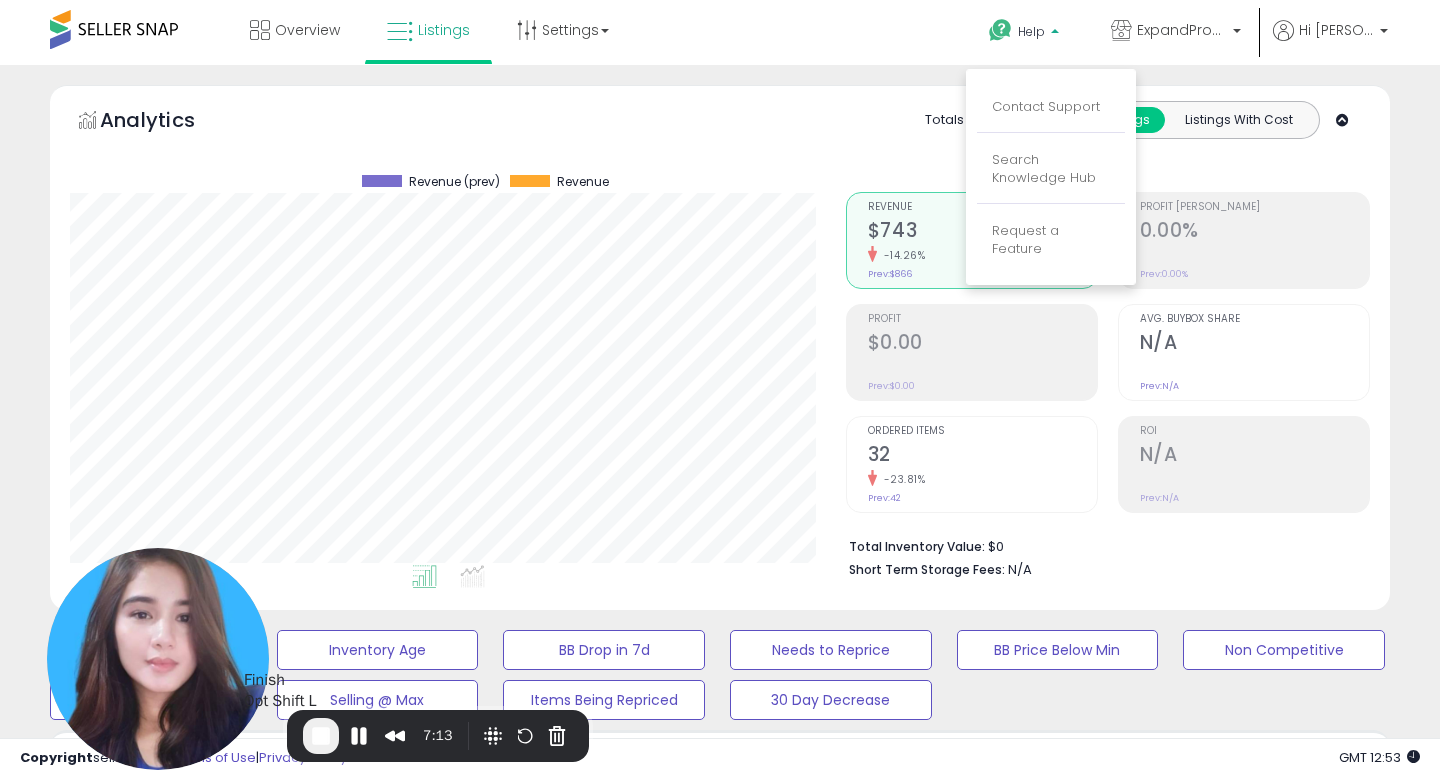click at bounding box center [321, 736] 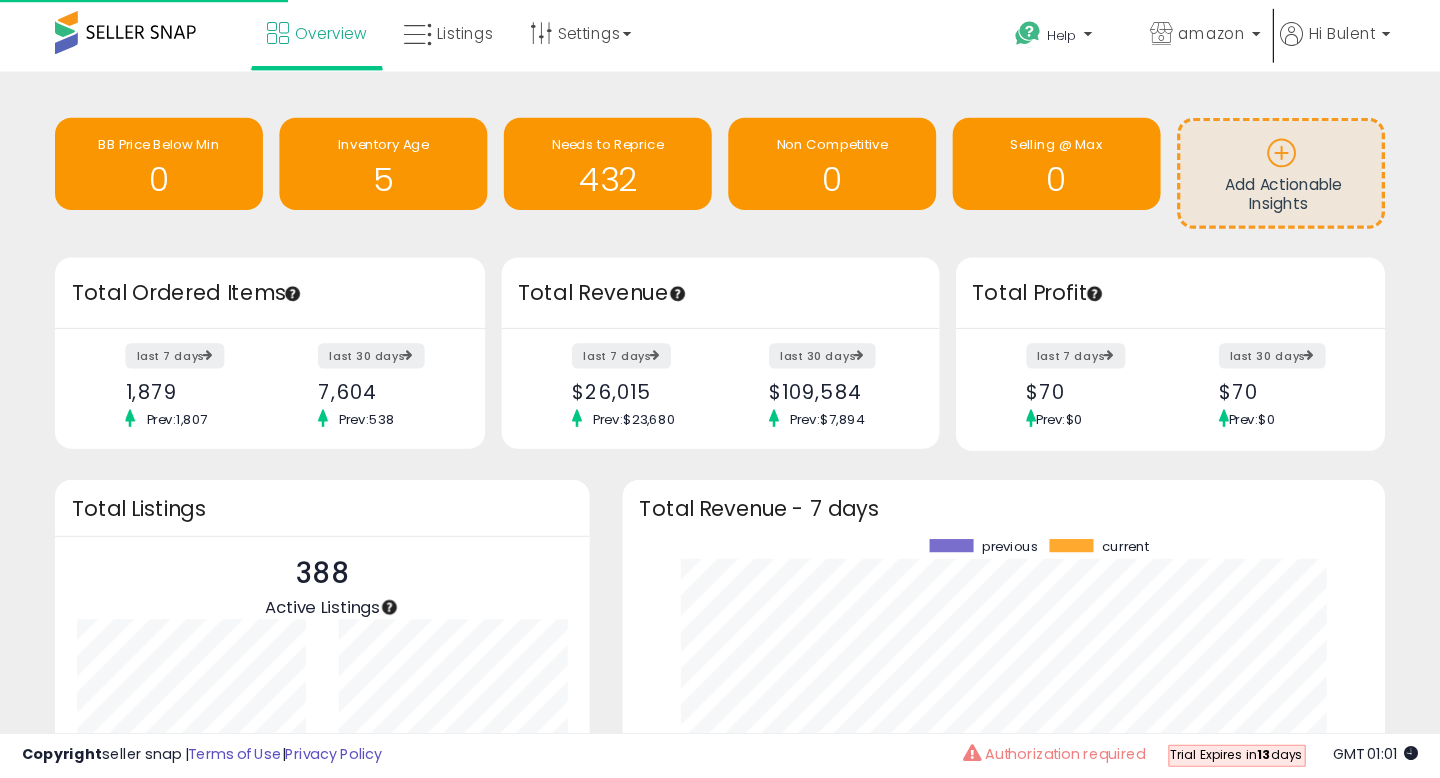 scroll, scrollTop: 0, scrollLeft: 0, axis: both 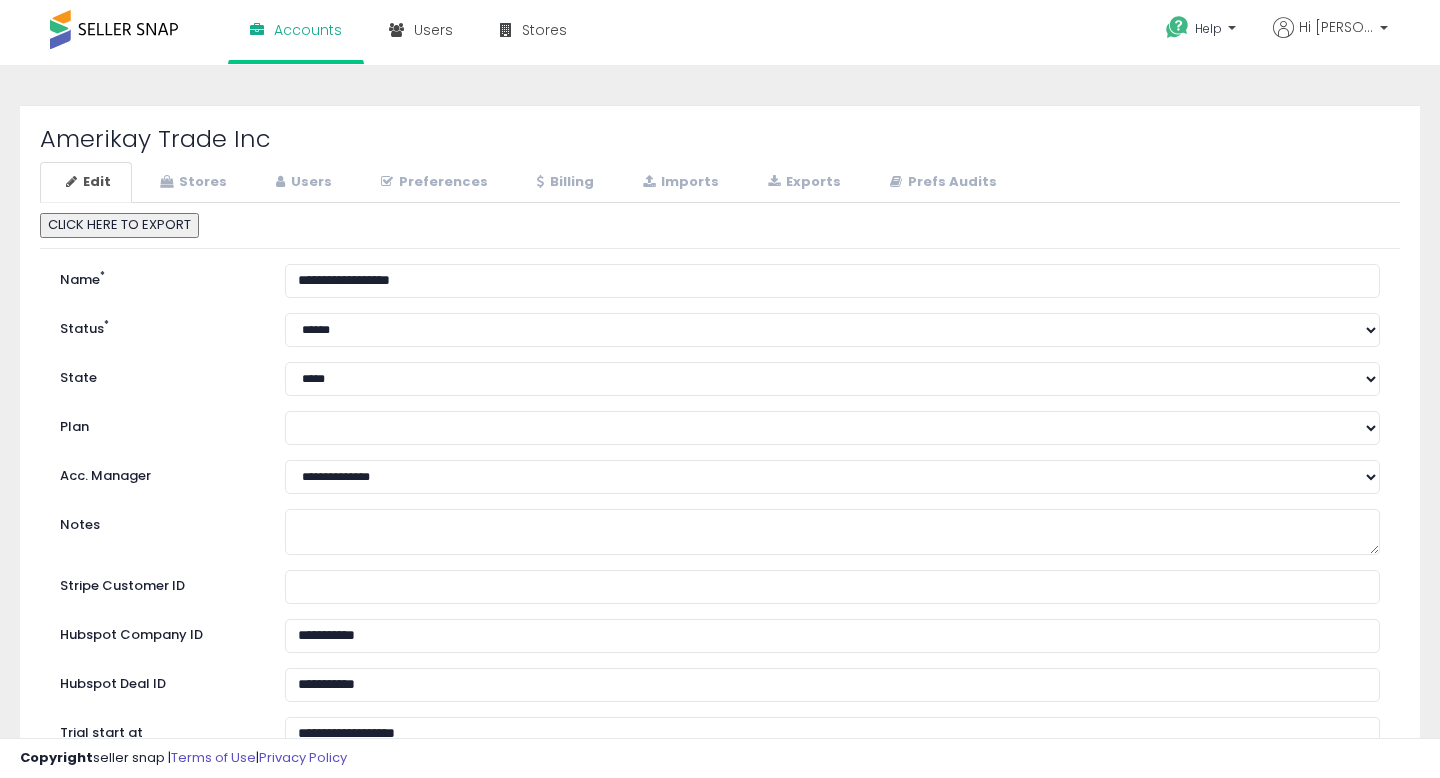 select on "**" 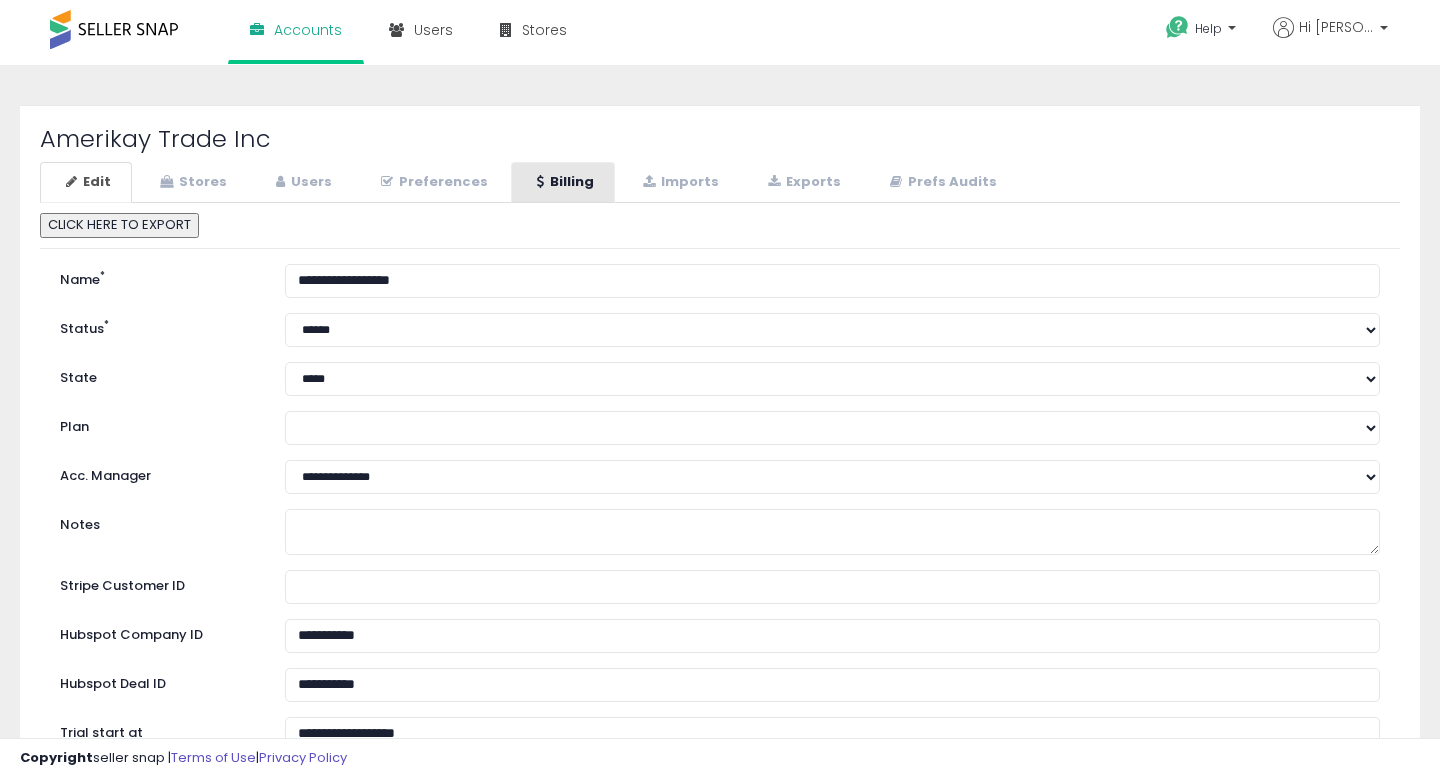 scroll, scrollTop: 0, scrollLeft: 0, axis: both 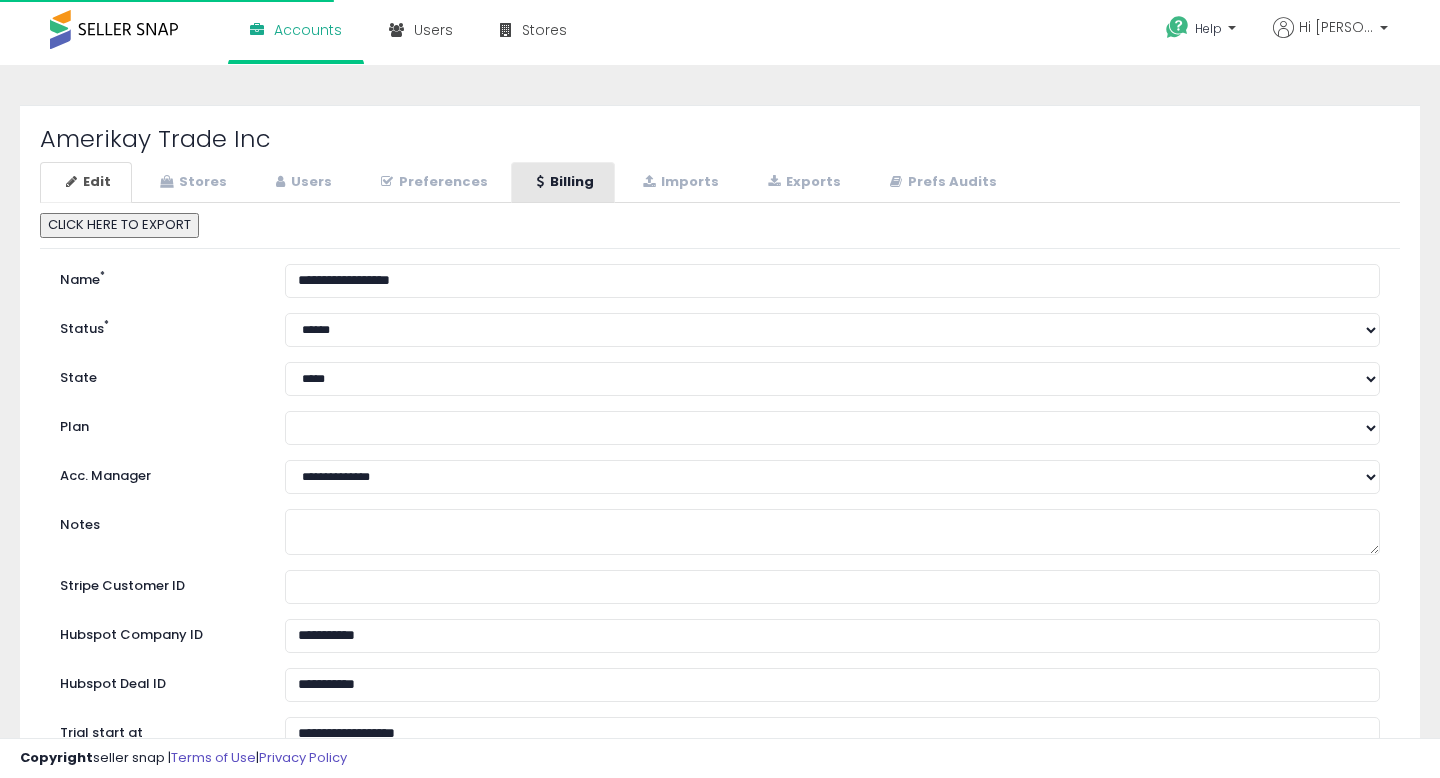 select on "**" 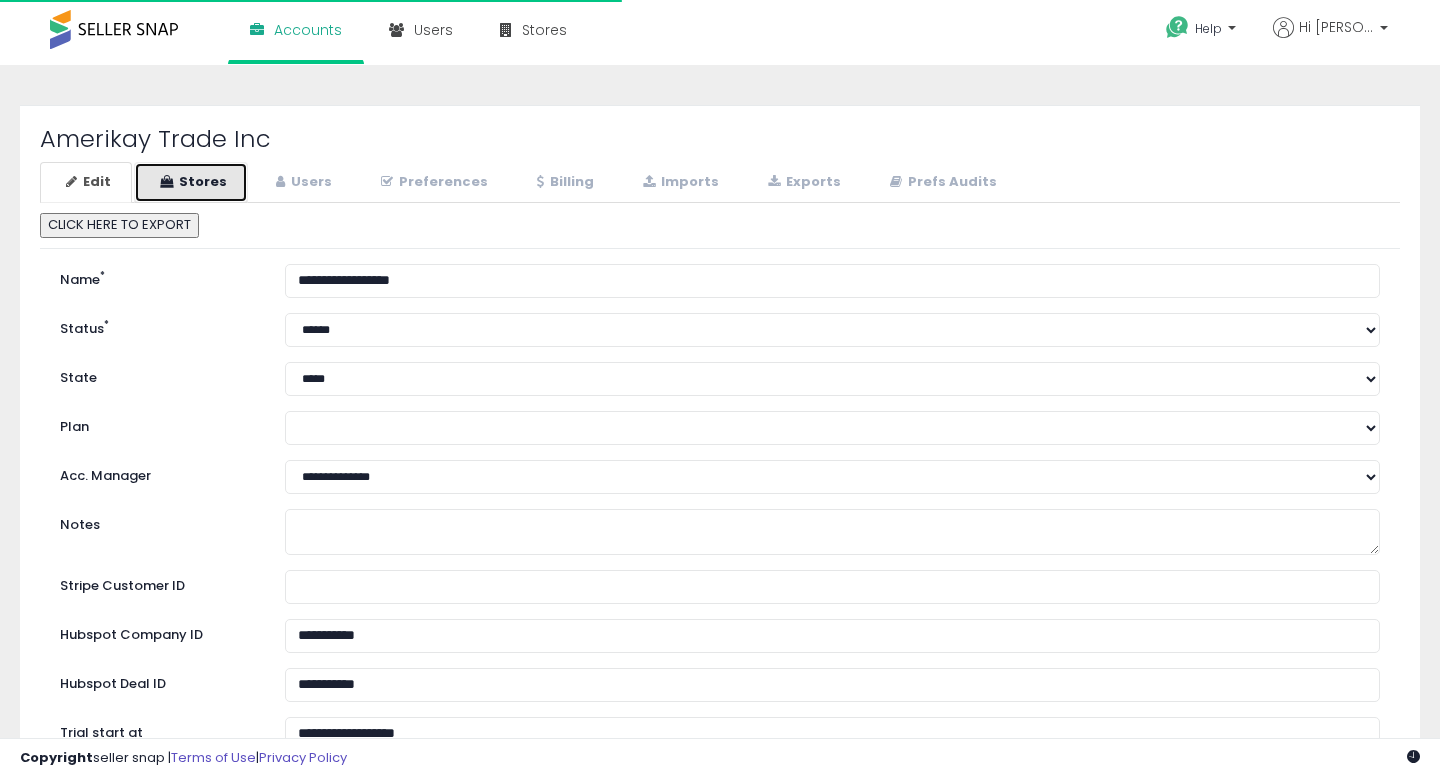 click on "Stores" at bounding box center (191, 182) 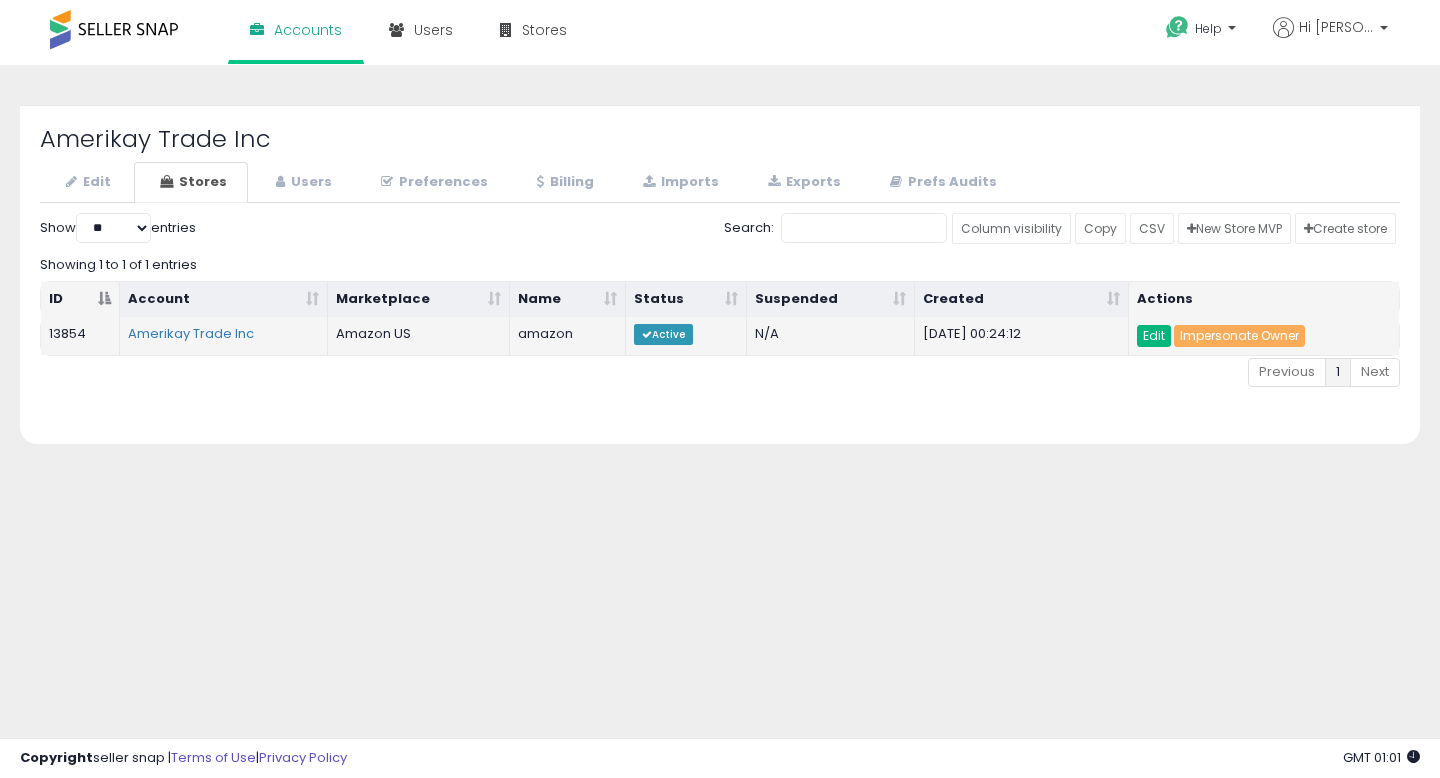 click on "Edit" at bounding box center [1154, 336] 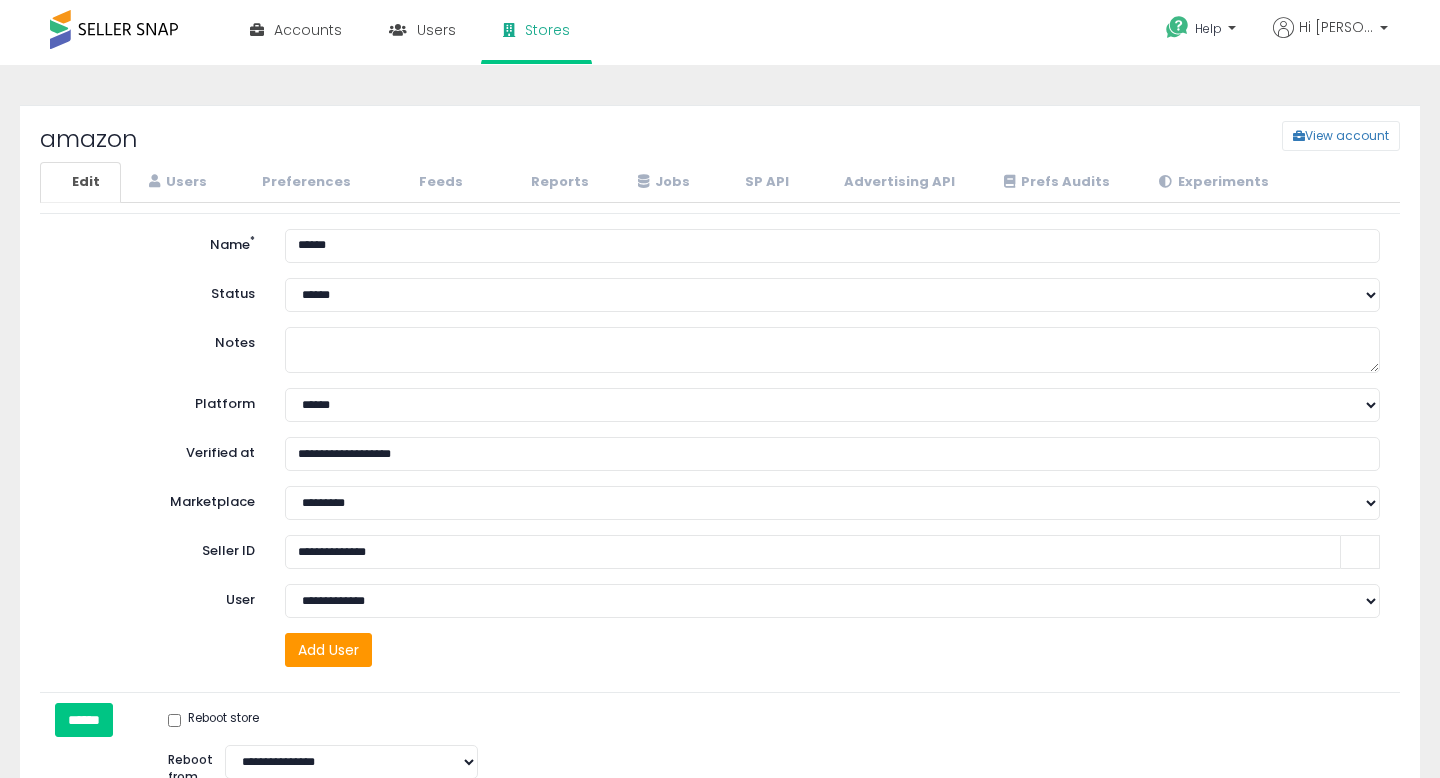 scroll, scrollTop: 0, scrollLeft: 0, axis: both 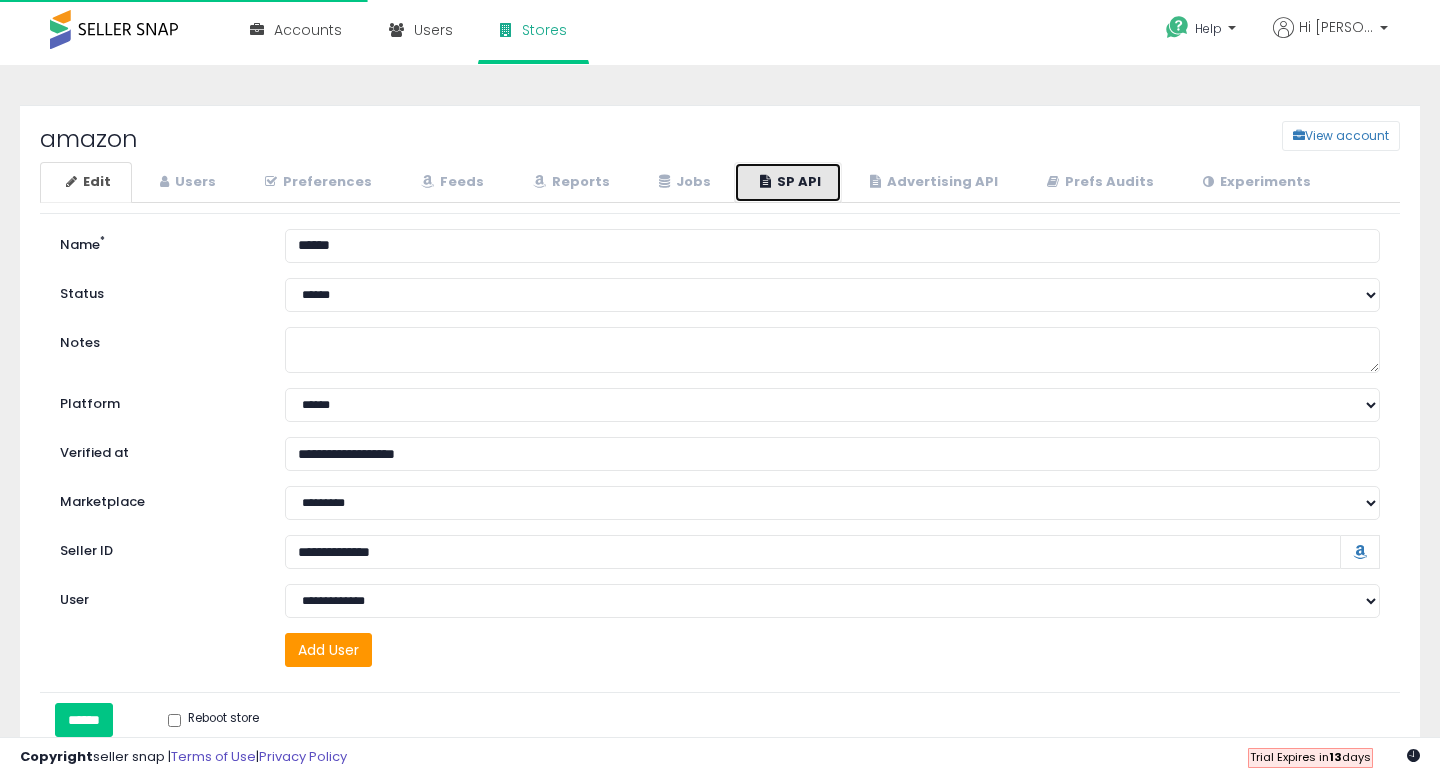 click on "SP API" at bounding box center (788, 182) 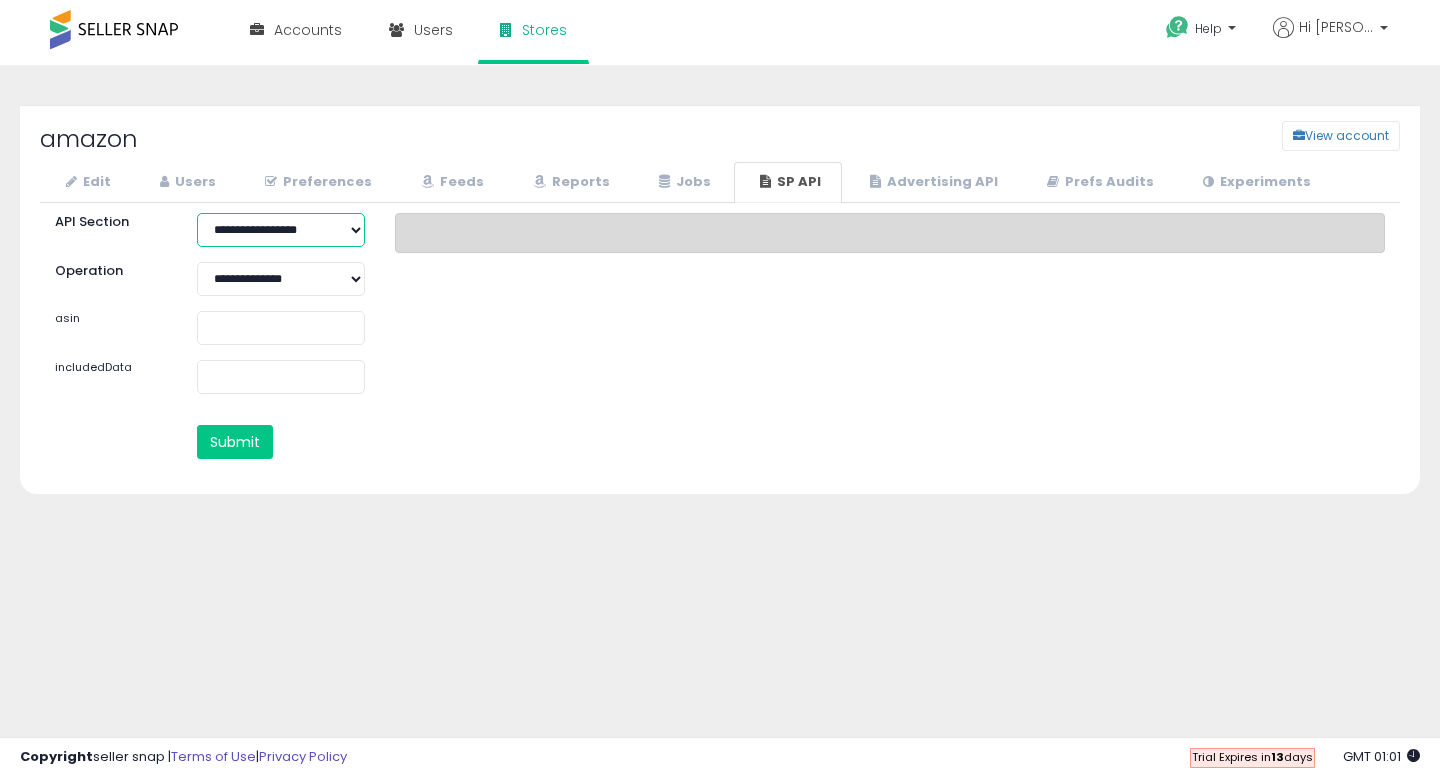 click on "**********" at bounding box center (281, 230) 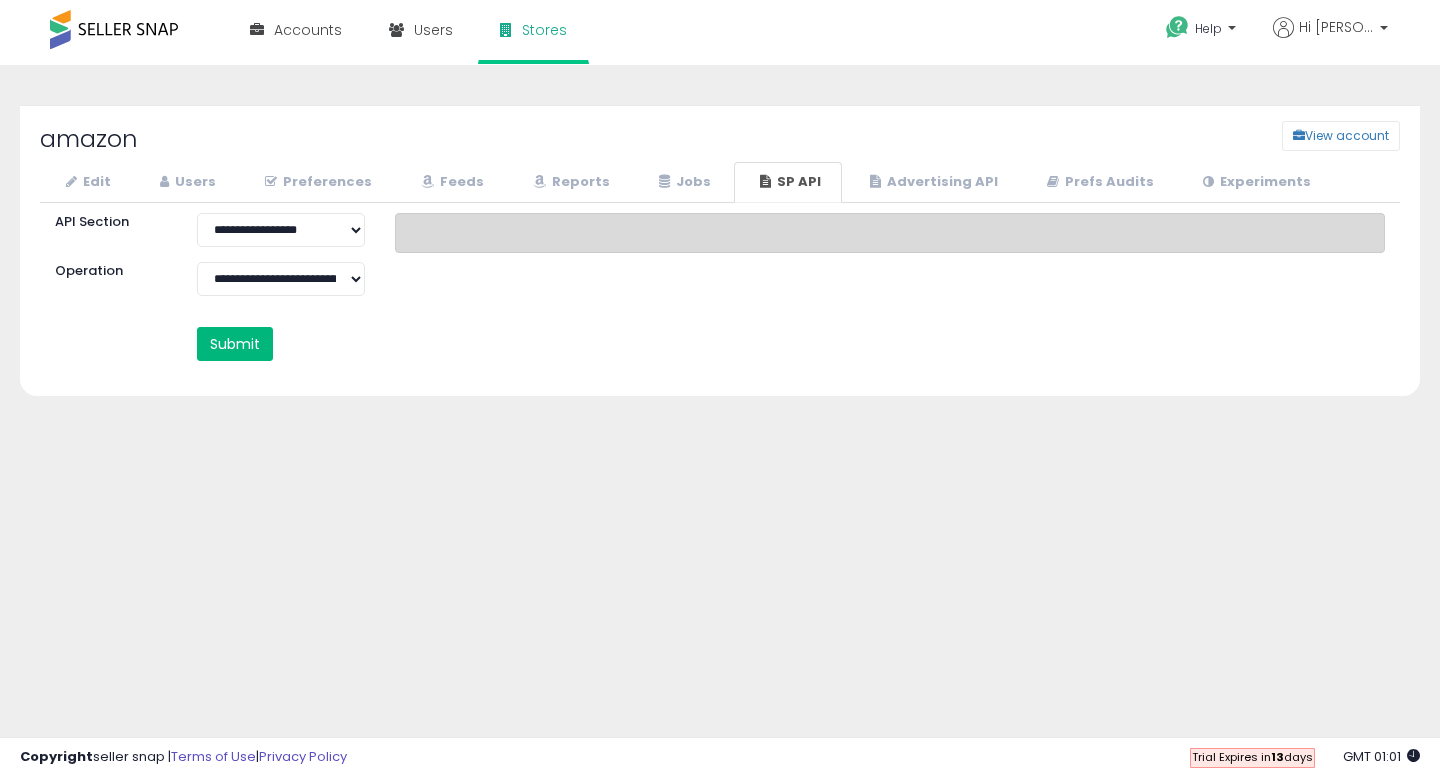 click on "Submit" at bounding box center (235, 344) 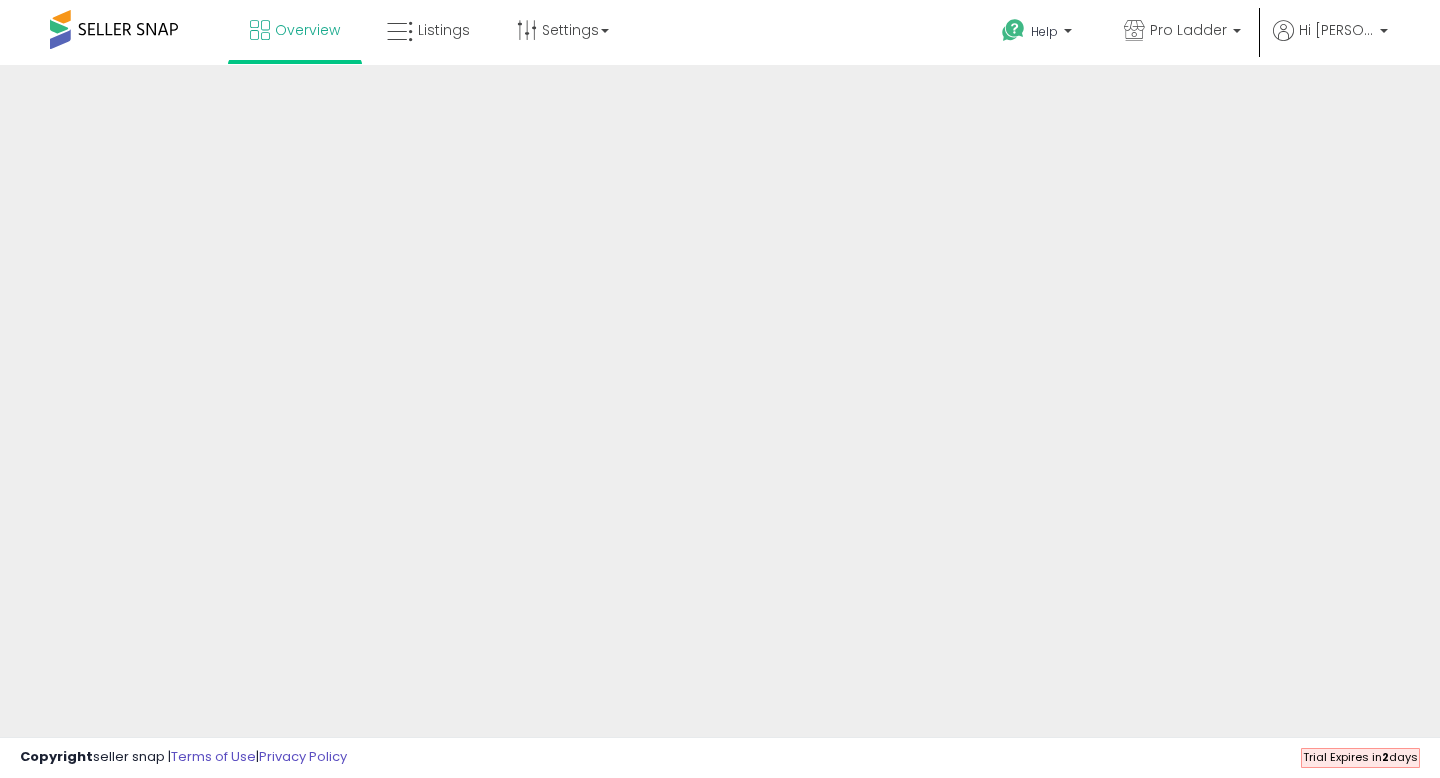 scroll, scrollTop: 0, scrollLeft: 0, axis: both 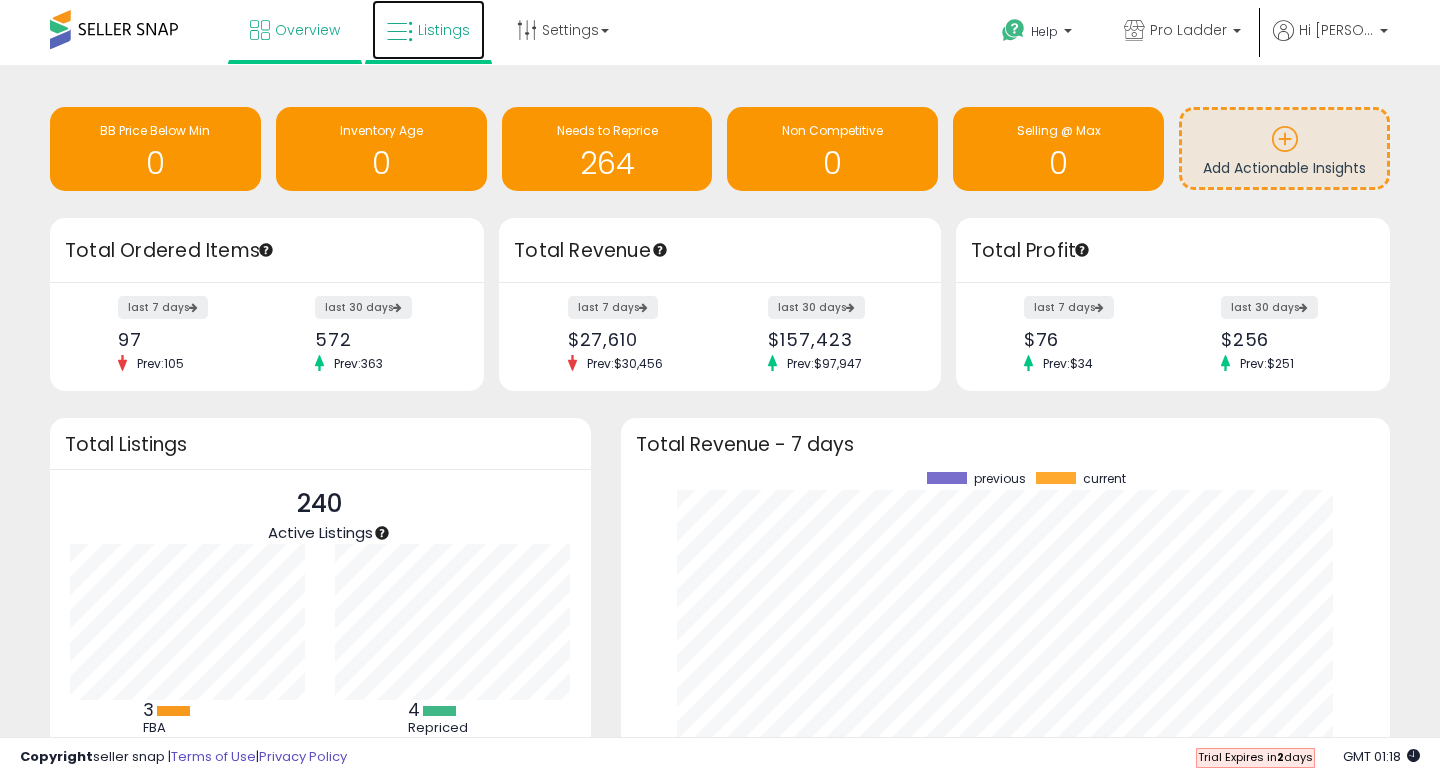 click on "Listings" at bounding box center (428, 30) 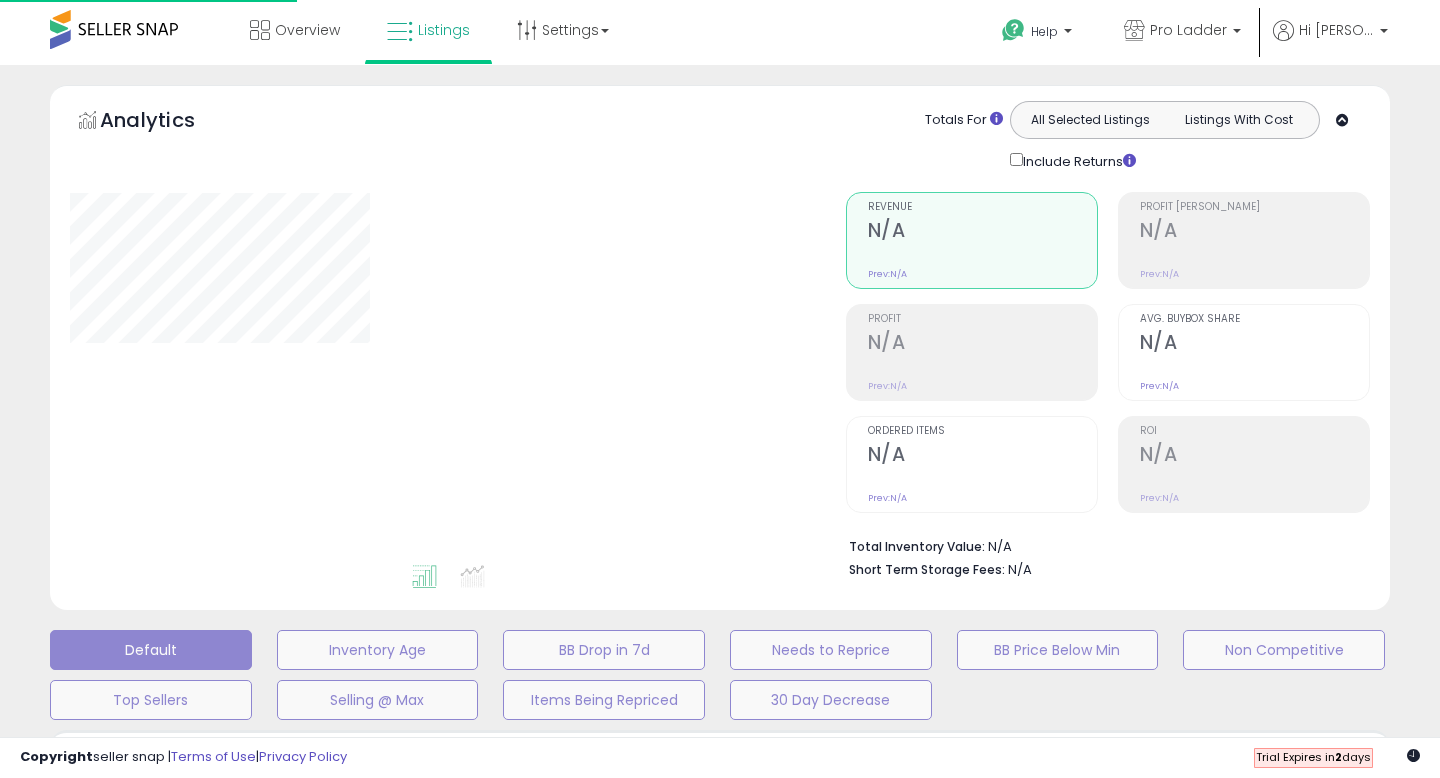 scroll, scrollTop: 0, scrollLeft: 0, axis: both 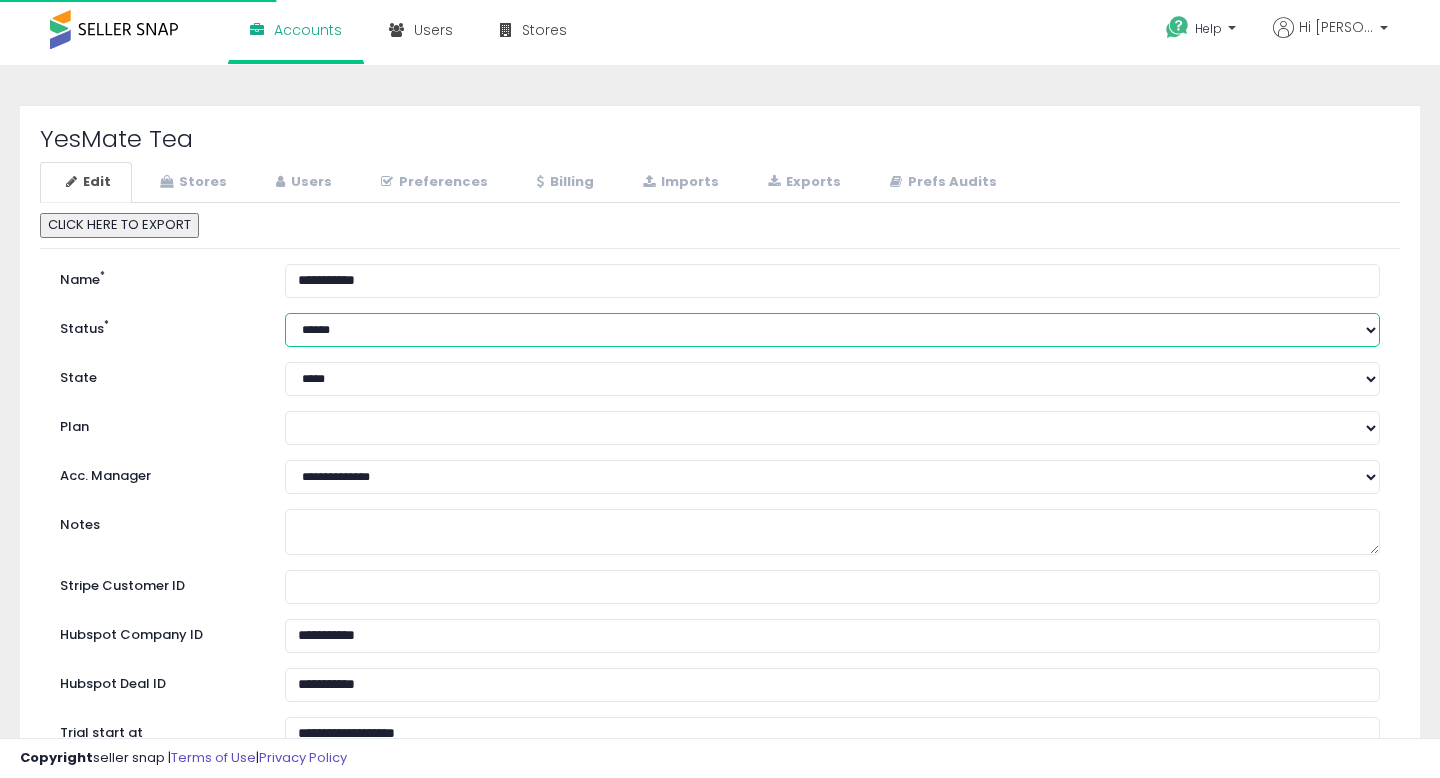 click on "****** ******** *********" at bounding box center (832, 330) 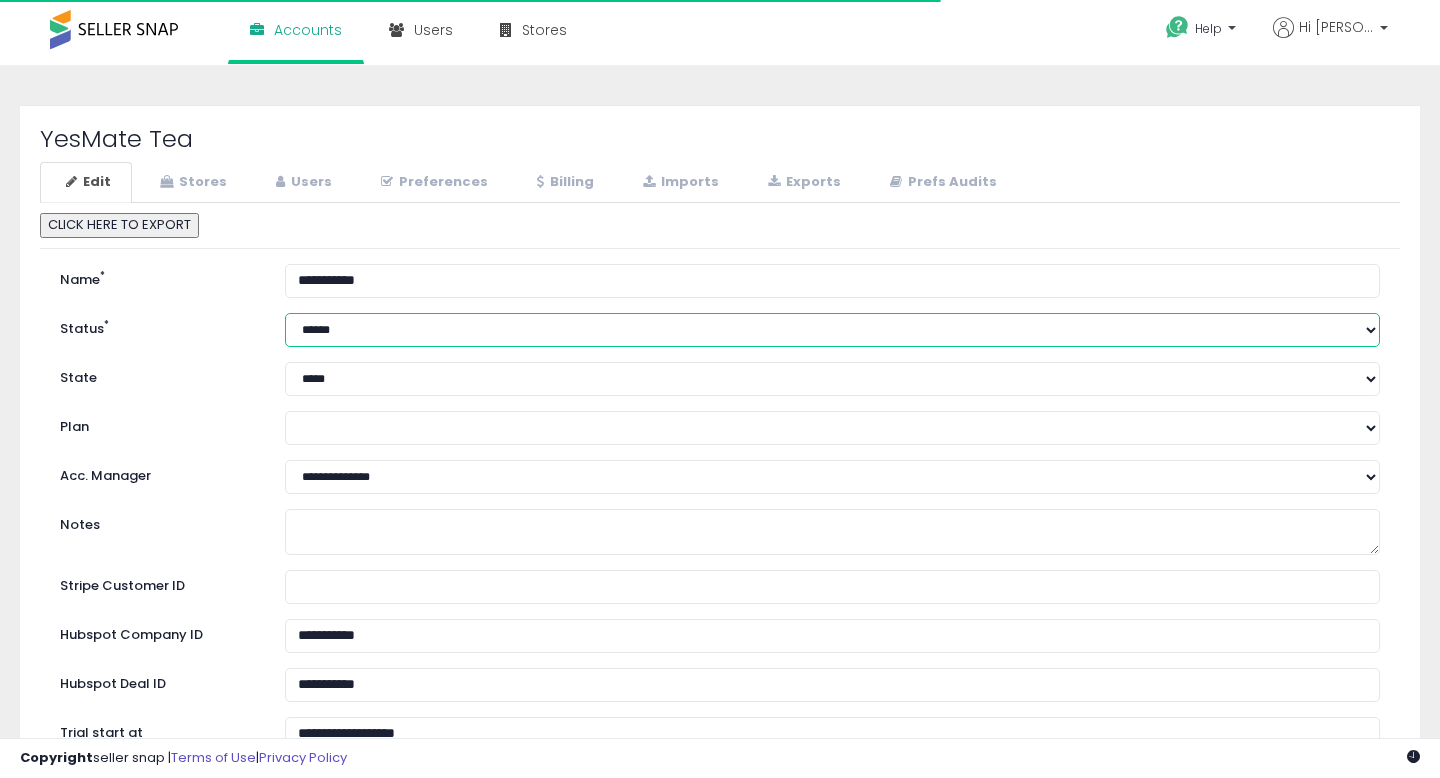 click on "****** ******** *********" at bounding box center (832, 330) 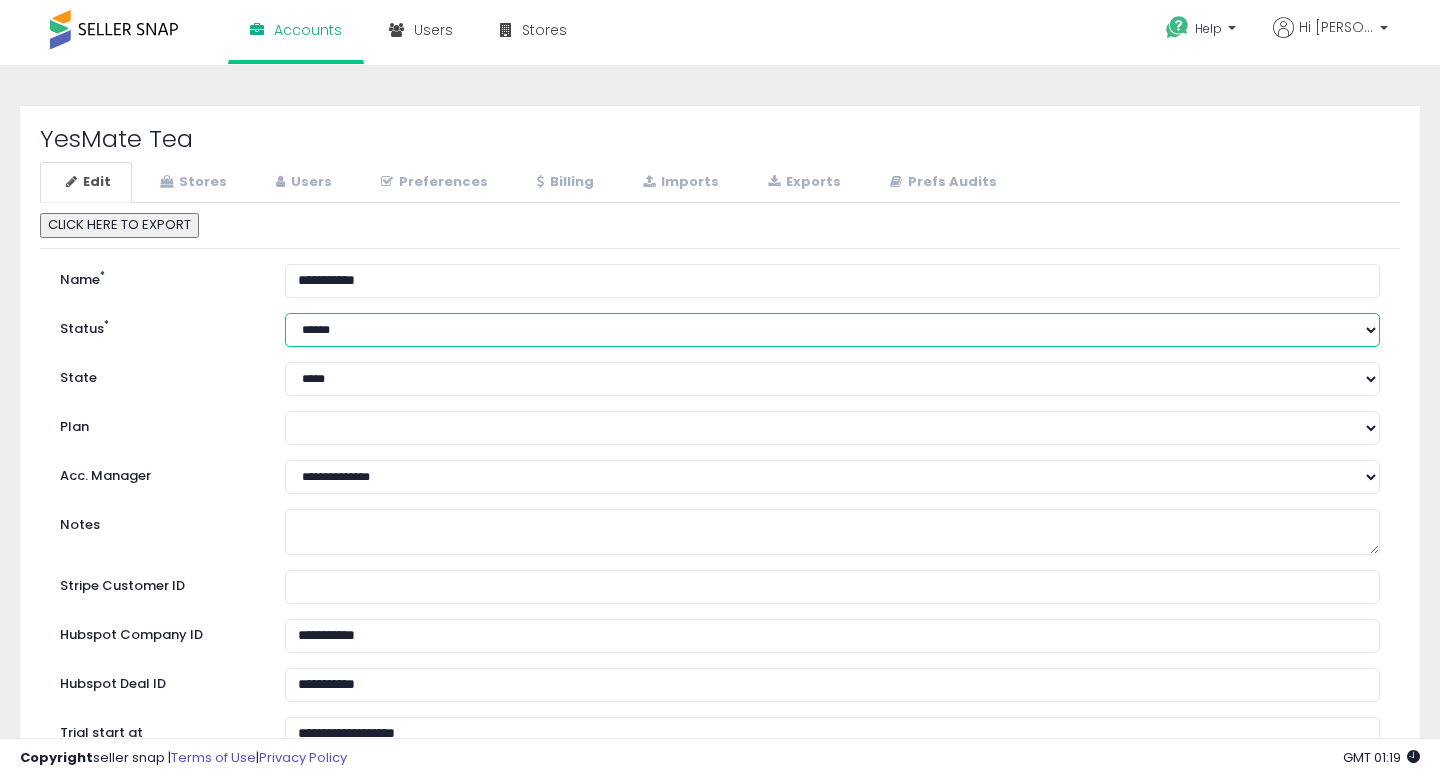 select on "*********" 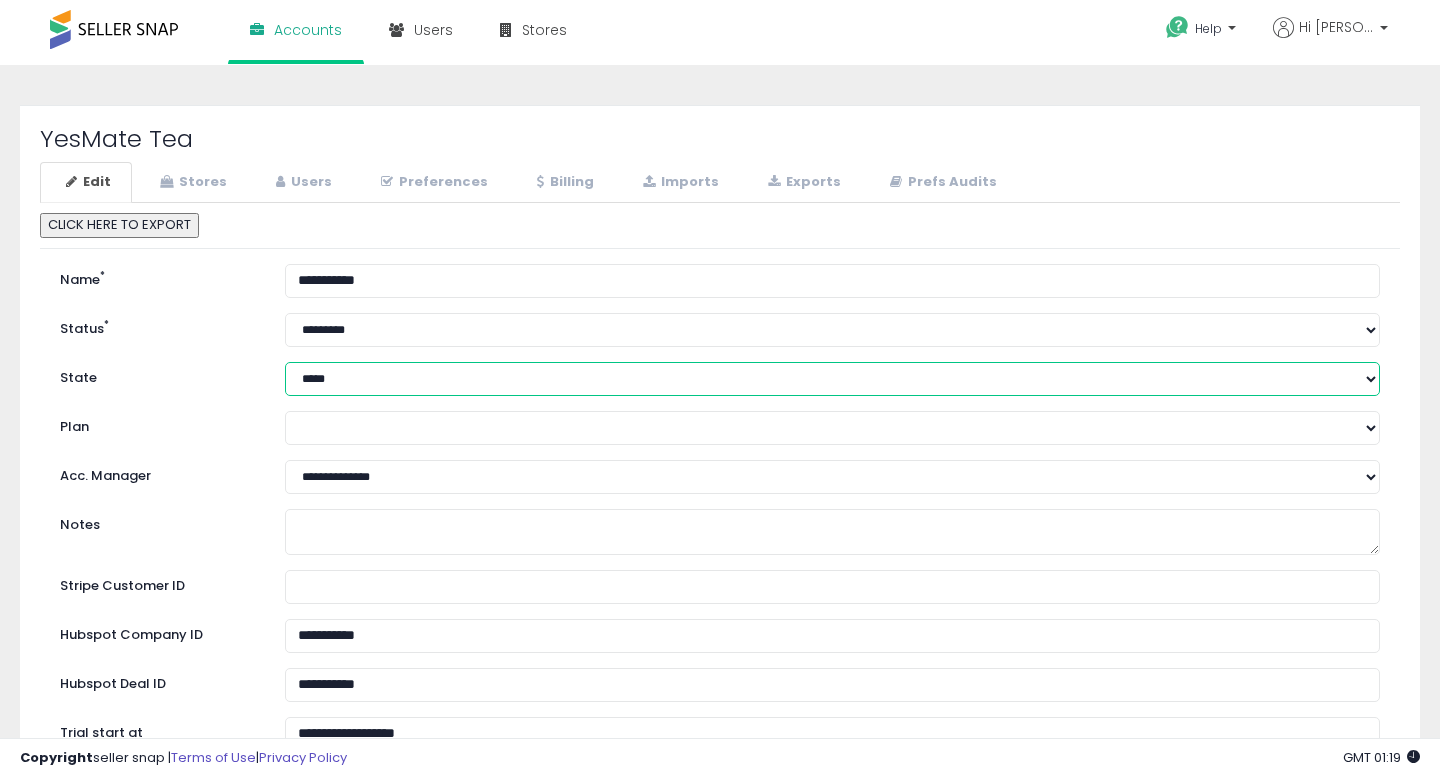 click on "**********" at bounding box center [832, 379] 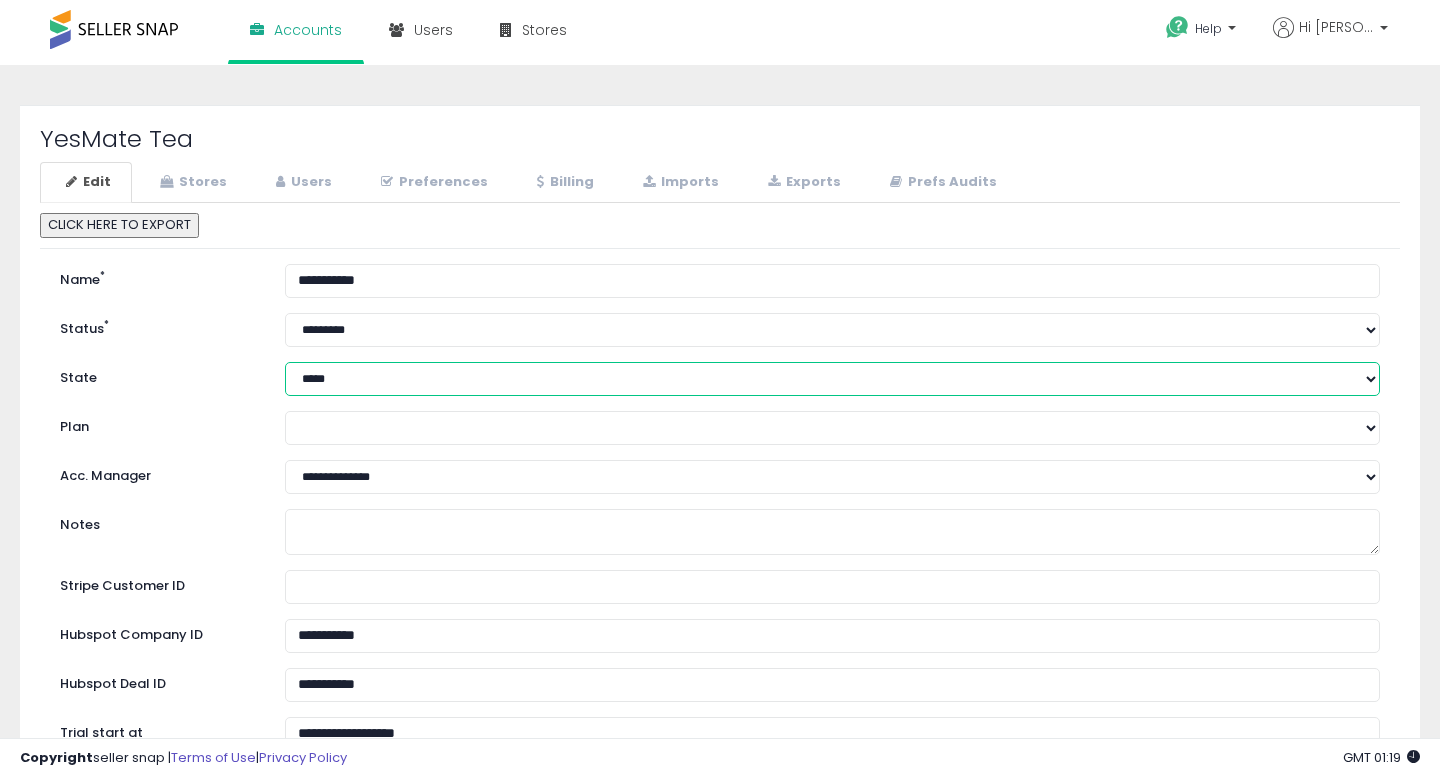 select on "****" 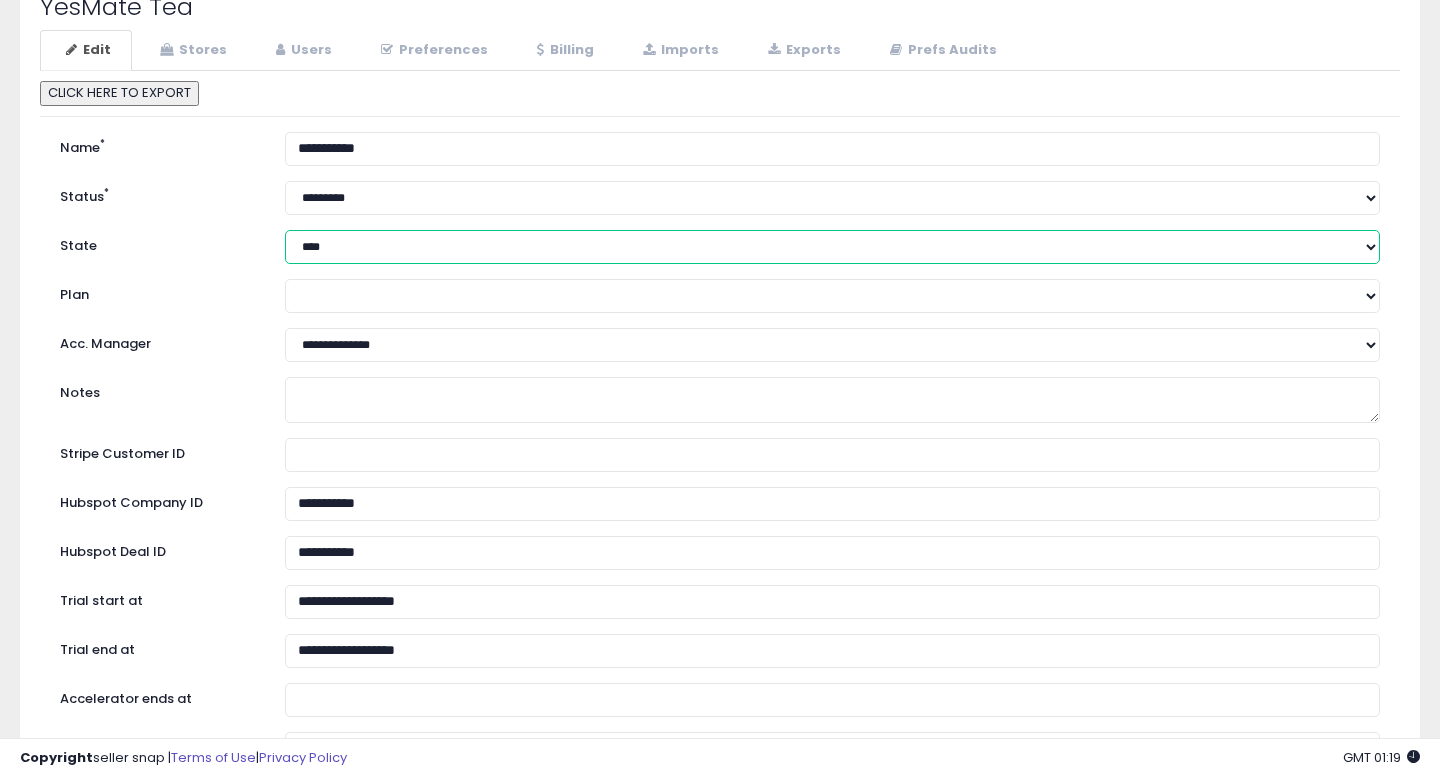 scroll, scrollTop: 528, scrollLeft: 0, axis: vertical 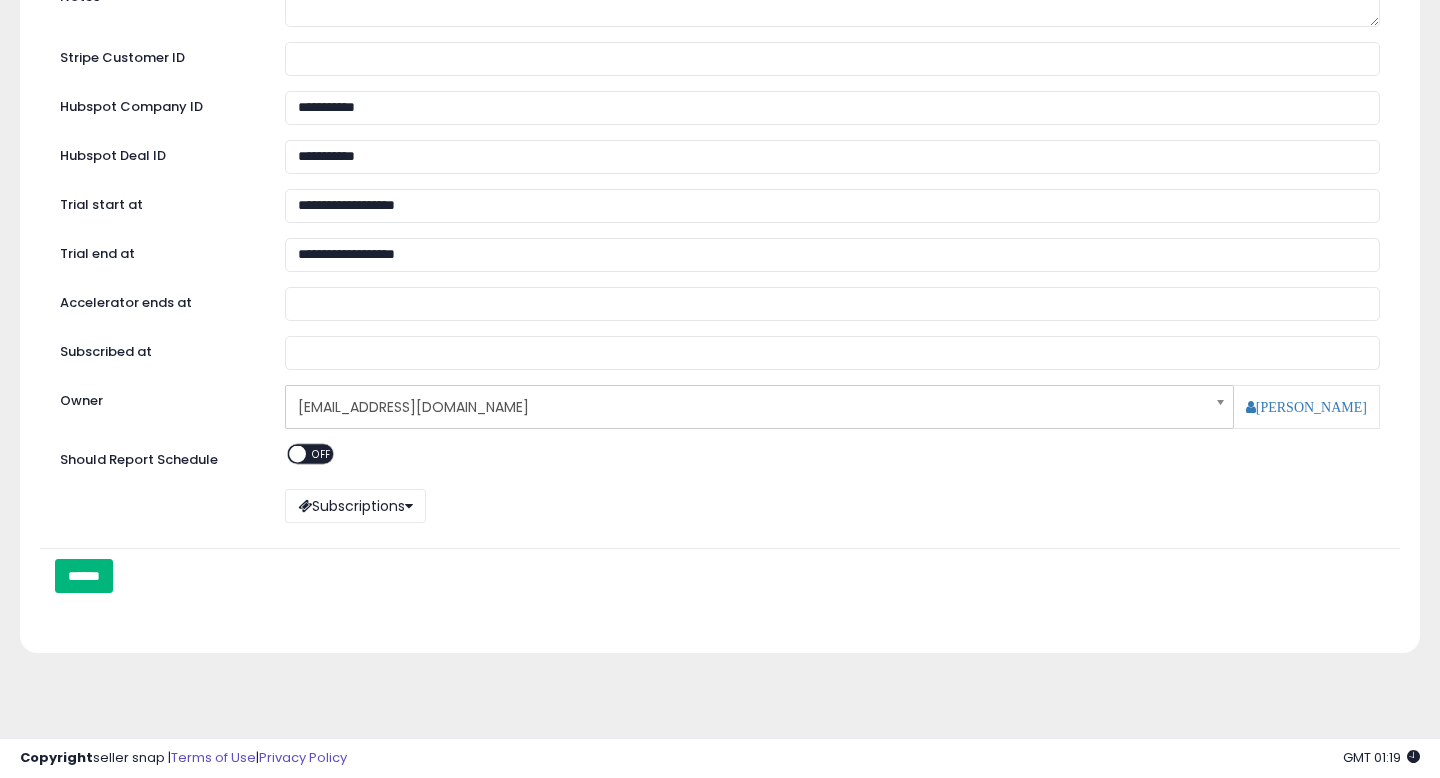 click on "******" at bounding box center [84, 576] 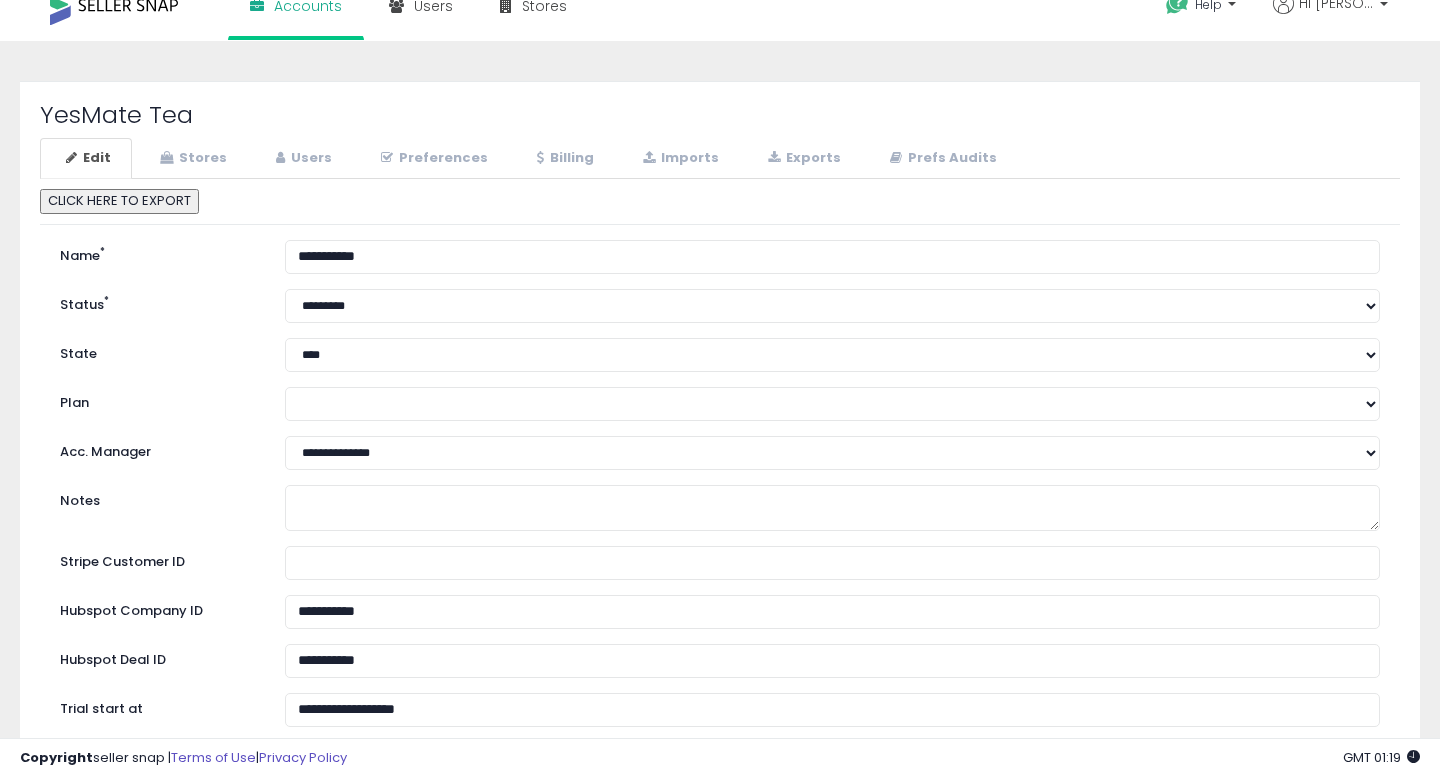 scroll, scrollTop: 0, scrollLeft: 0, axis: both 